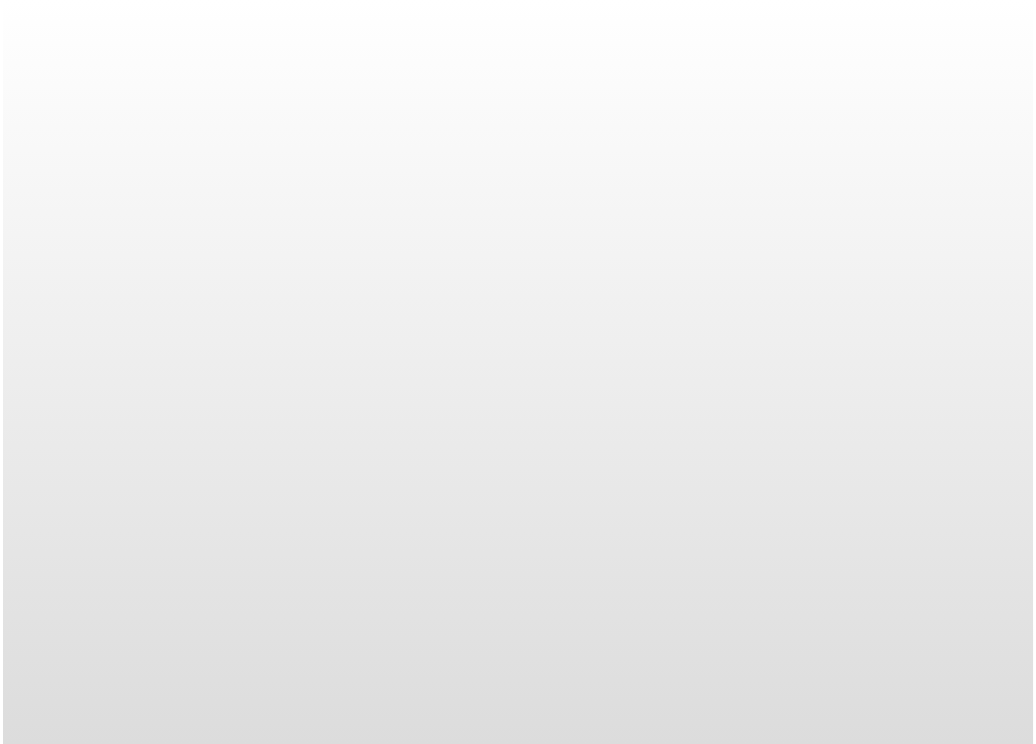 scroll, scrollTop: 0, scrollLeft: 0, axis: both 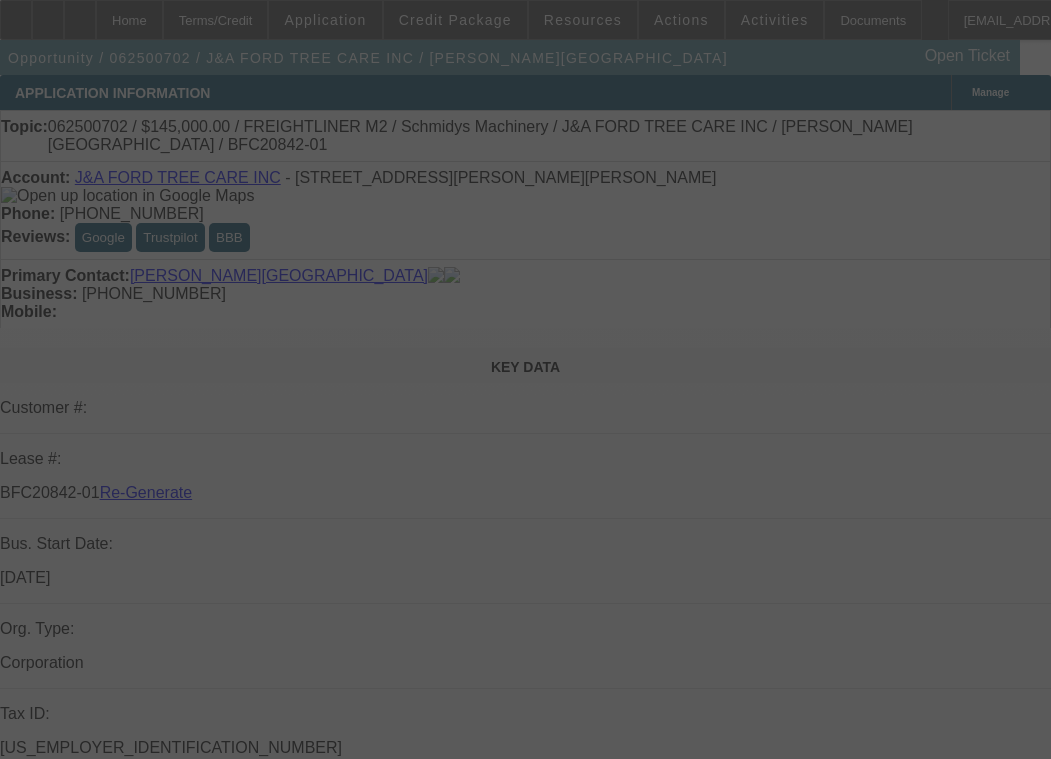 select on "3" 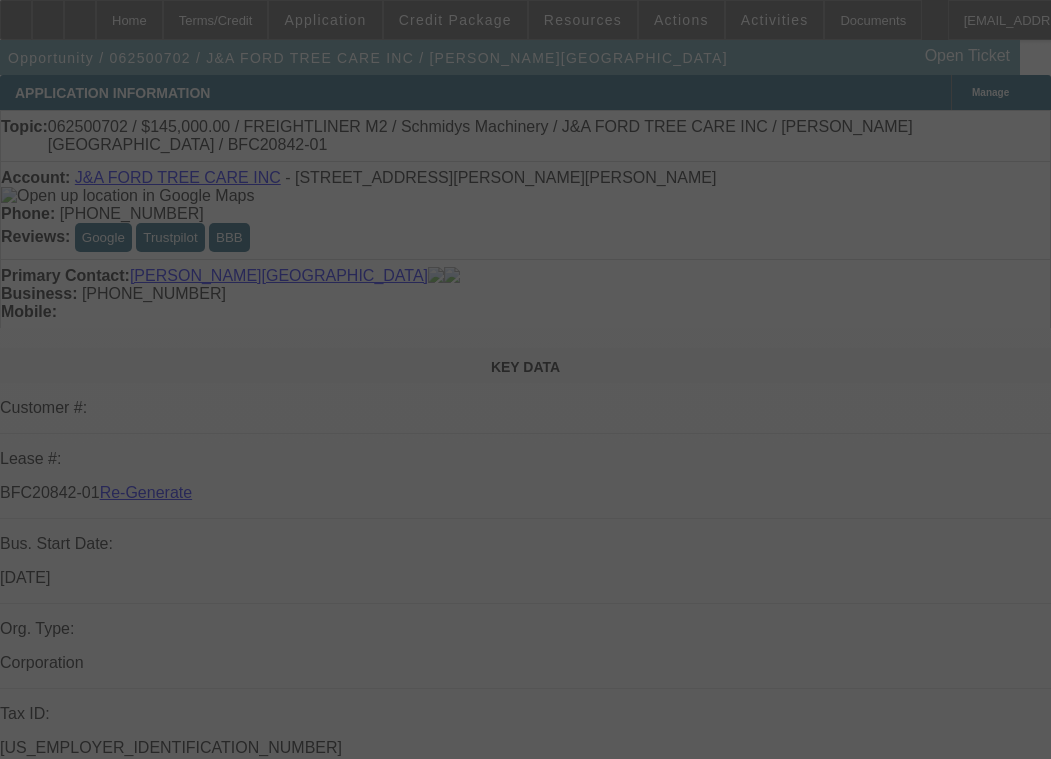select on "0" 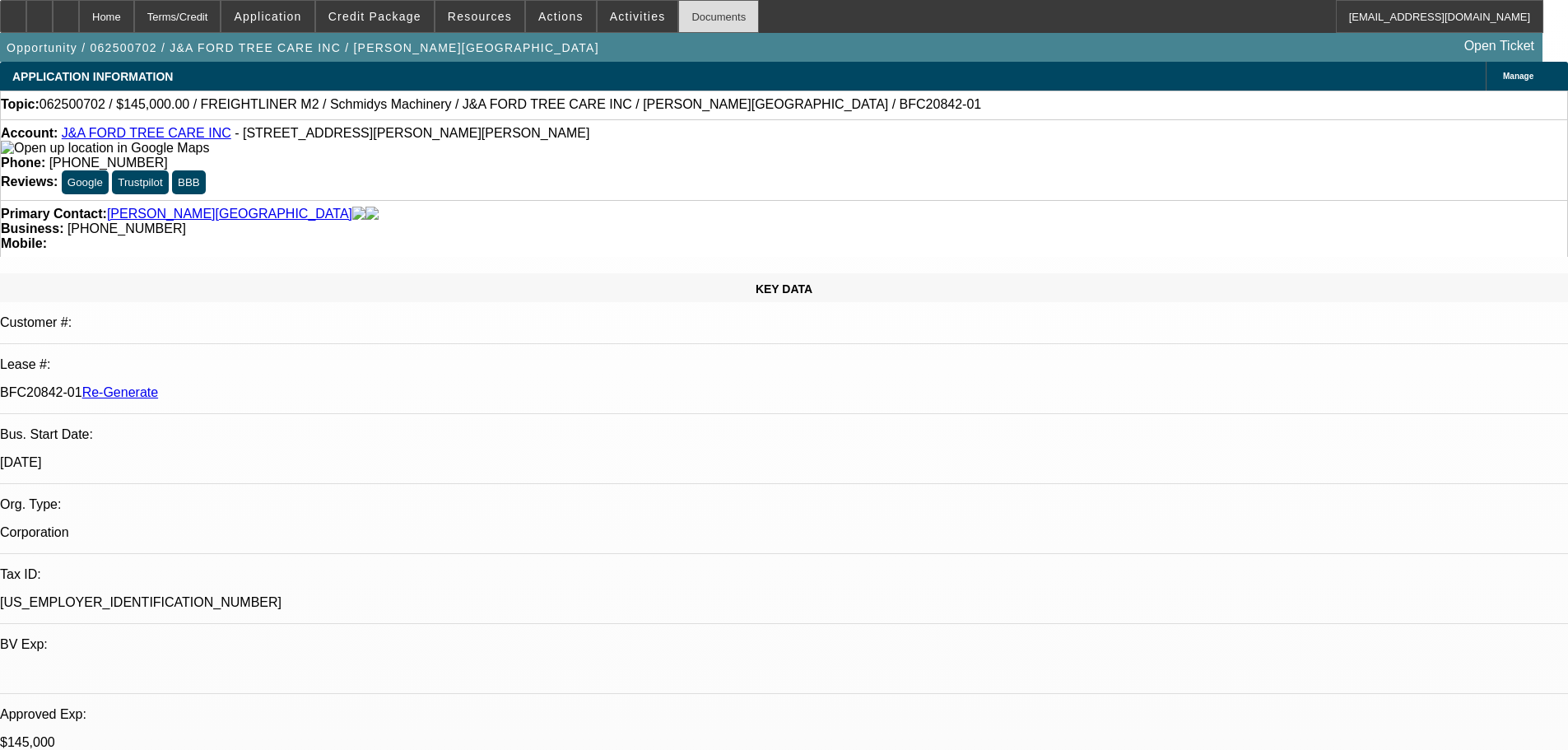 click on "Documents" at bounding box center [719, 16] 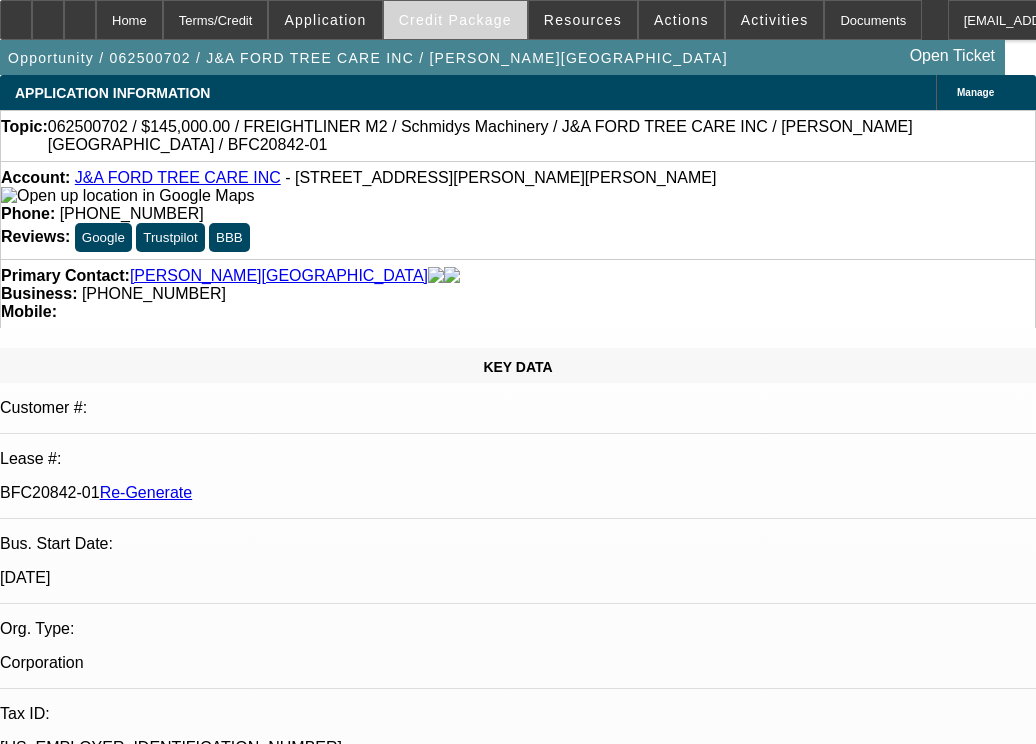 click at bounding box center [455, 20] 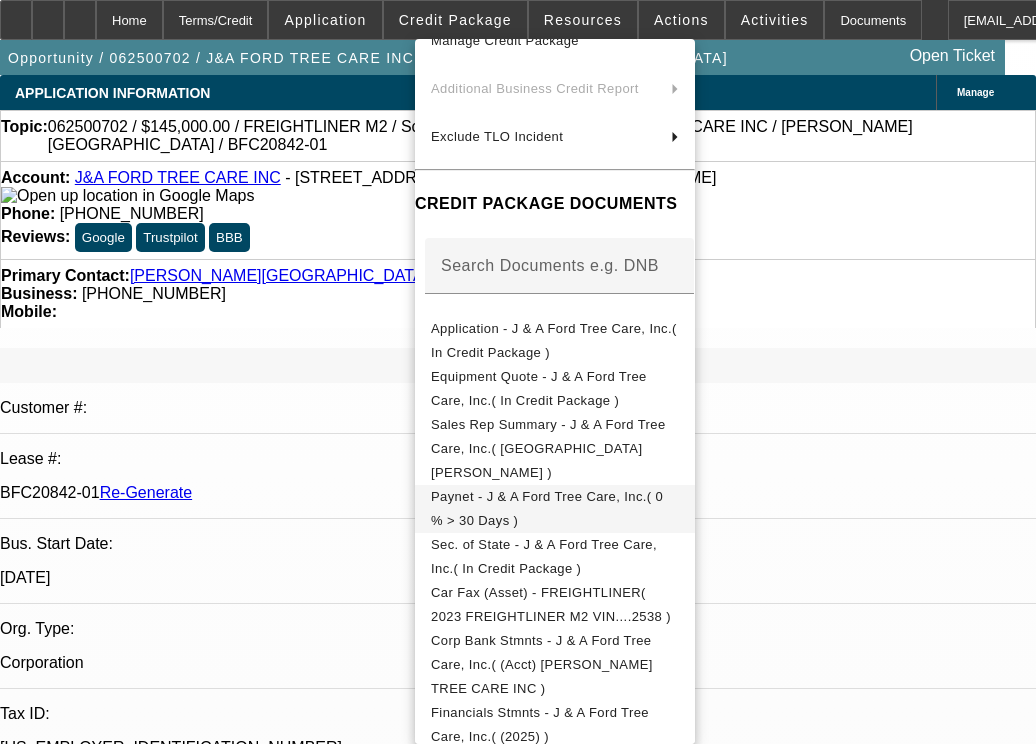 scroll, scrollTop: 200, scrollLeft: 0, axis: vertical 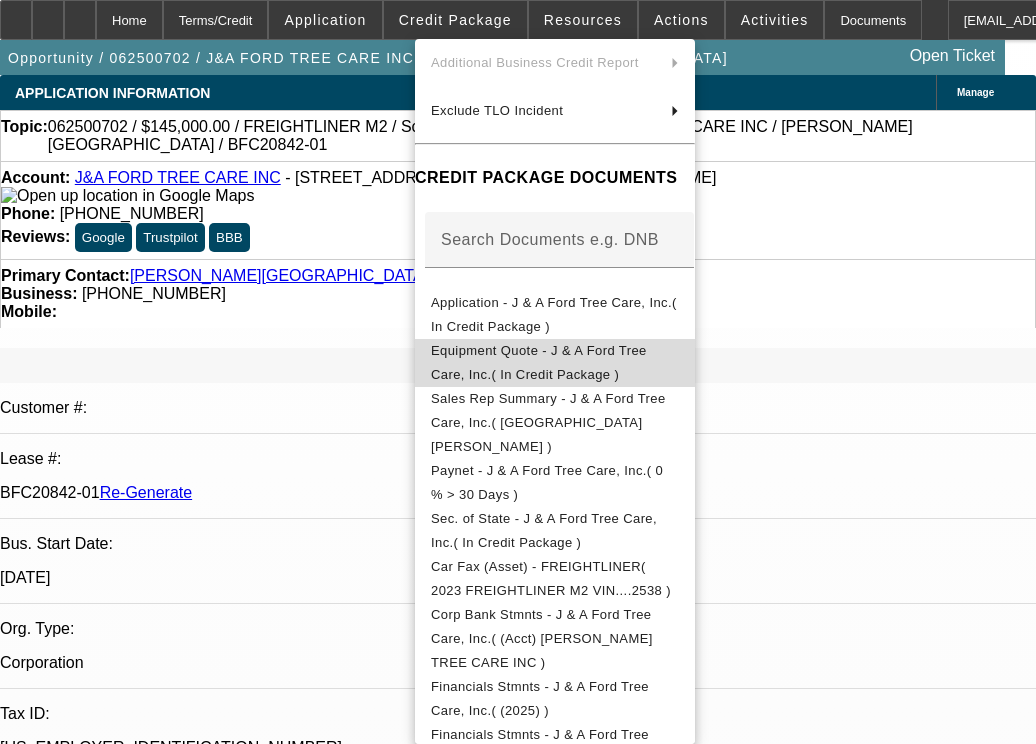 click on "Equipment Quote - J & A Ford Tree Care, Inc.( In Credit Package )" at bounding box center [555, 363] 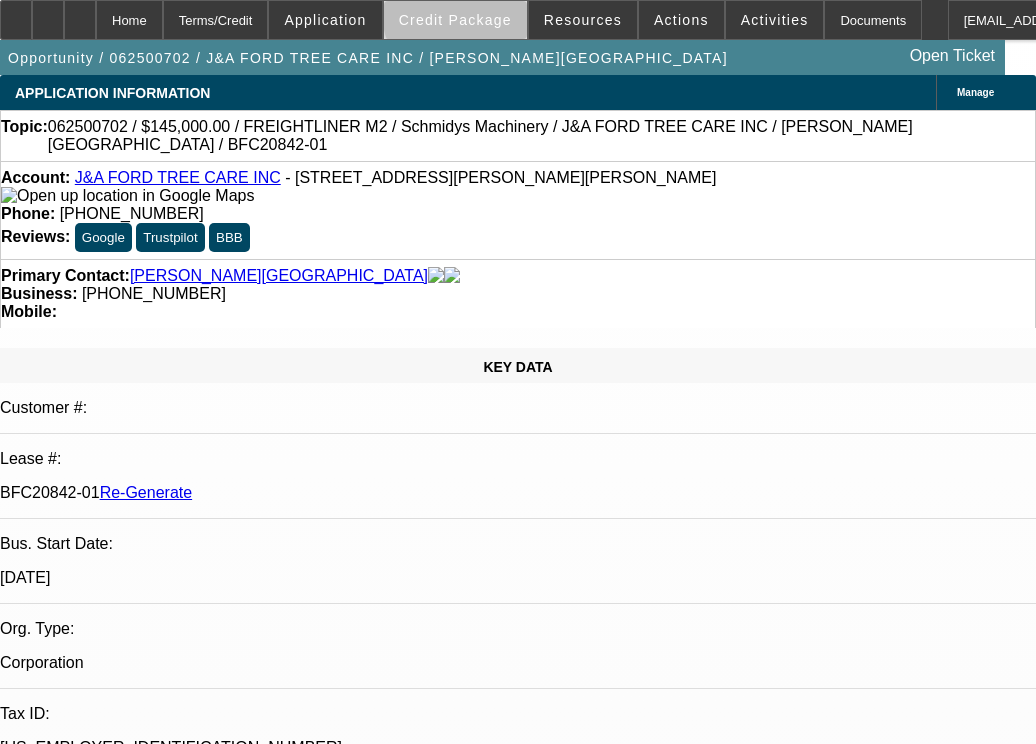 click on "Credit Package" at bounding box center (455, 20) 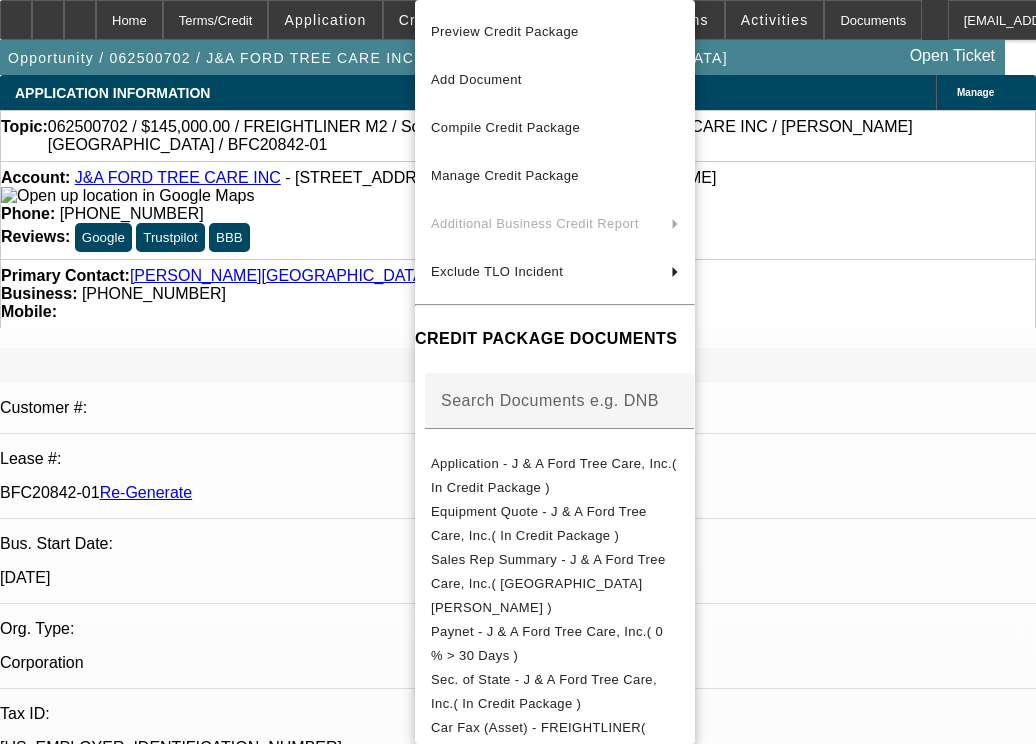 scroll, scrollTop: 400, scrollLeft: 0, axis: vertical 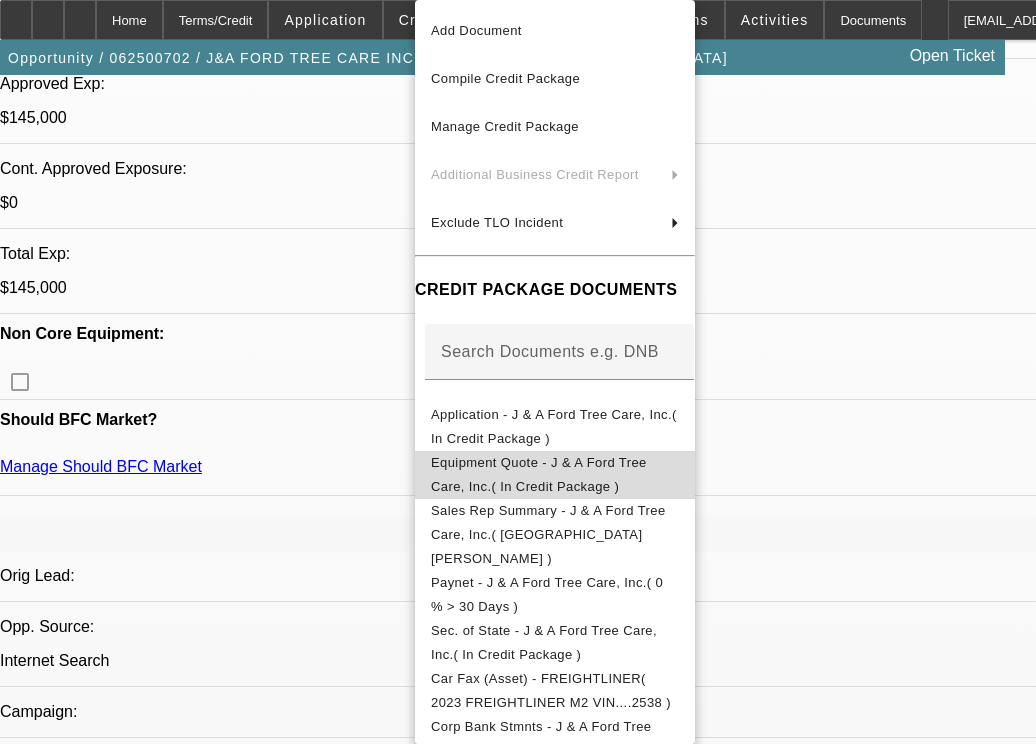 click on "Equipment Quote - J & A Ford Tree Care, Inc.( In Credit Package )" at bounding box center (555, 475) 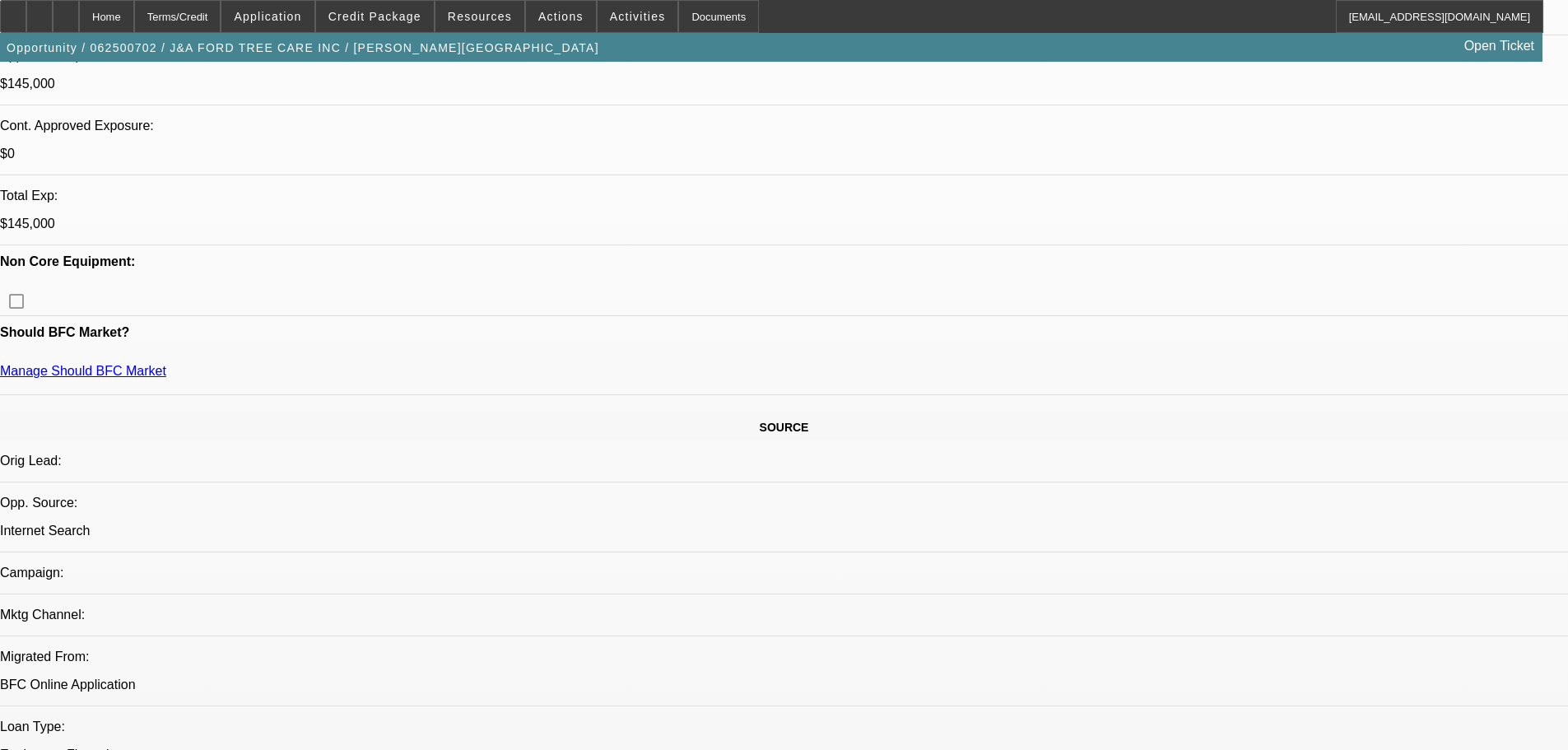 click on "Documentation Comment
Name:  Wreschinsky, Sarah
Sent:
7/2/25, 1:36 PM
To:  --
business check ok, ACH Required, Corp Only, request POP, file UCC, initial and total profit $5871.16" at bounding box center (784, 5675) 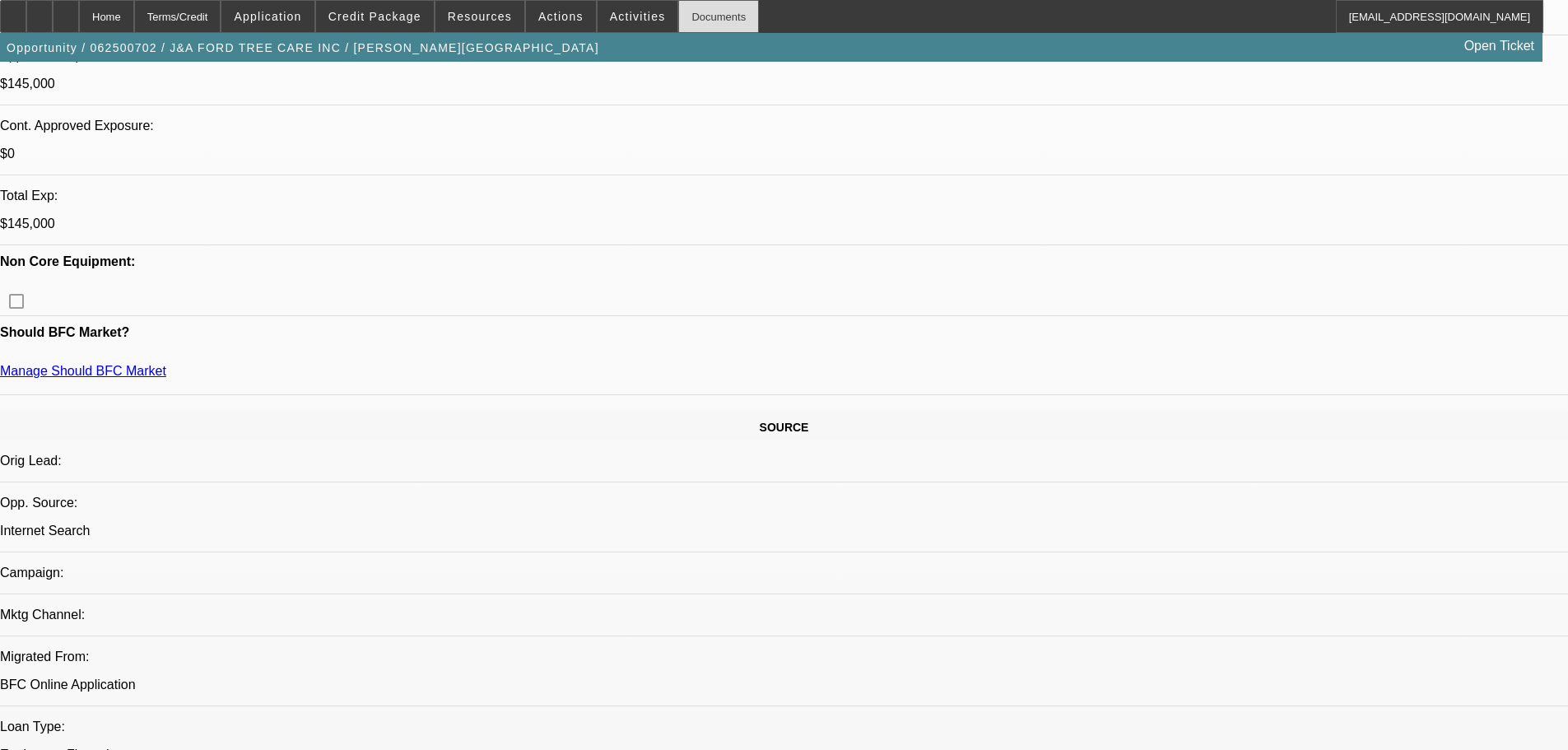 click on "Documents" at bounding box center (719, 16) 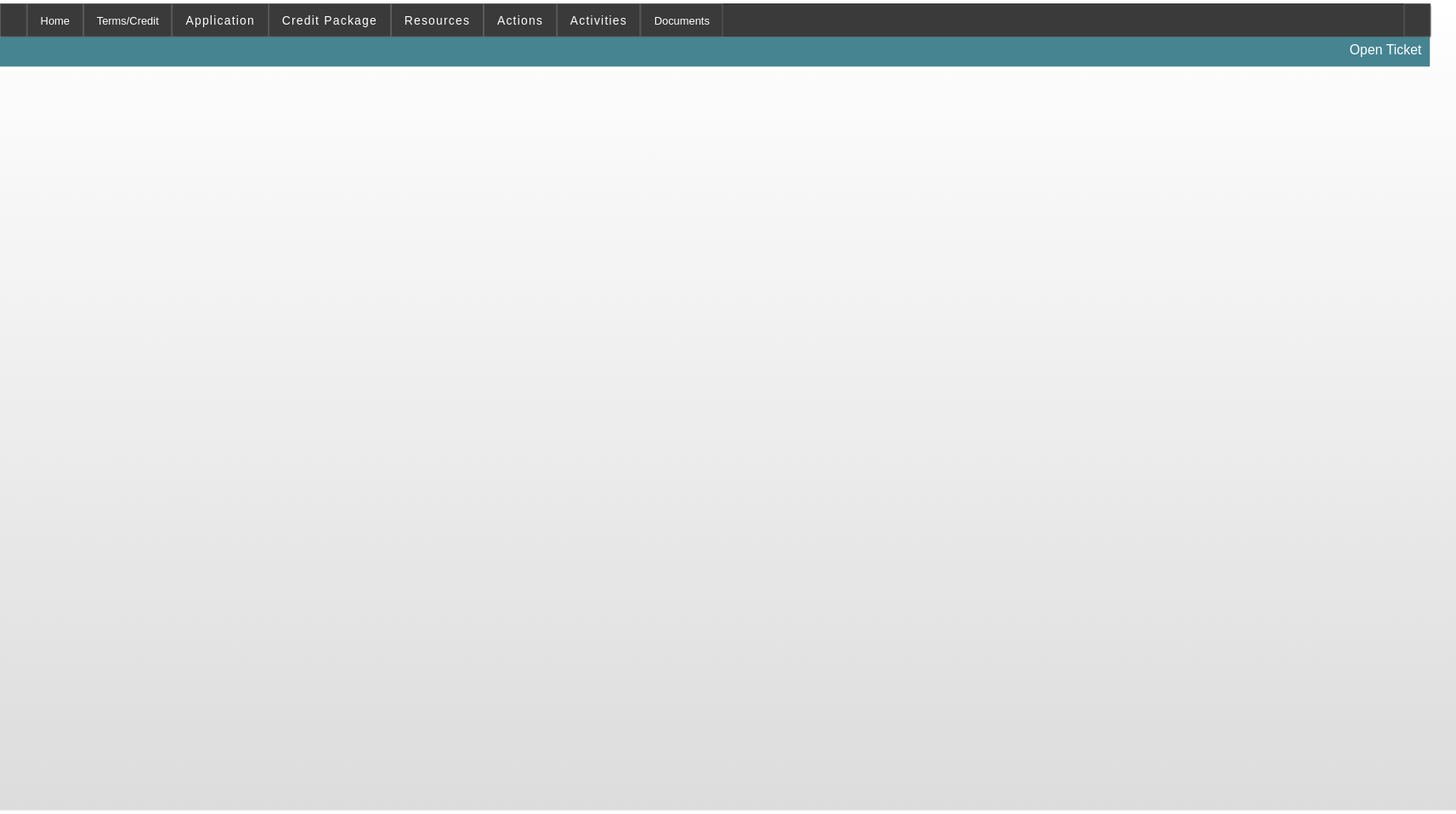 scroll, scrollTop: 0, scrollLeft: 0, axis: both 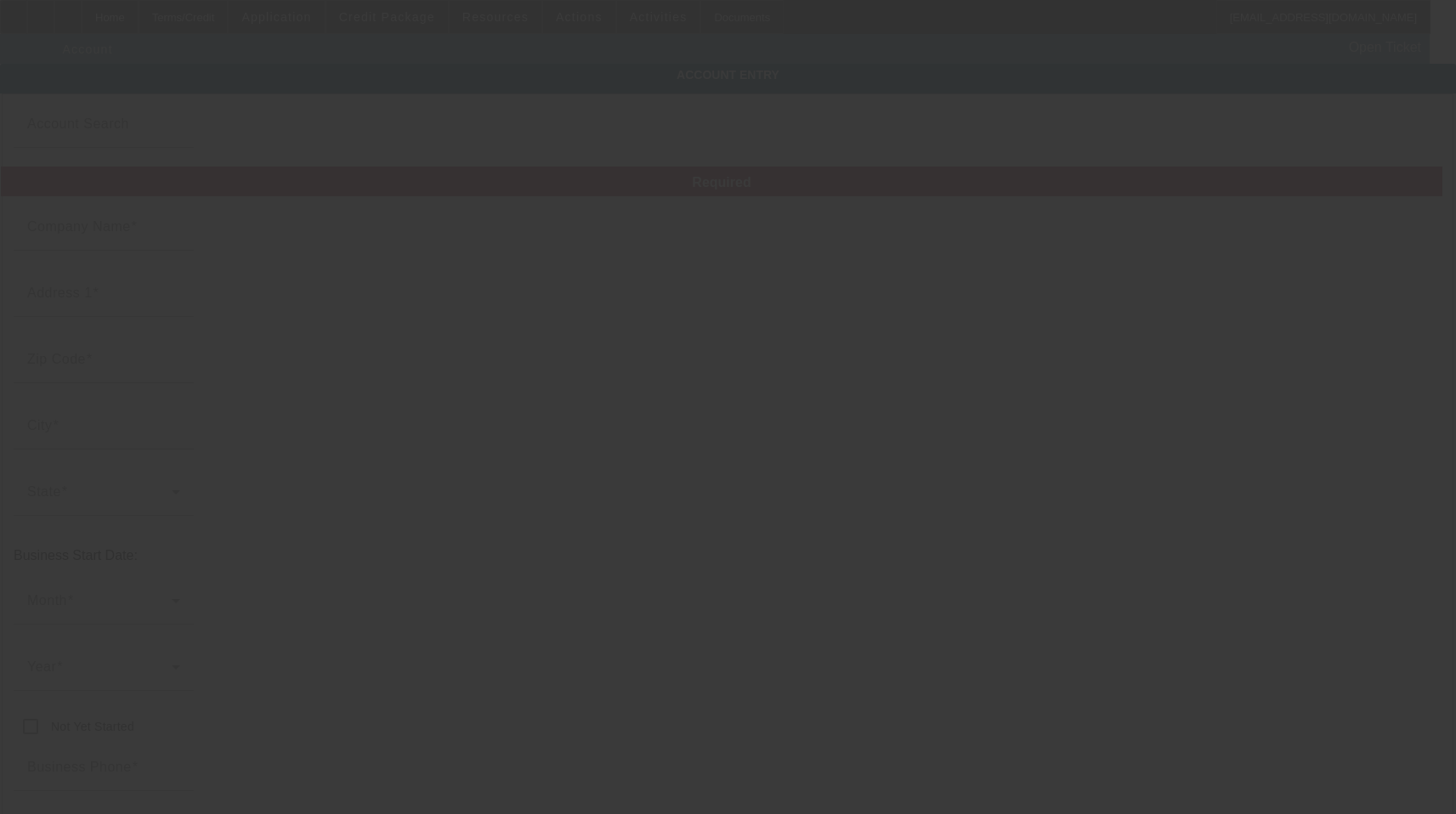 type on "J&A FORD TREE CARE INC" 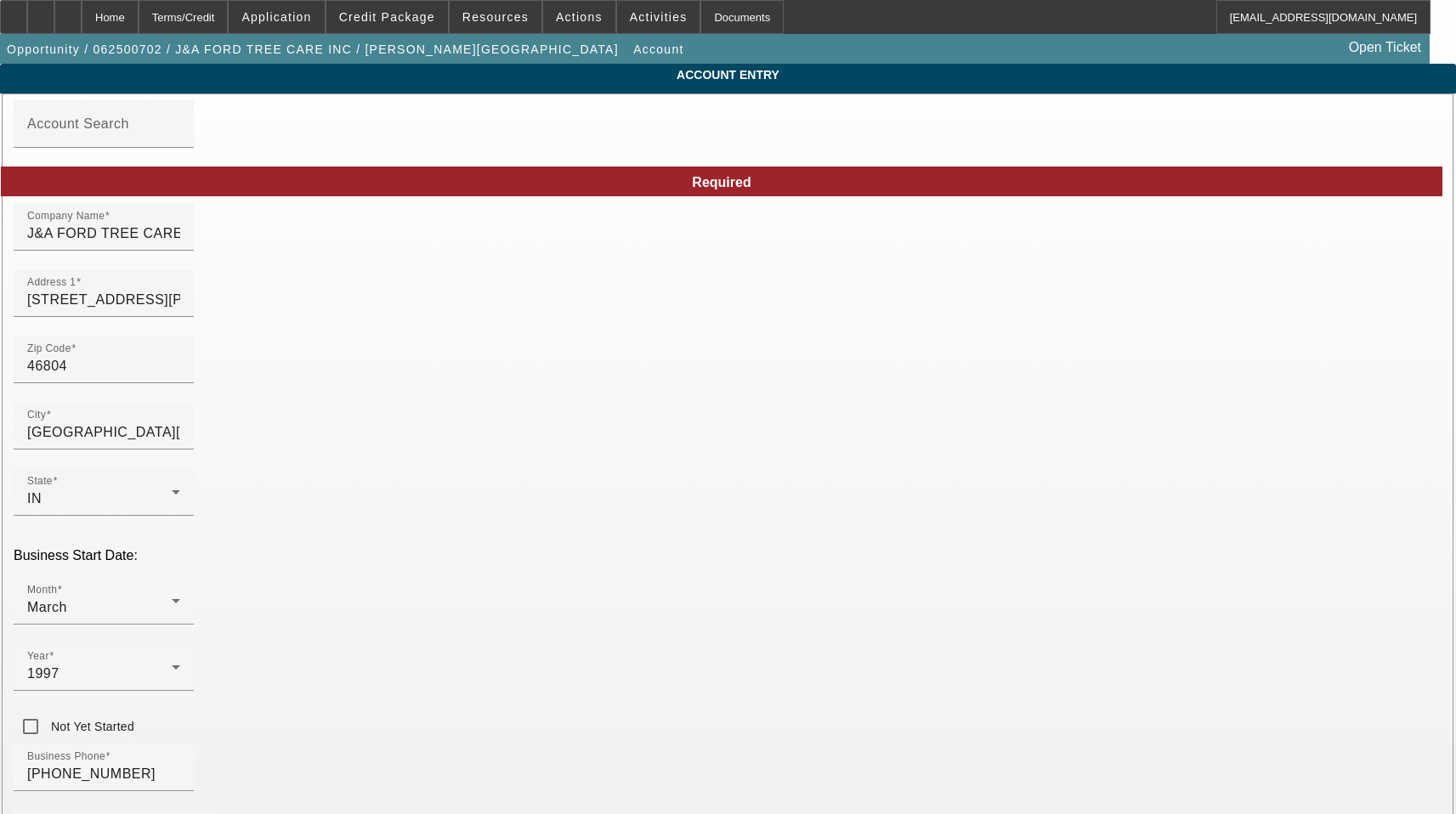 type on "6/27/2025" 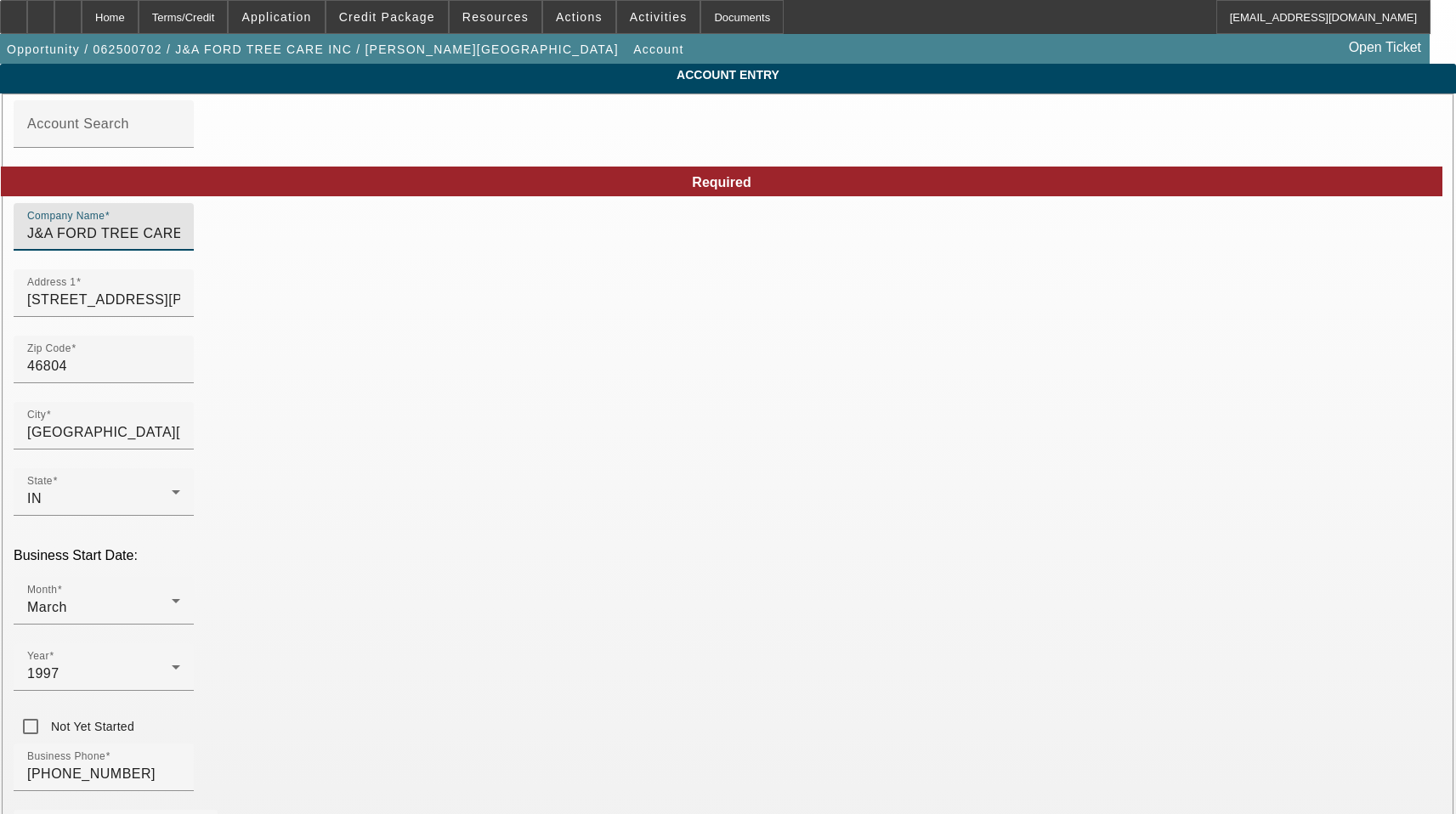 click on "J&A FORD TREE CARE INC" at bounding box center (104, 234) 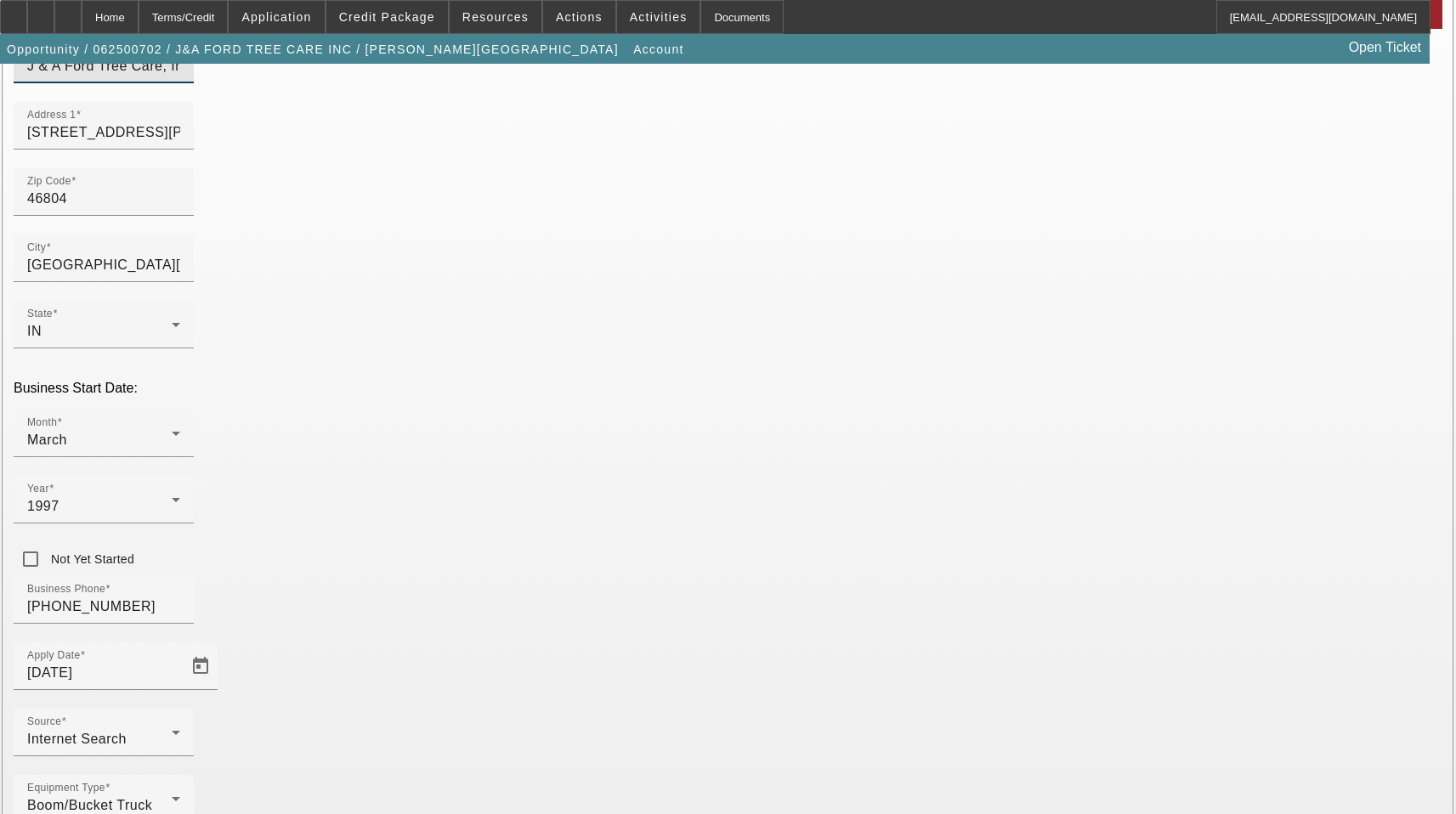 scroll, scrollTop: 188, scrollLeft: 0, axis: vertical 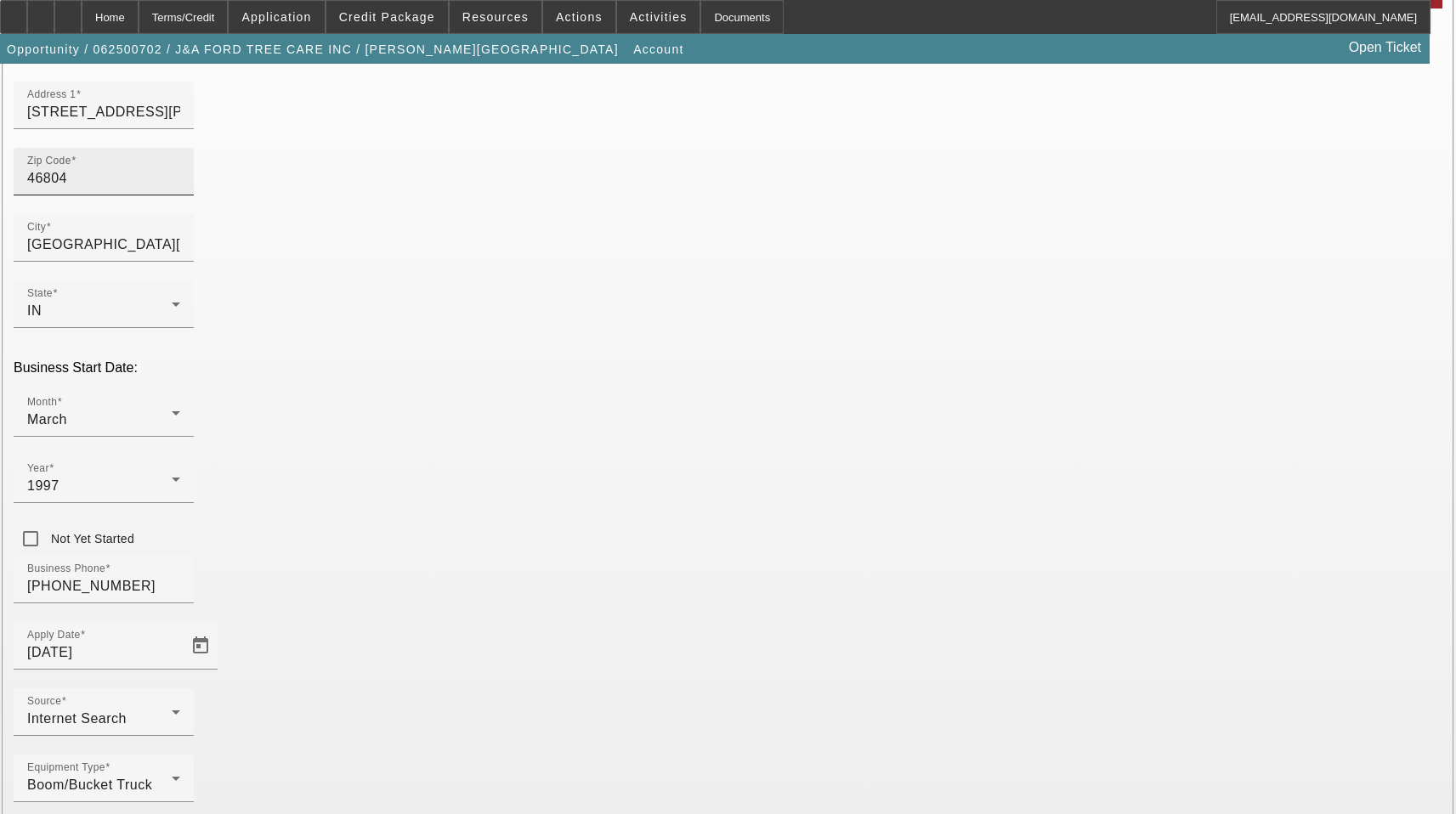 type on "J & A Ford Tree Care, Inc." 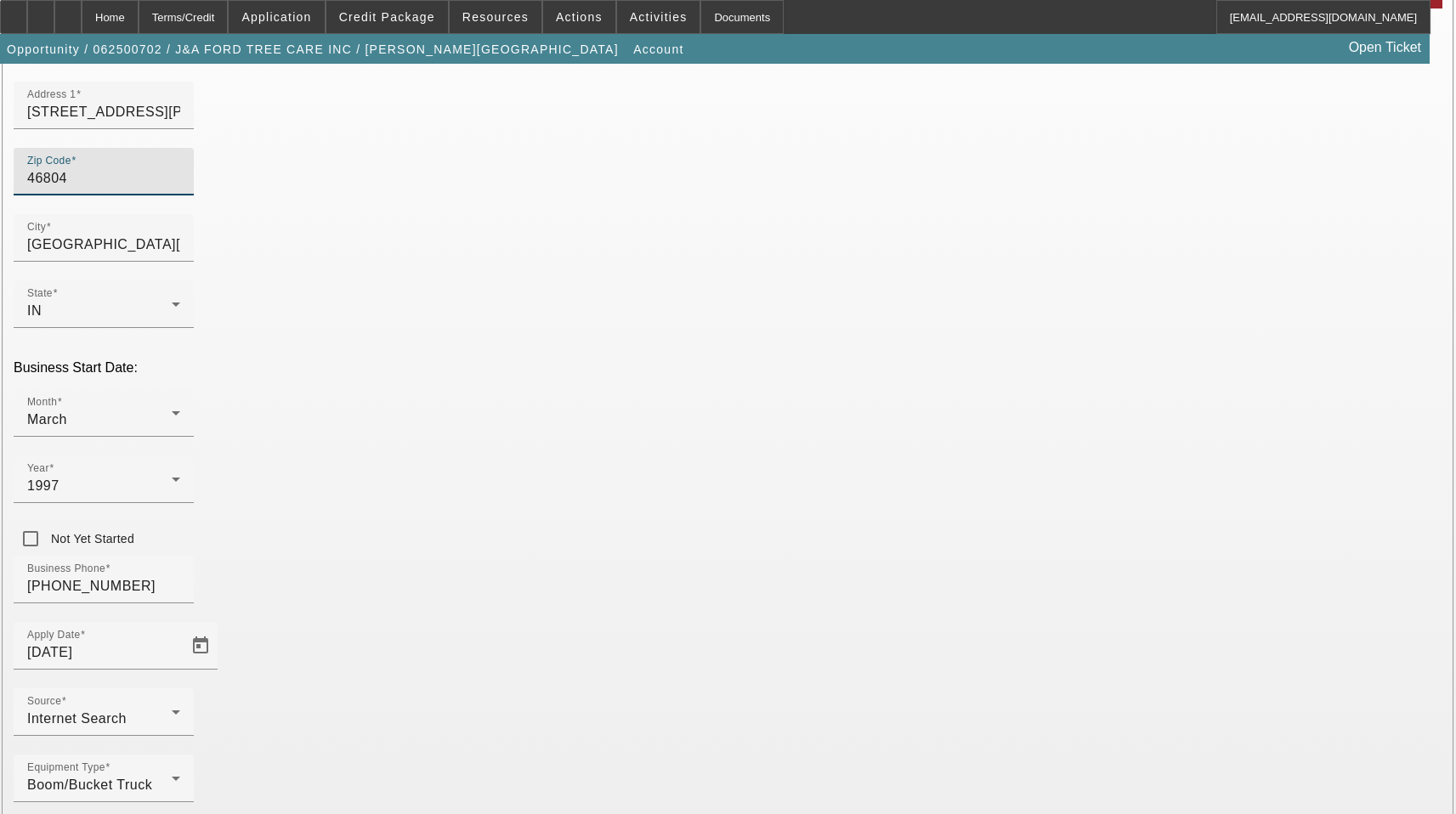 click on "46804" at bounding box center (104, 178) 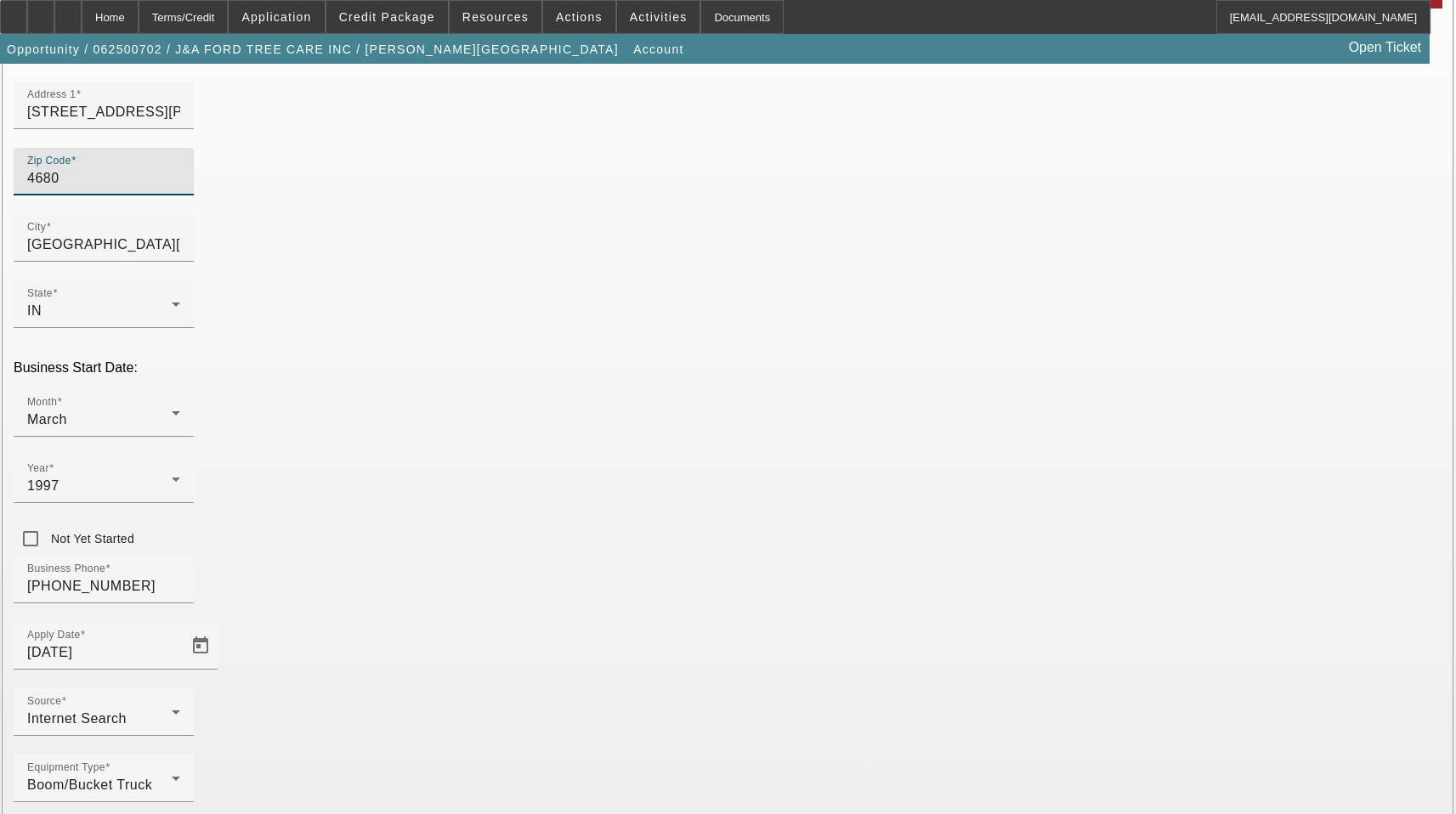 type 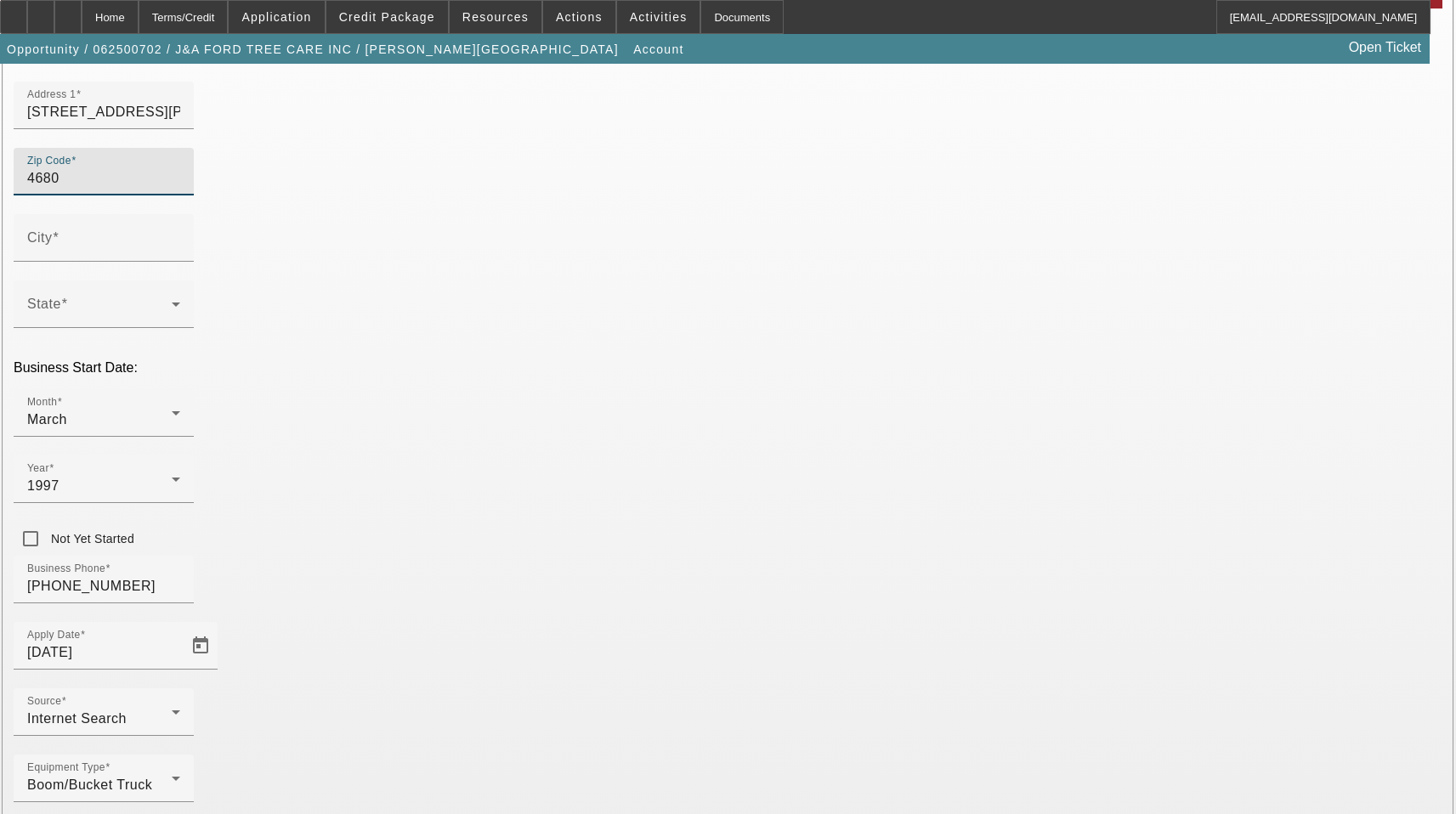 type on "46804" 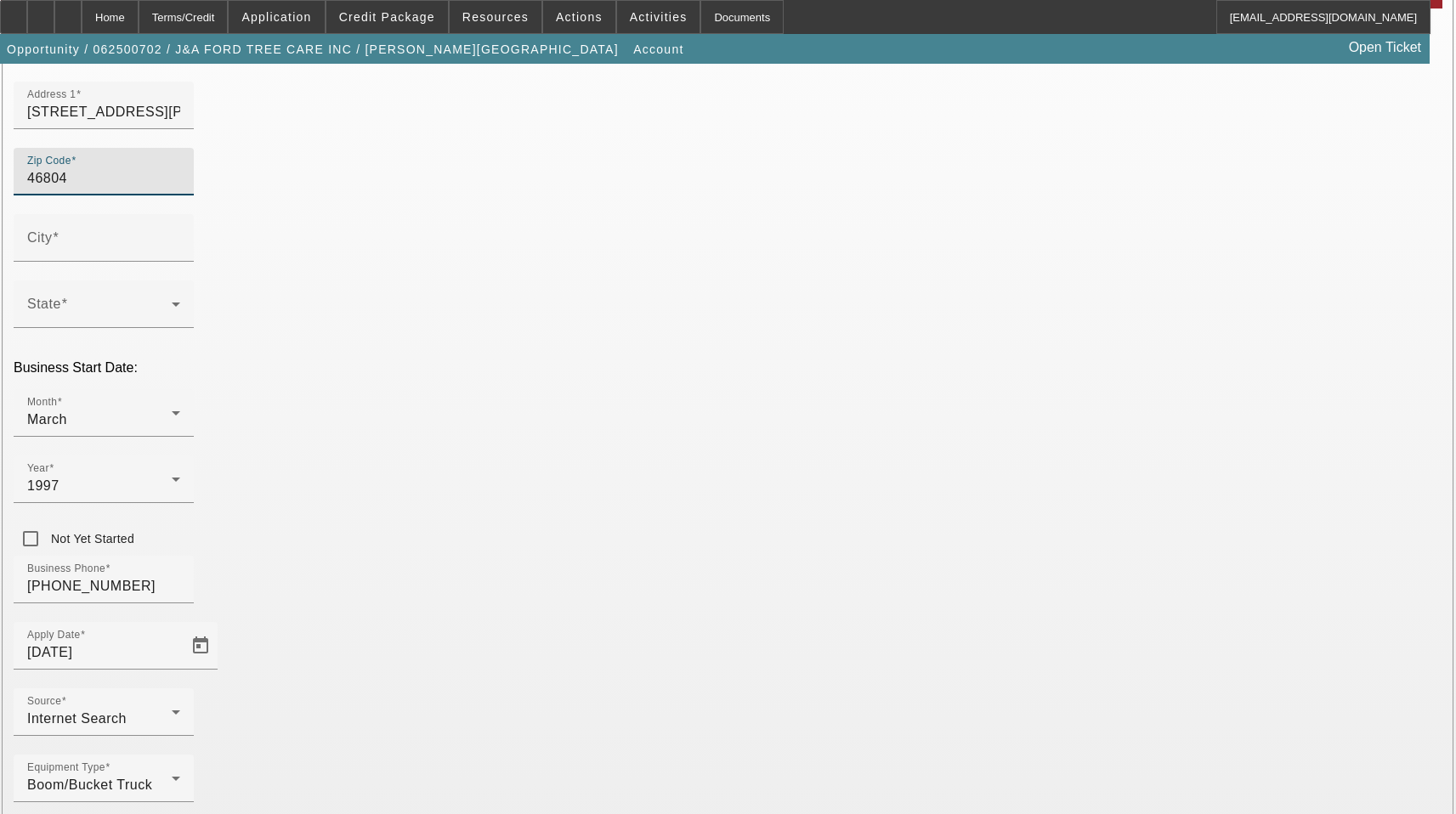 type on "[GEOGRAPHIC_DATA][PERSON_NAME]" 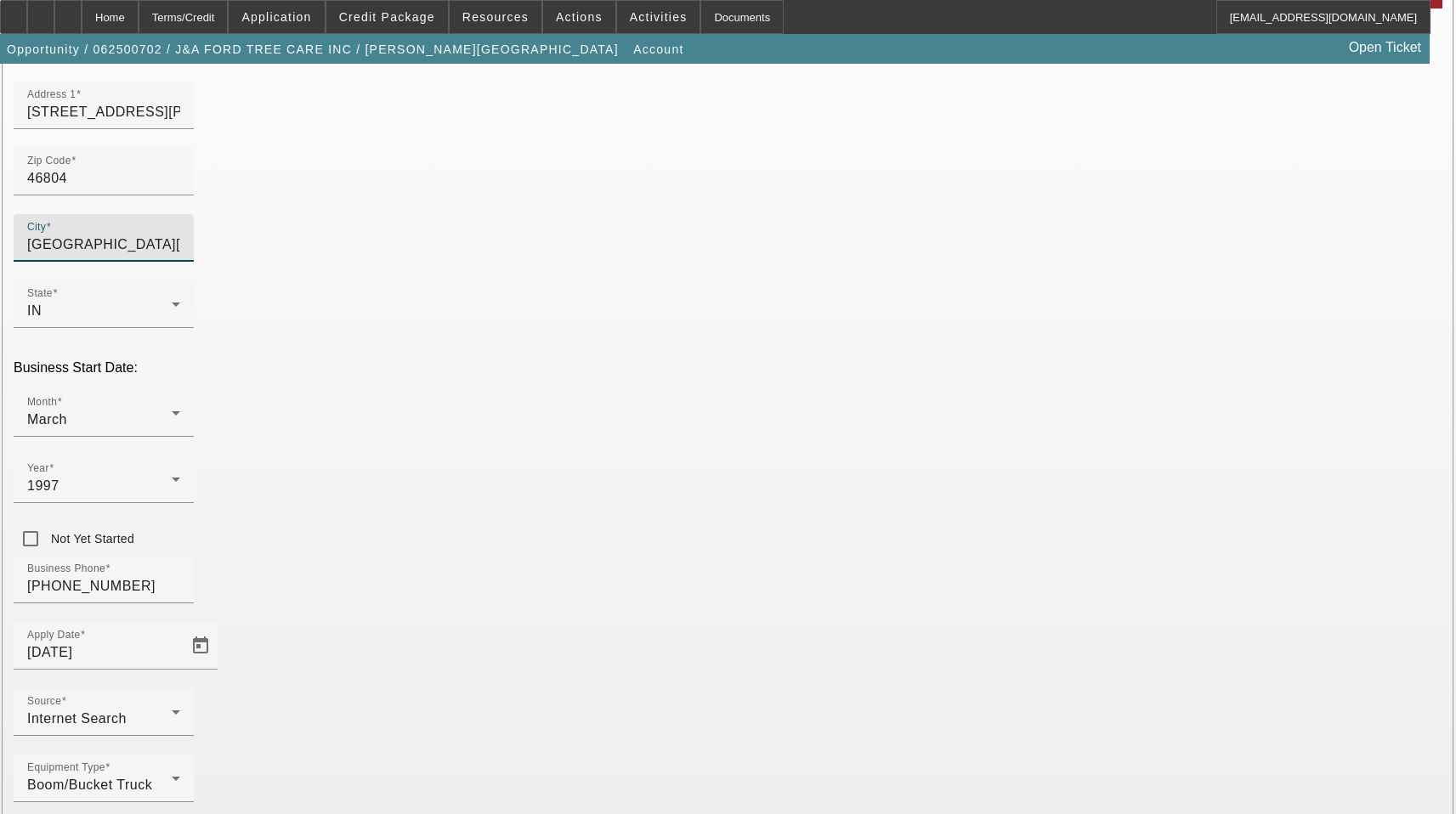 type on "[PERSON_NAME]" 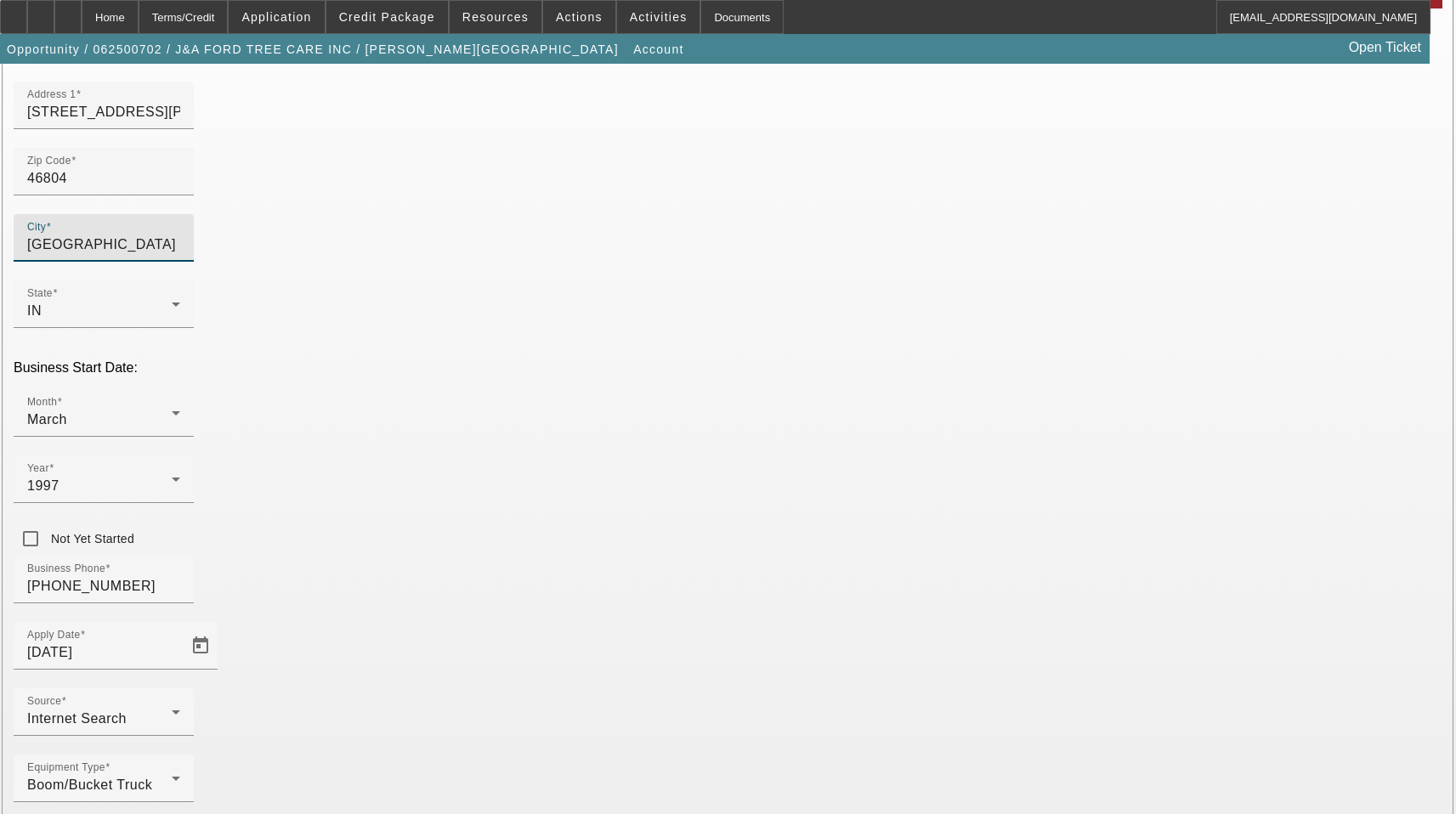 type on "[GEOGRAPHIC_DATA][PERSON_NAME]" 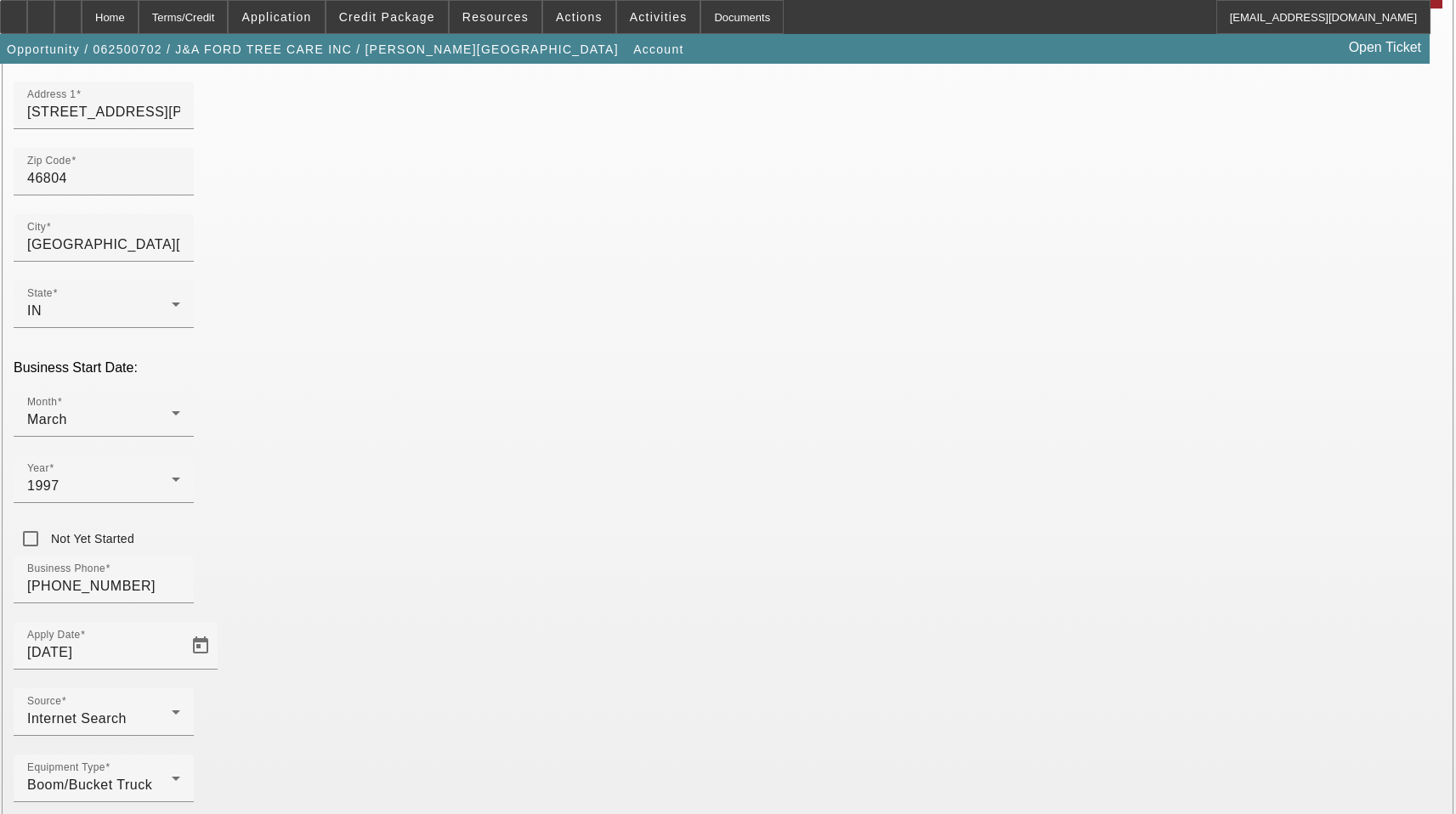 click on "County
Allen" 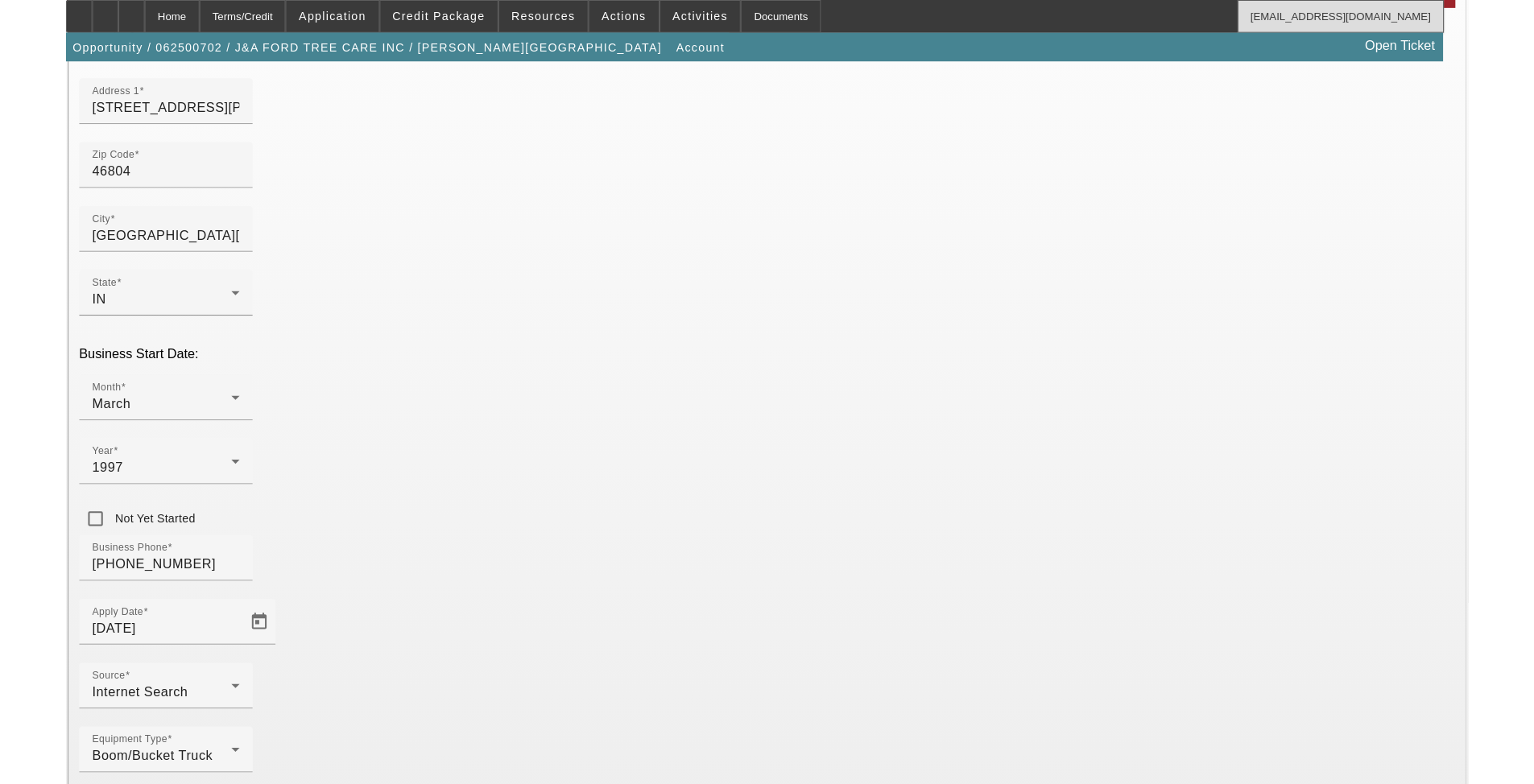 scroll, scrollTop: 165, scrollLeft: 0, axis: vertical 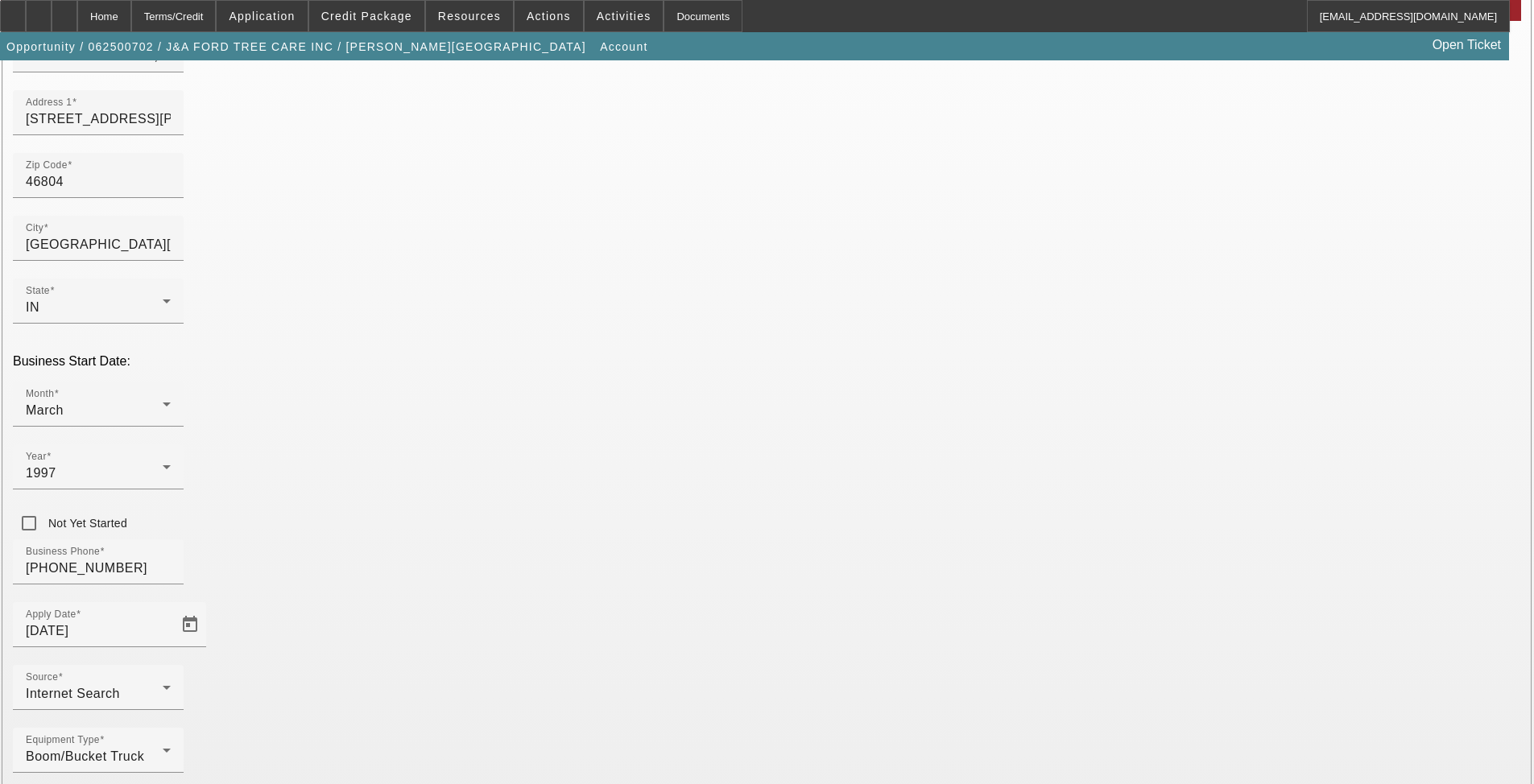 click on "Submit" at bounding box center (23, 1835) 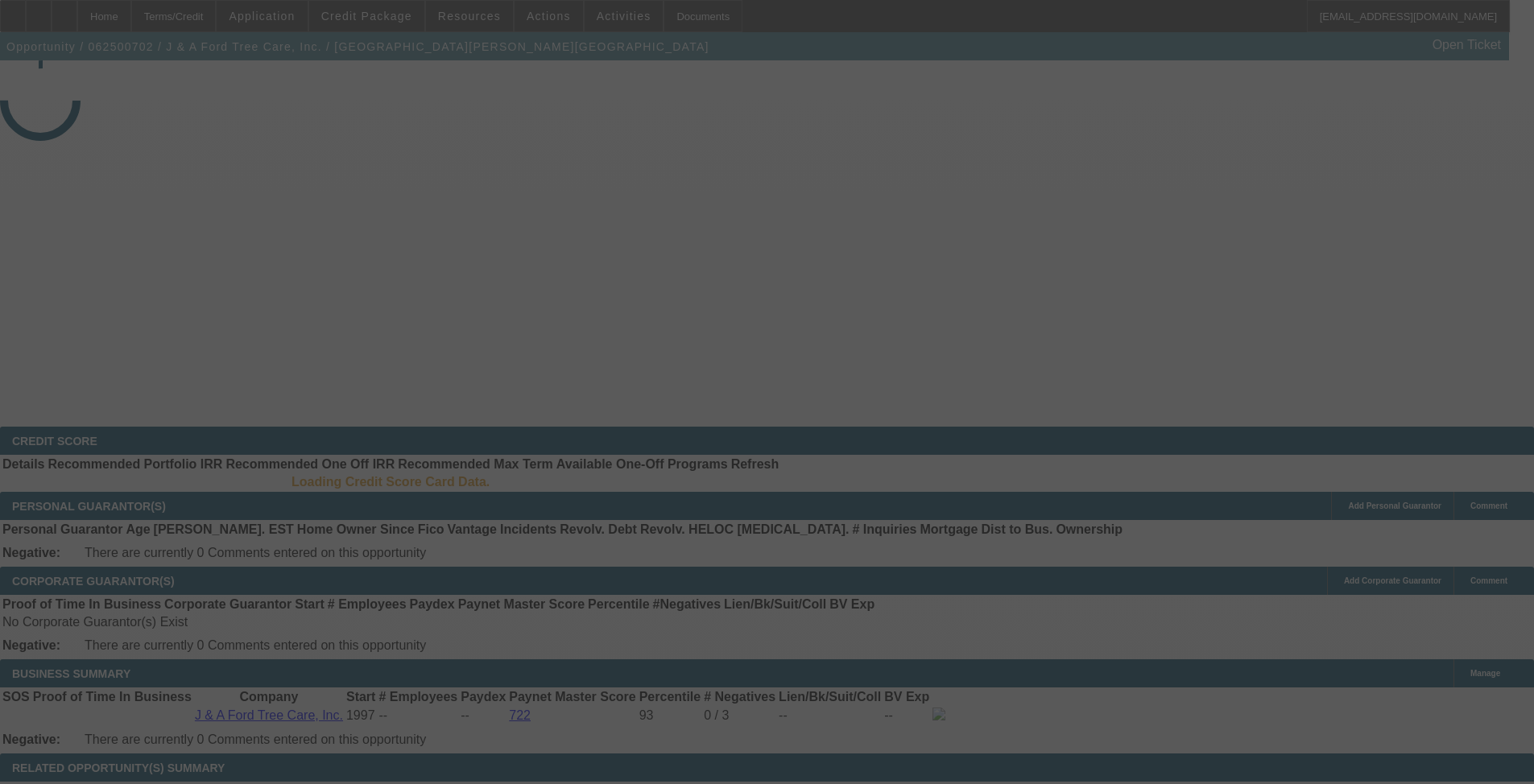 select on "3" 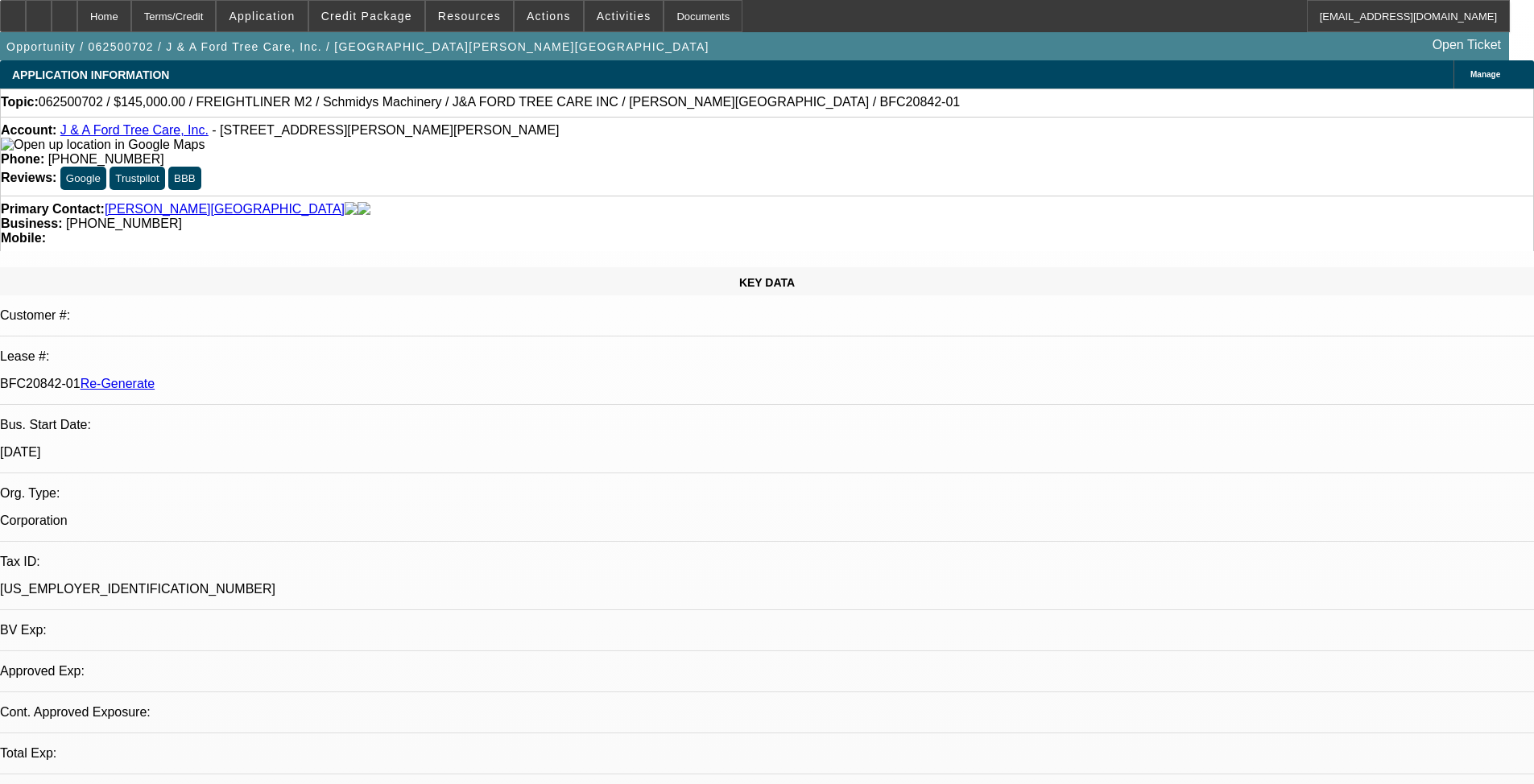 select on "0" 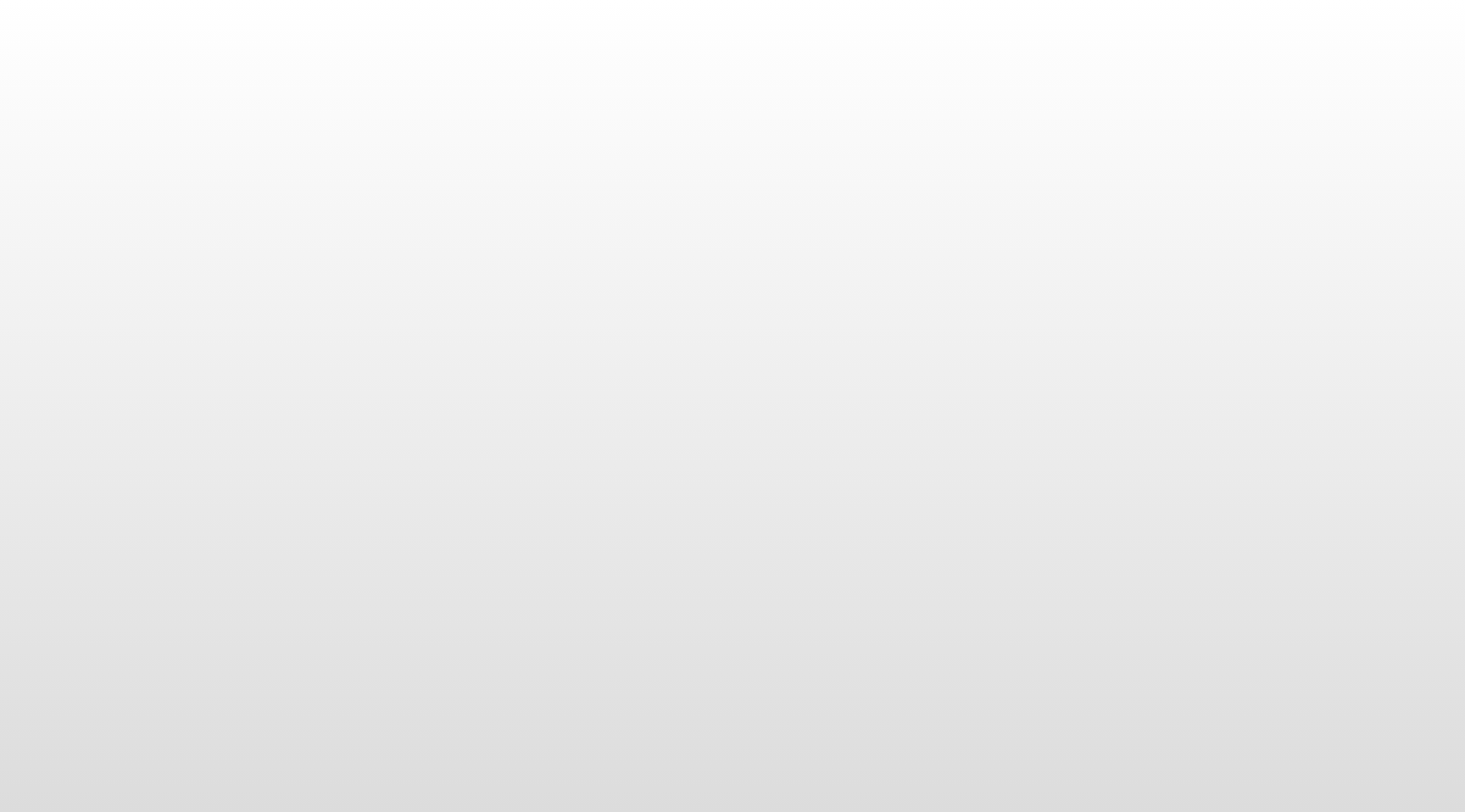 scroll, scrollTop: 0, scrollLeft: 0, axis: both 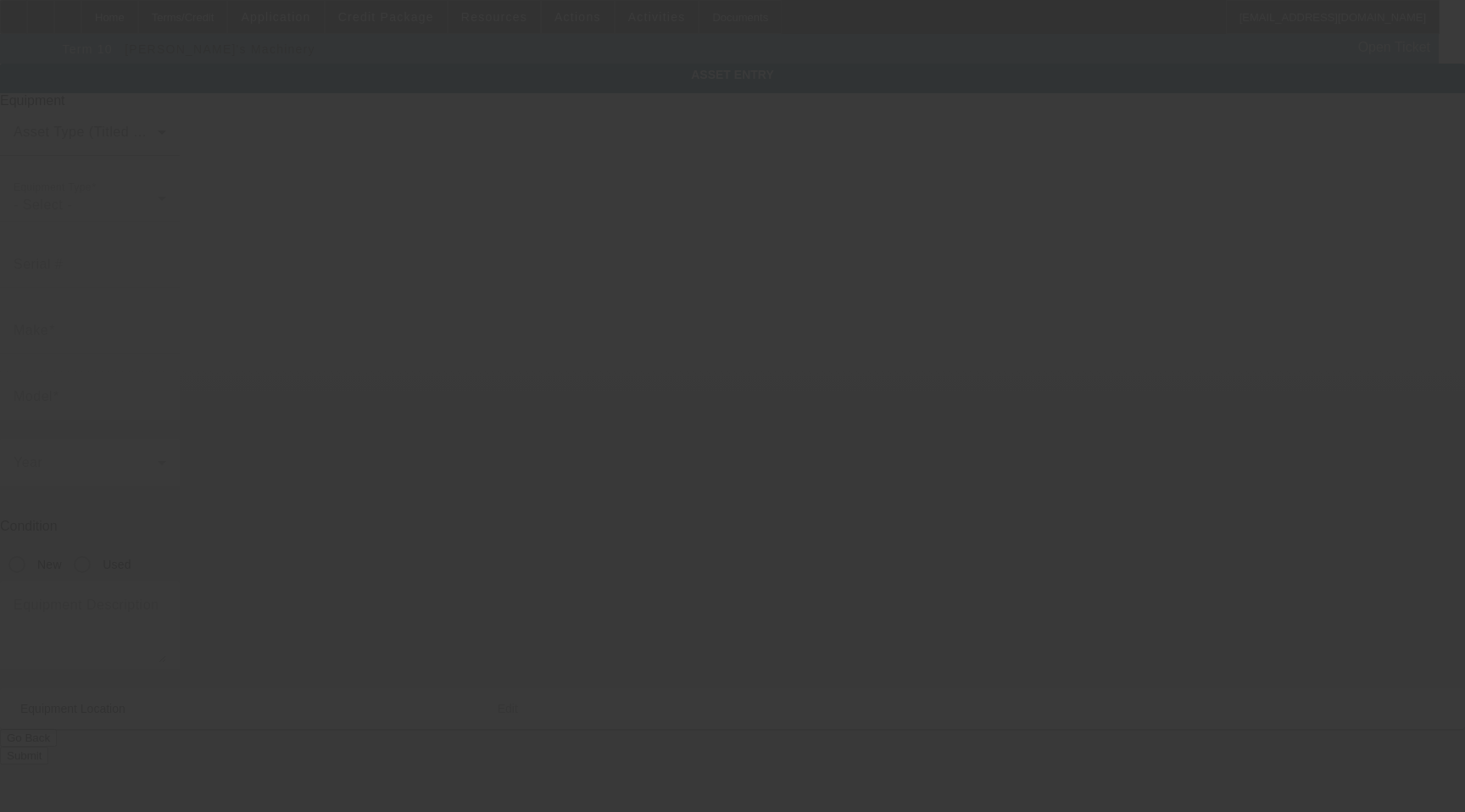 click 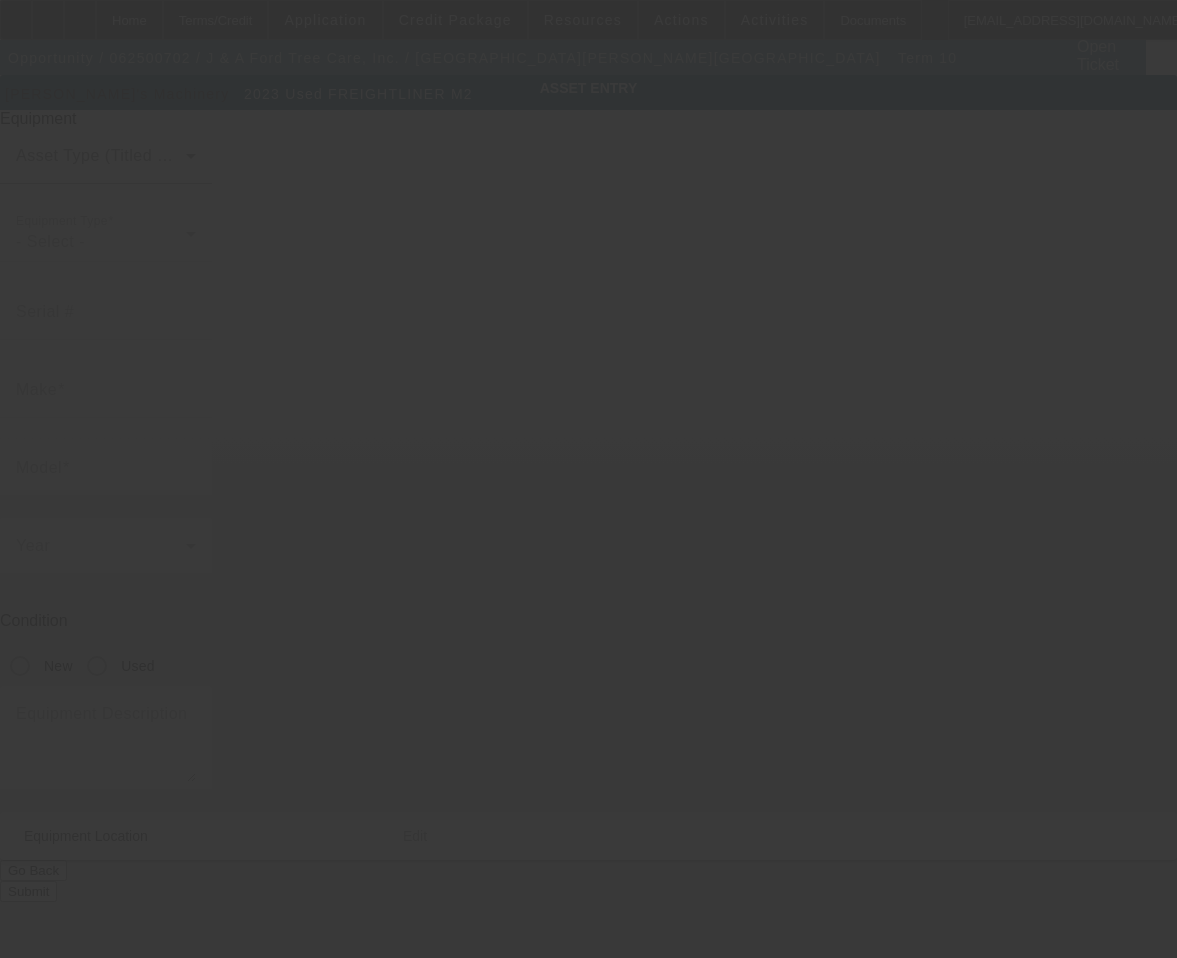 type on "[US_VEHICLE_IDENTIFICATION_NUMBER]" 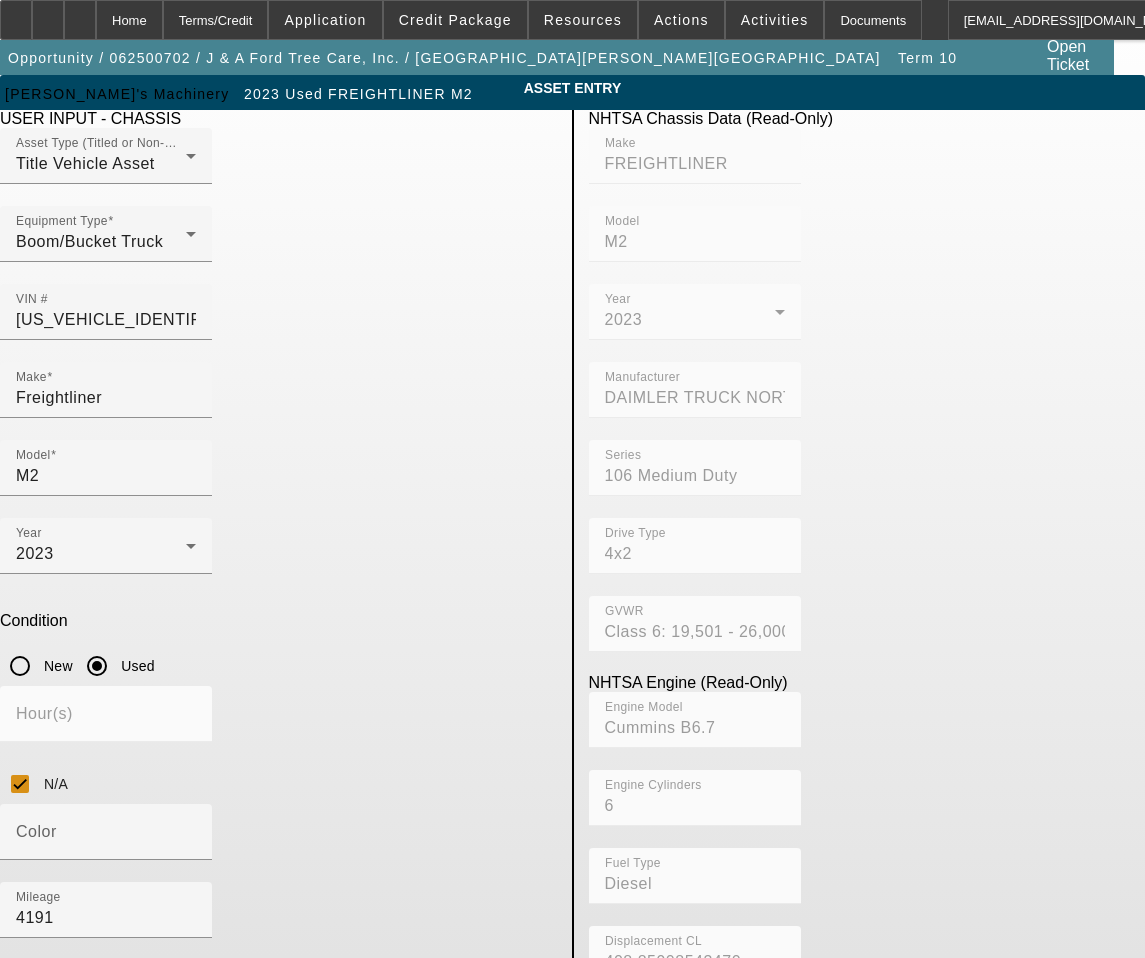click on "Truck Chassis Description (Describe the truck chassis only)" at bounding box center [106, 1020] 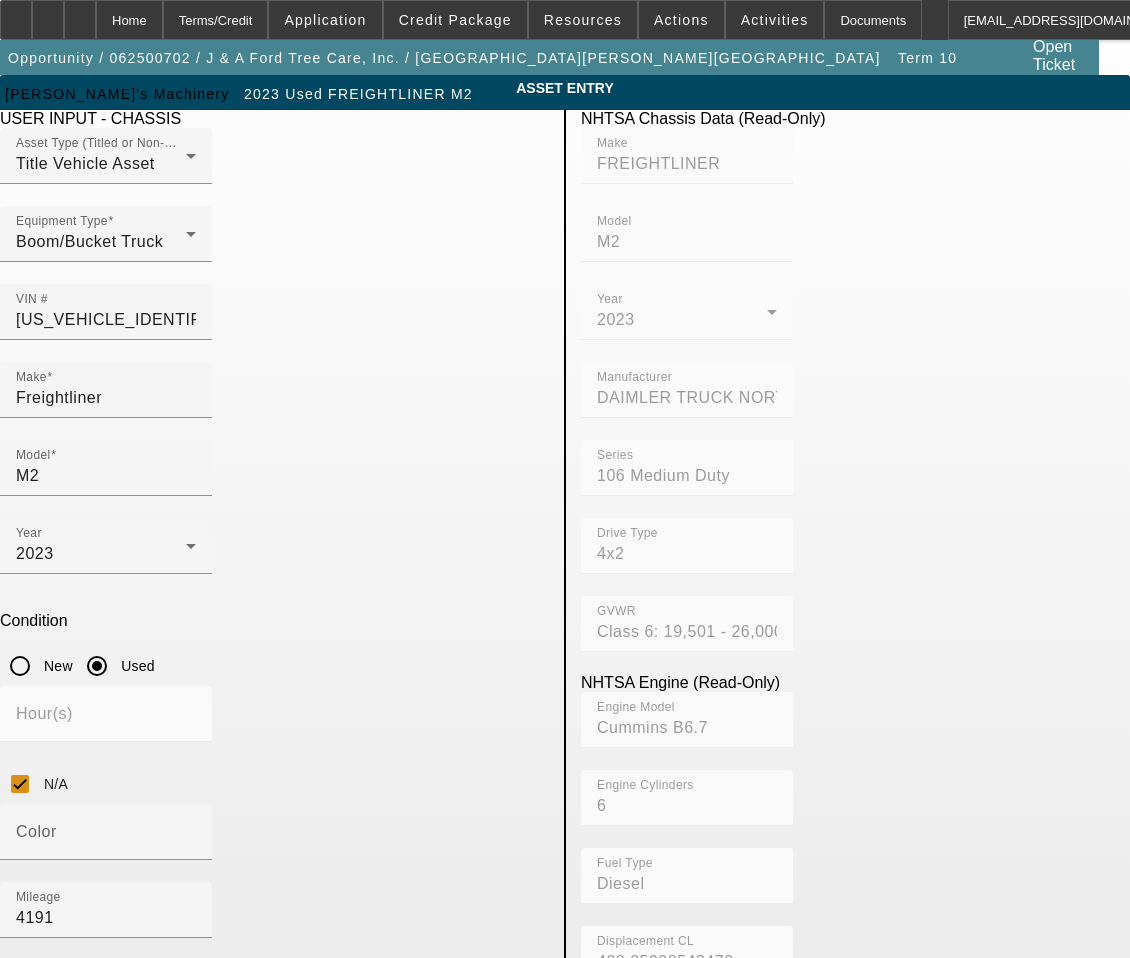 click on "Make" at bounding box center [36, 1150] 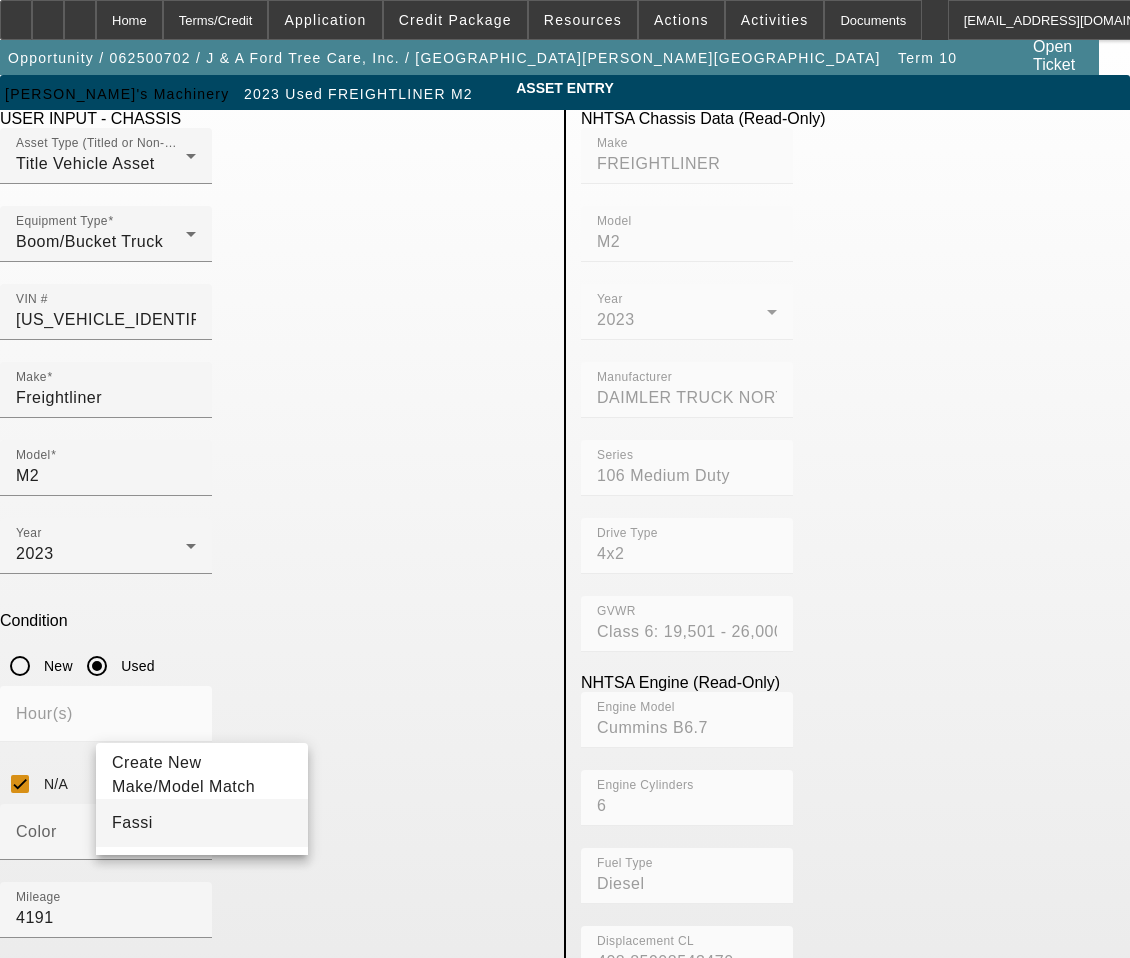 type on "Fassi" 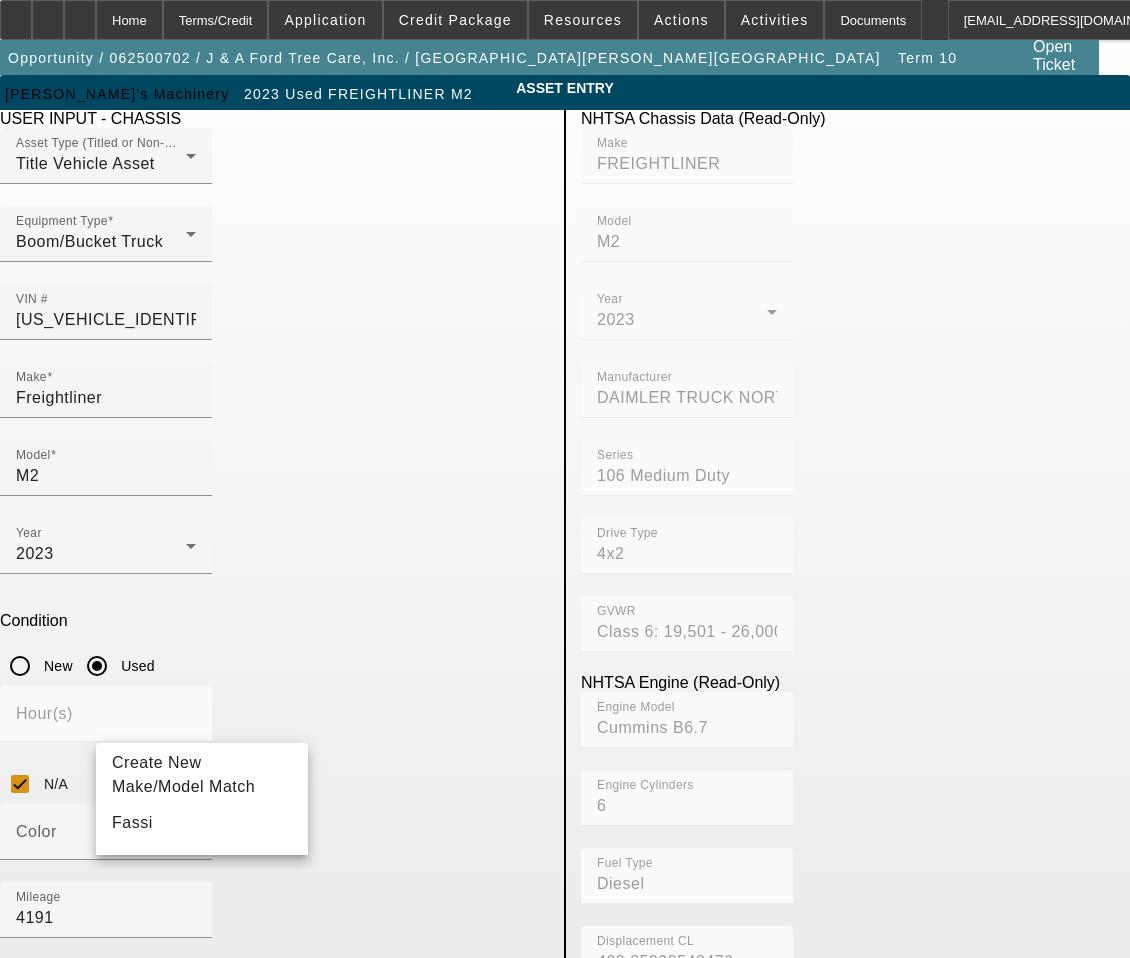 click on "Fassi" at bounding box center (202, 823) 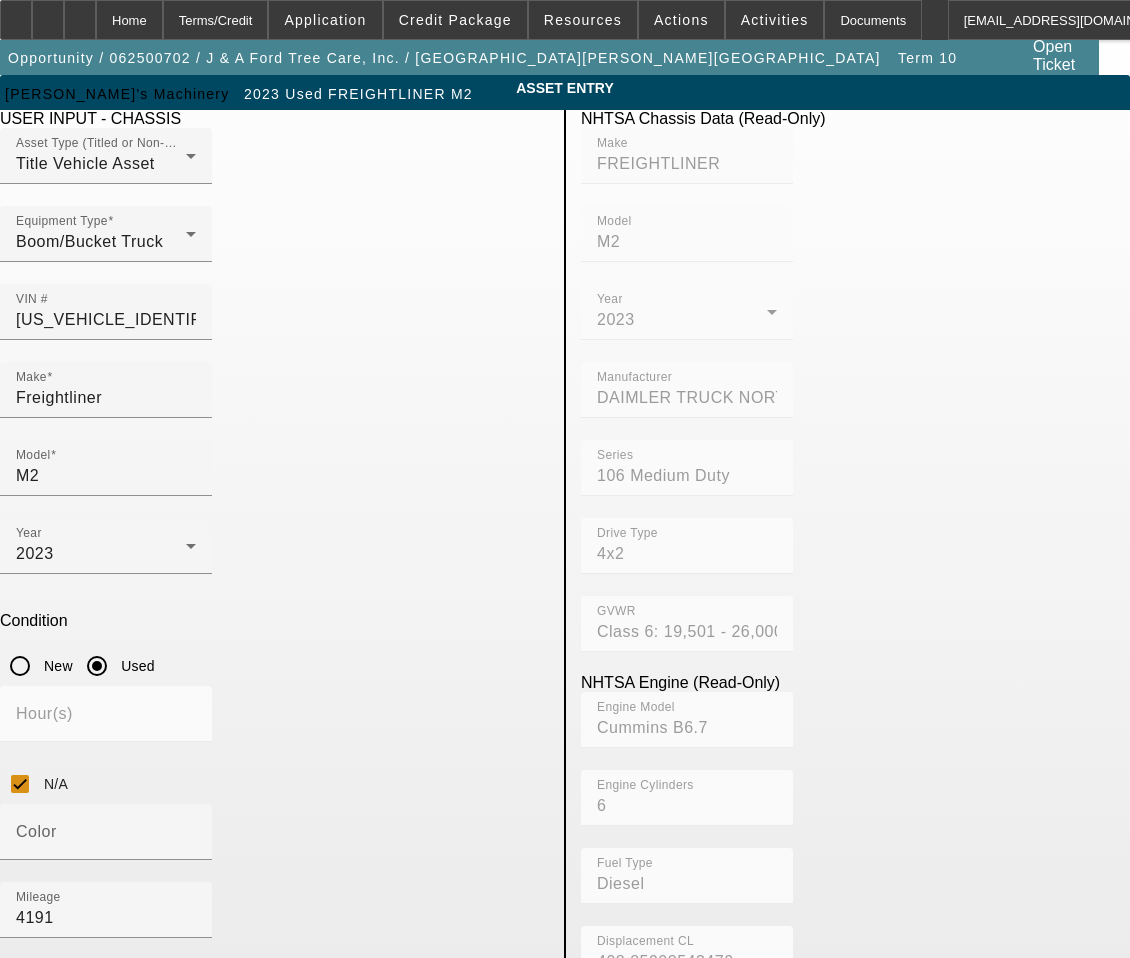 click on "Model" at bounding box center [106, 1229] 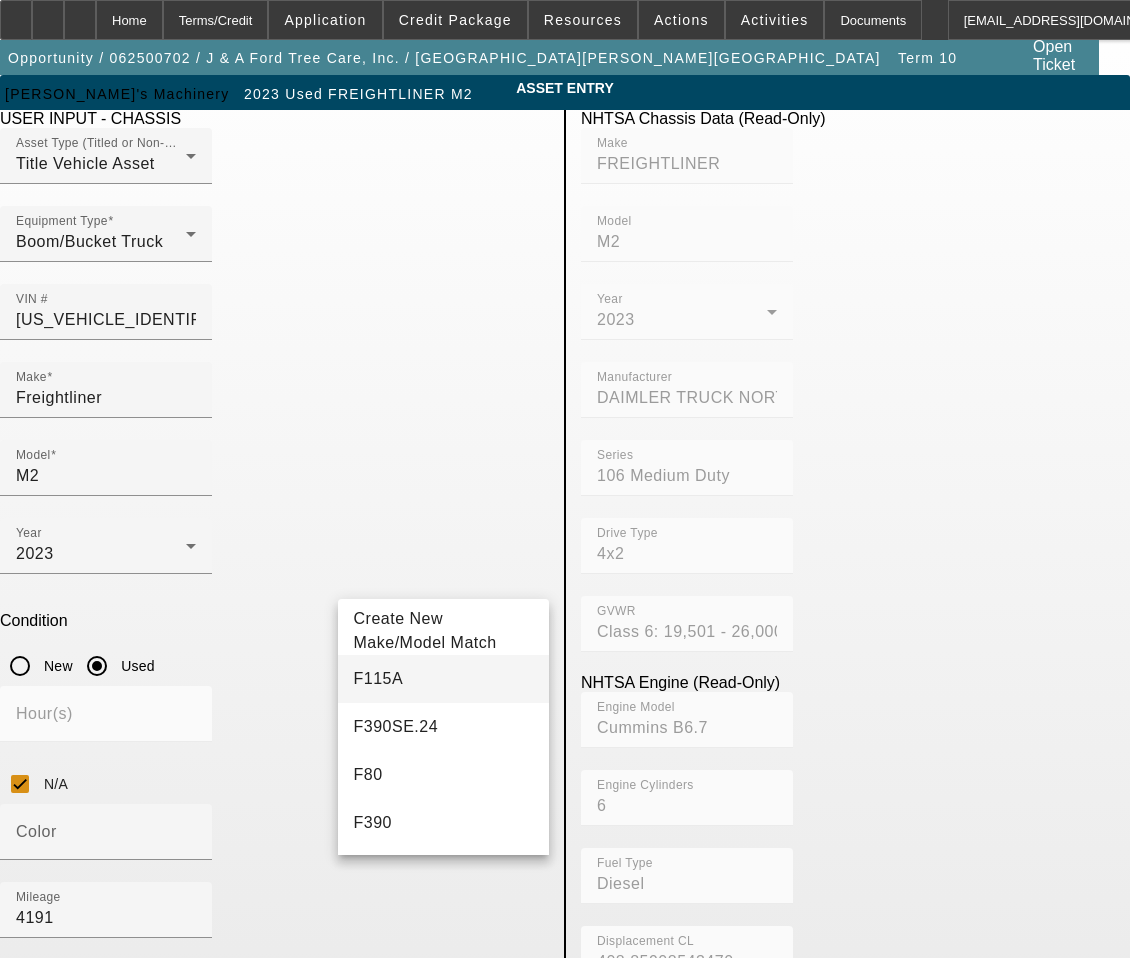 click on "F115A" at bounding box center (379, 678) 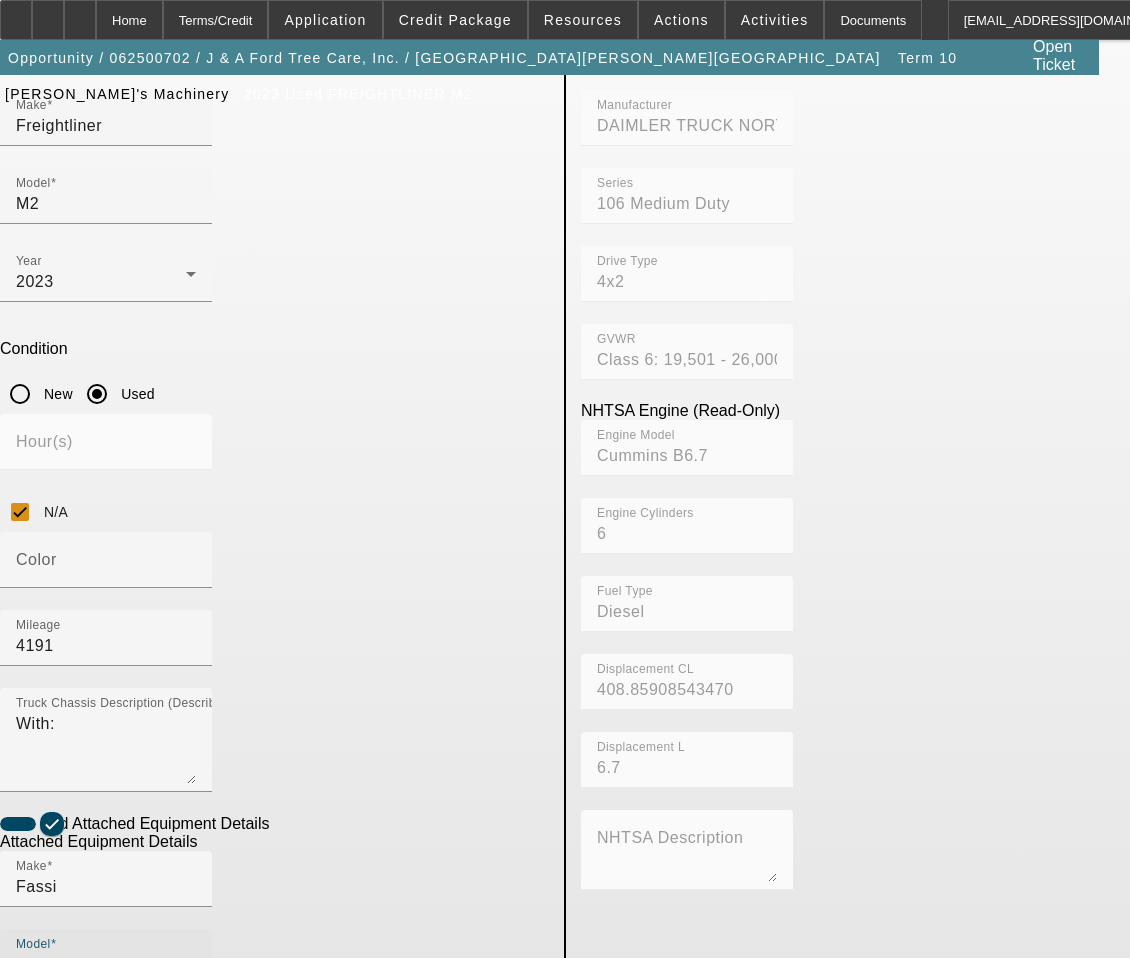 scroll, scrollTop: 300, scrollLeft: 0, axis: vertical 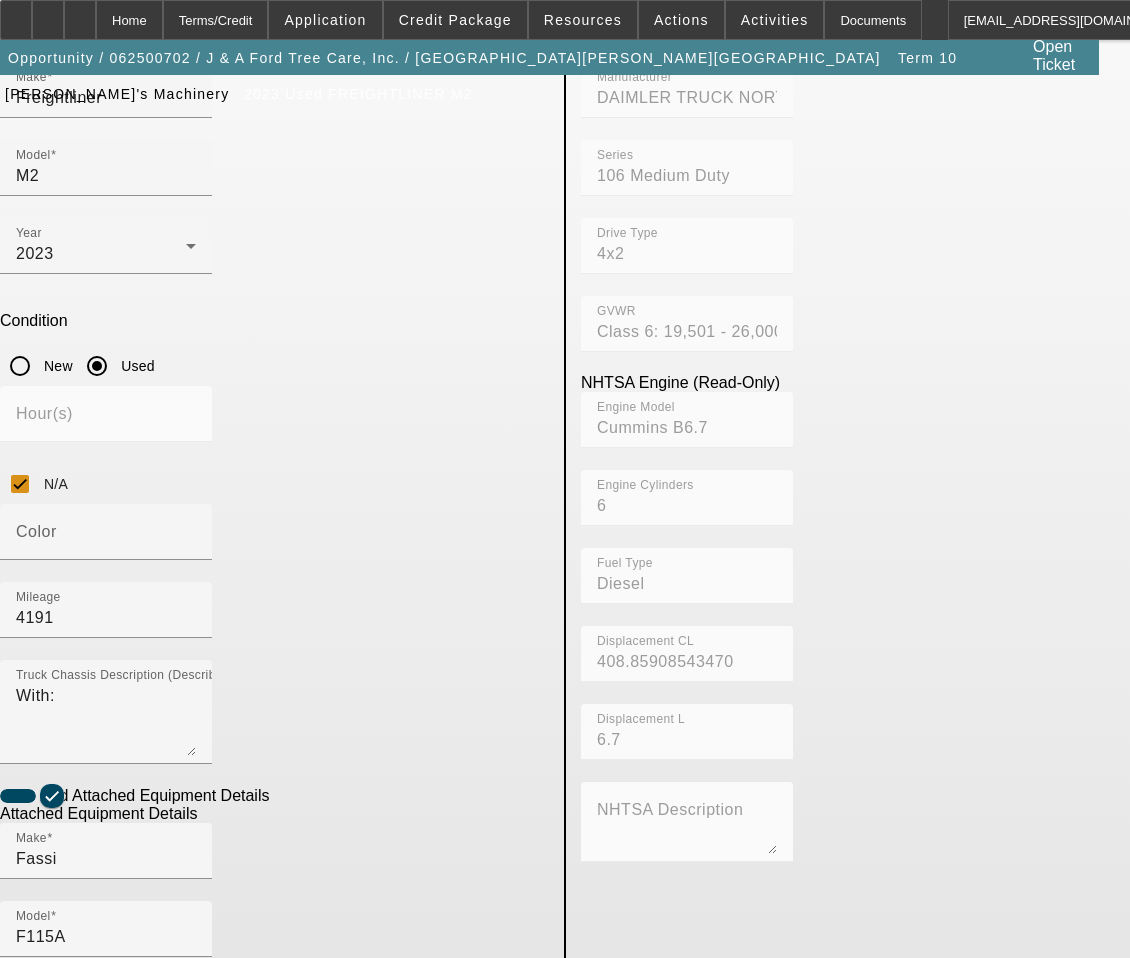 click on "Truck Equip. Description (Describe the equipment on the back of the chassis)" at bounding box center (106, 1293) 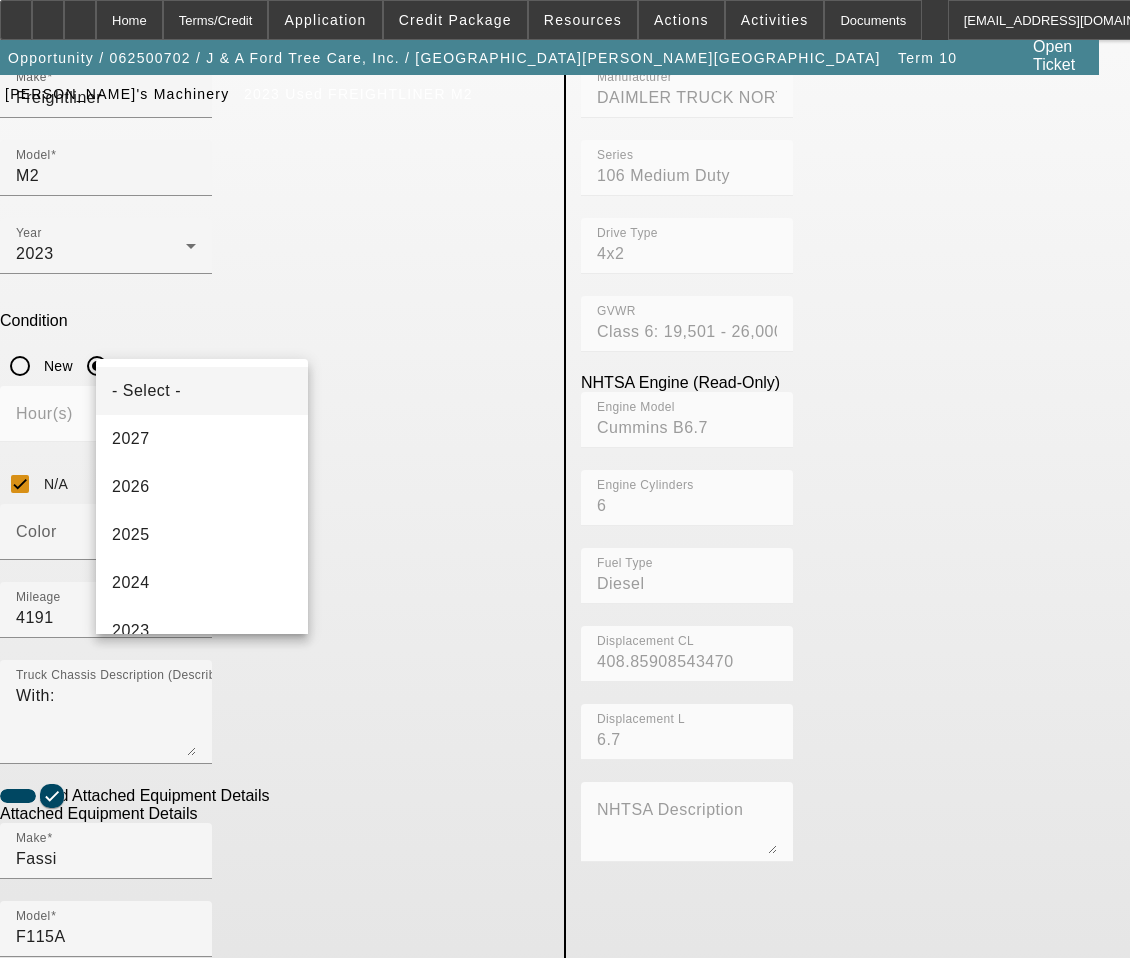 click at bounding box center [565, 479] 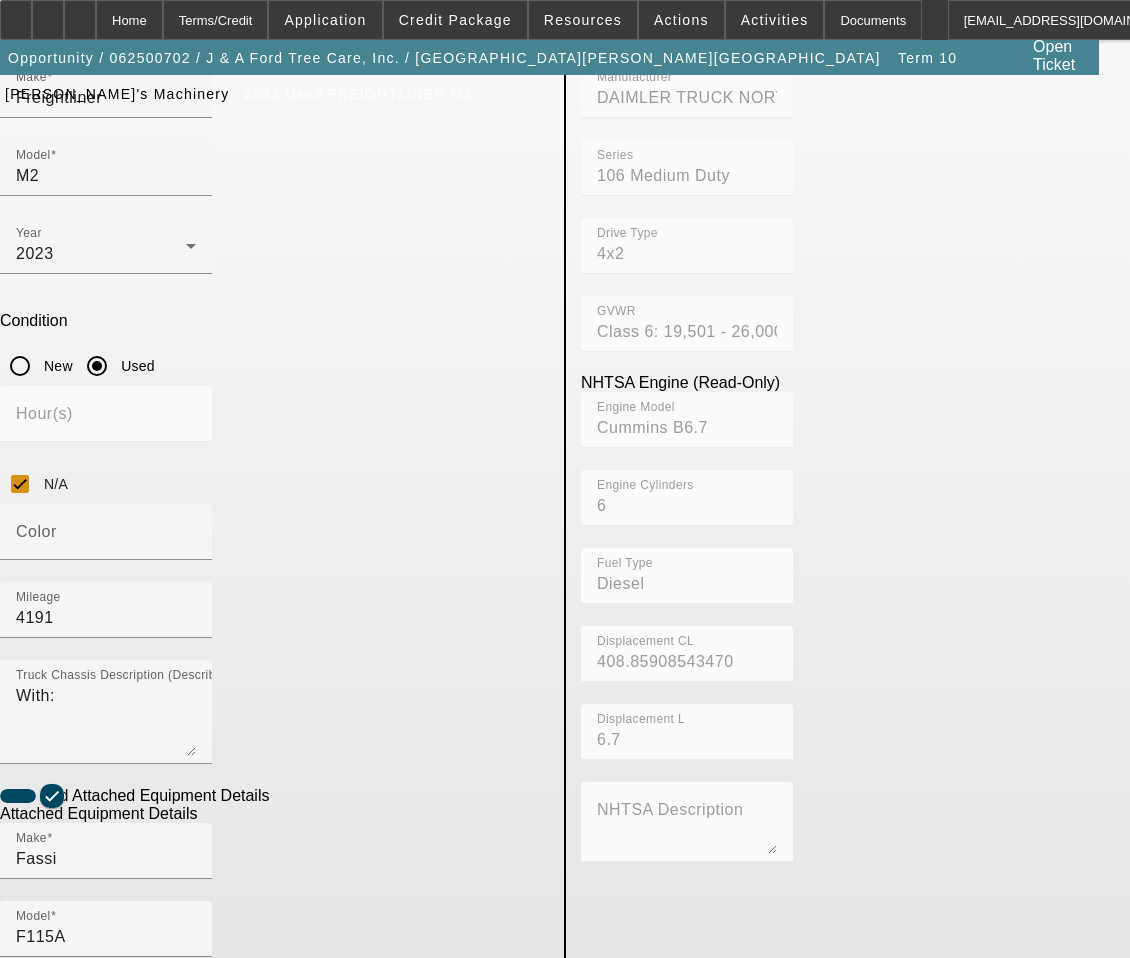 click on "Serial #" at bounding box center [45, 1142] 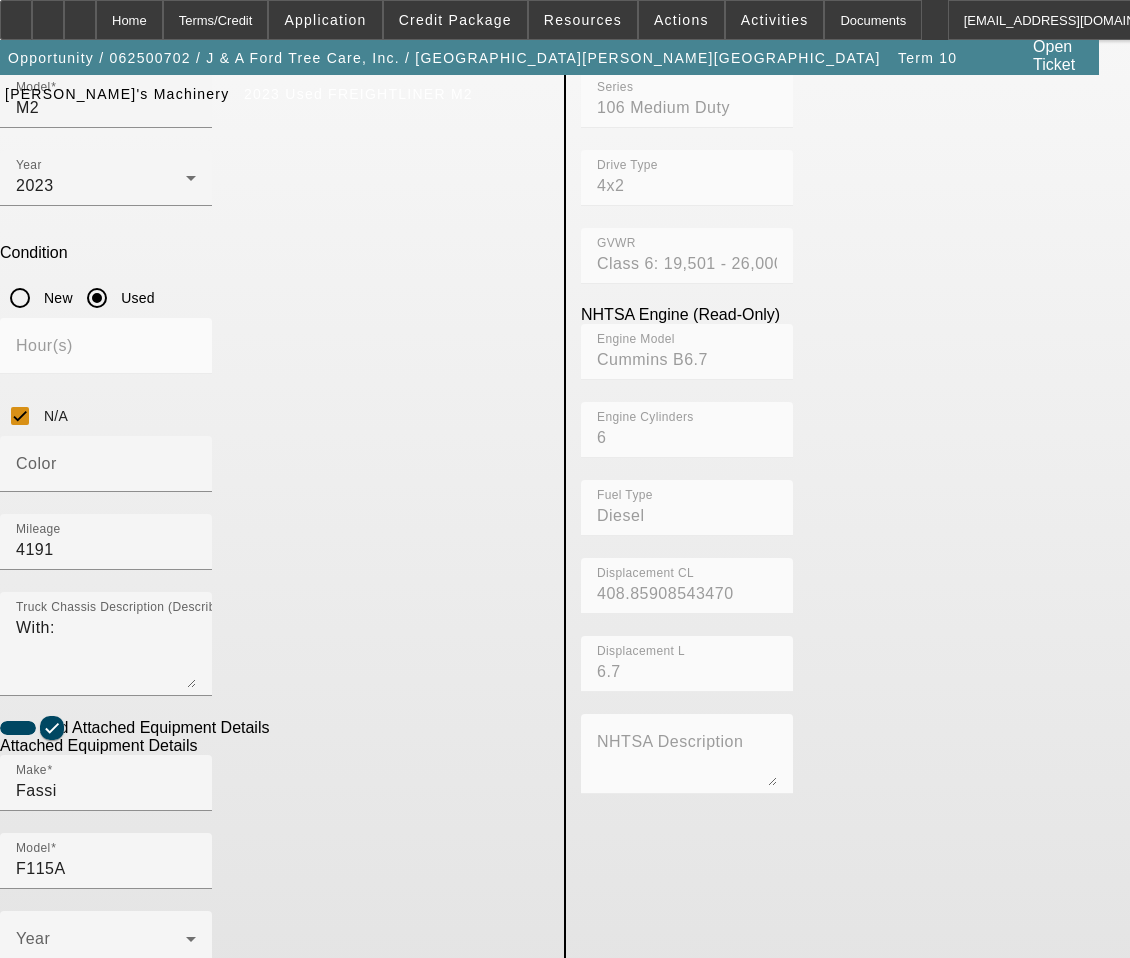 scroll, scrollTop: 400, scrollLeft: 0, axis: vertical 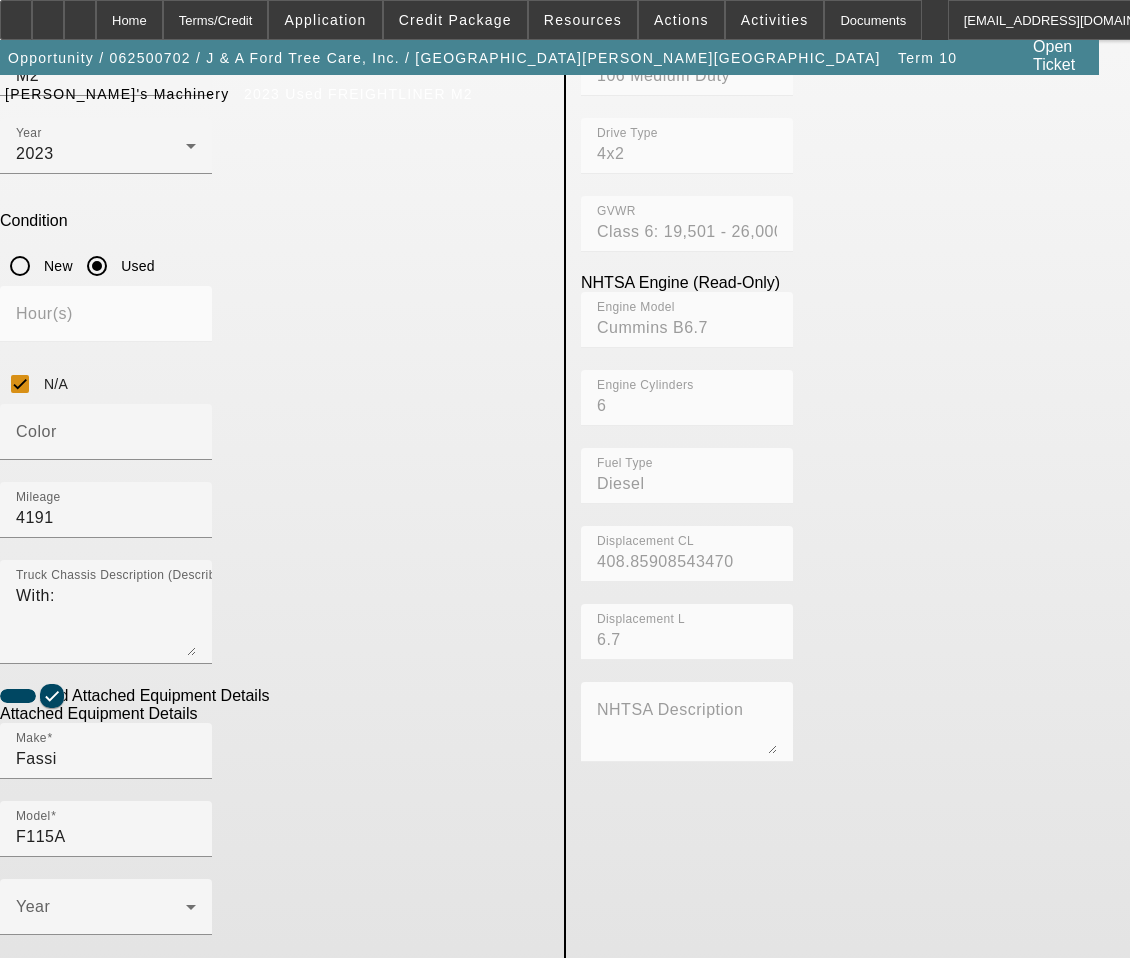 type on "LKRB0067" 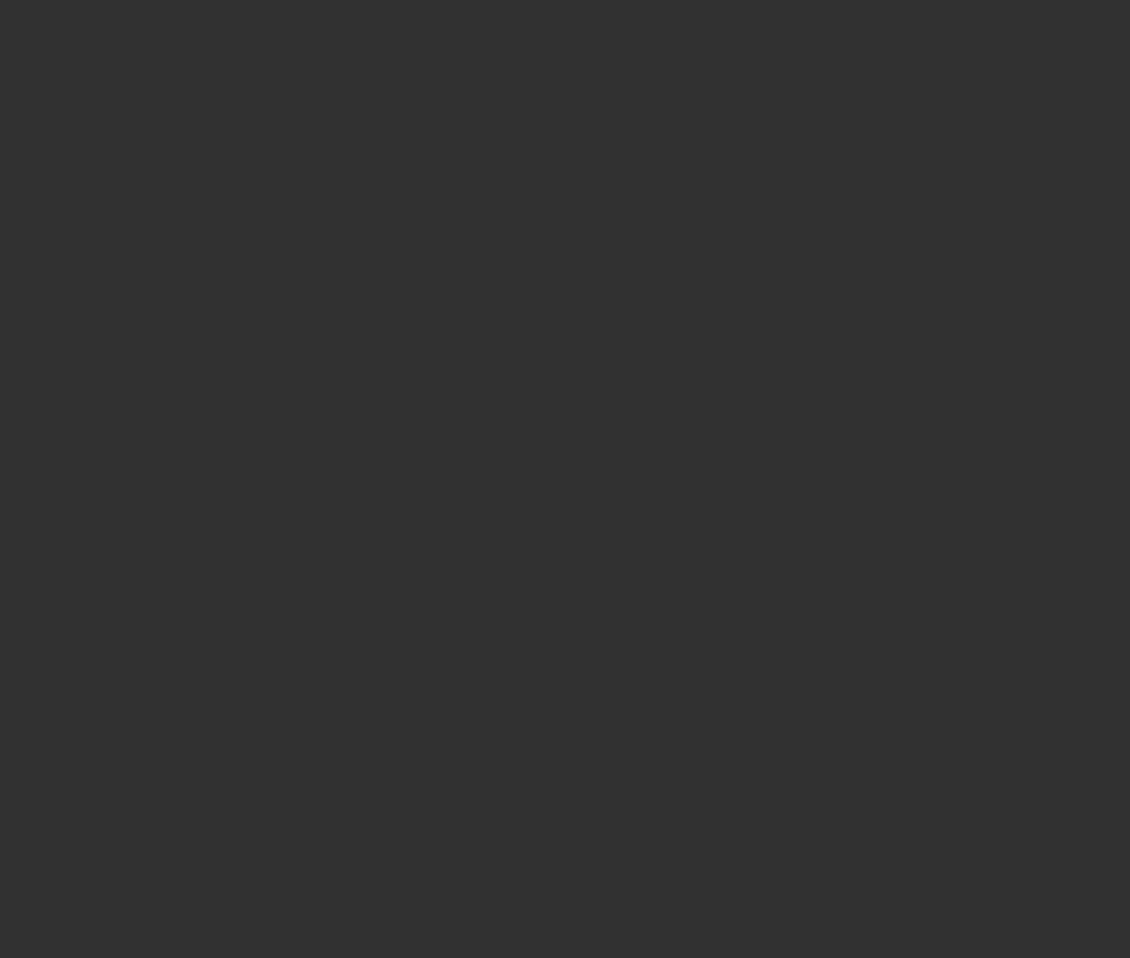 select on "3" 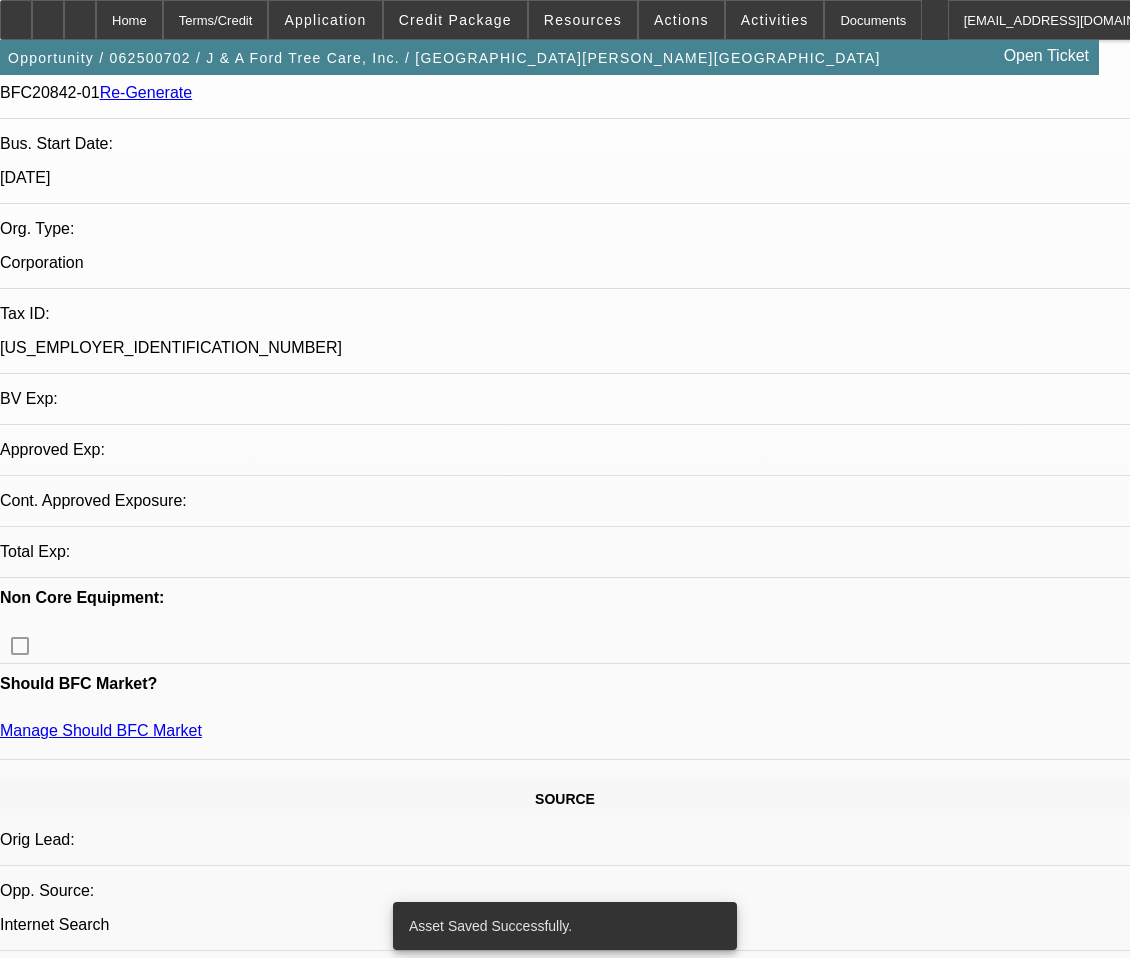 select on "0" 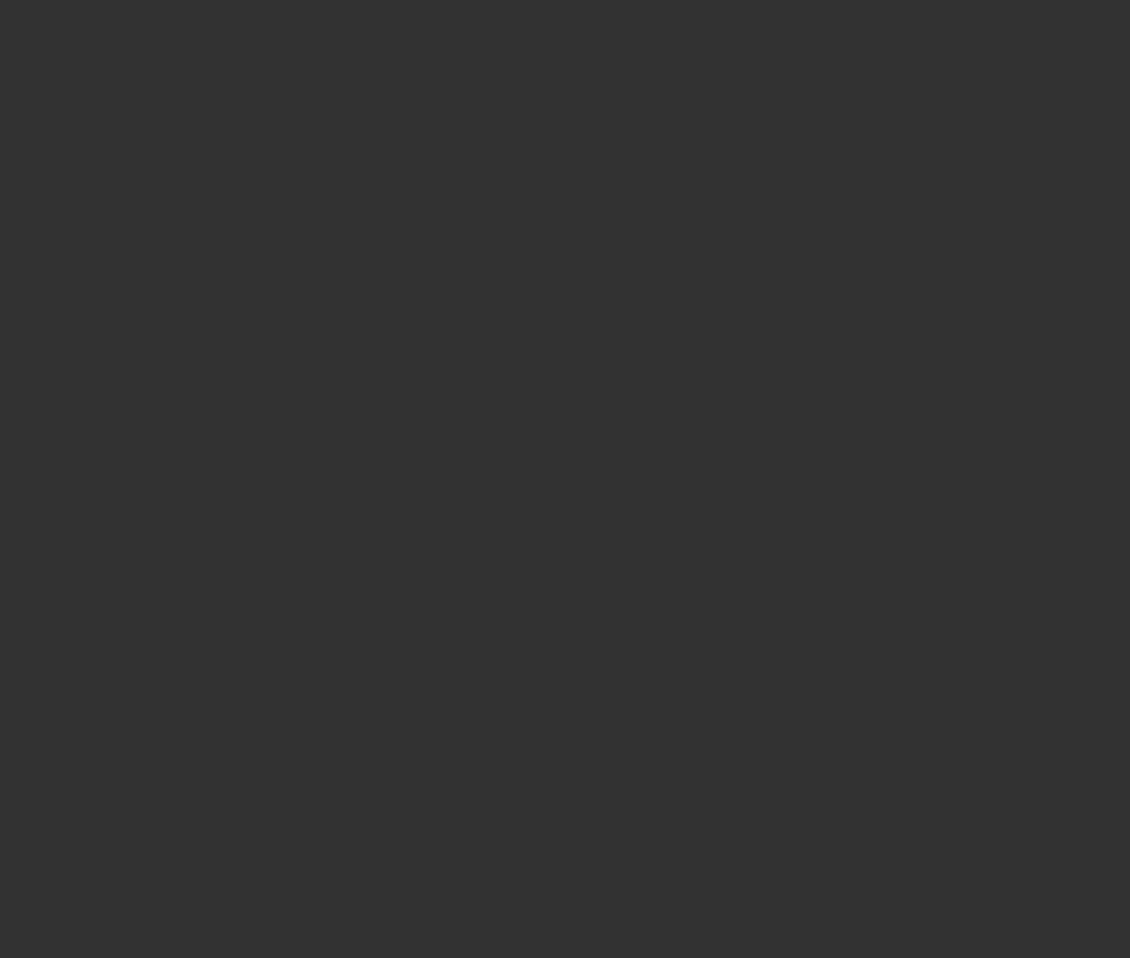 scroll, scrollTop: 0, scrollLeft: 0, axis: both 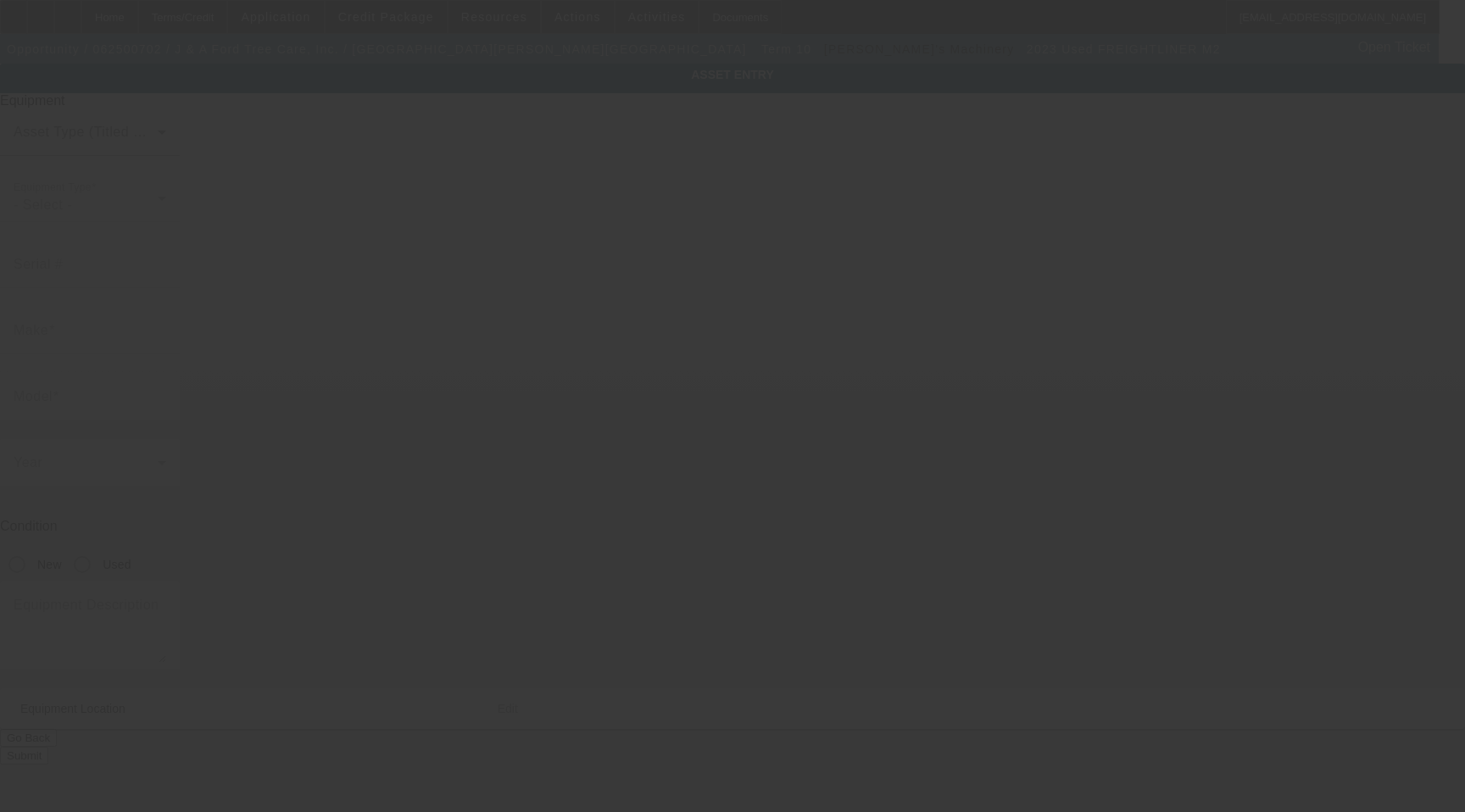 type on "[US_VEHICLE_IDENTIFICATION_NUMBER]" 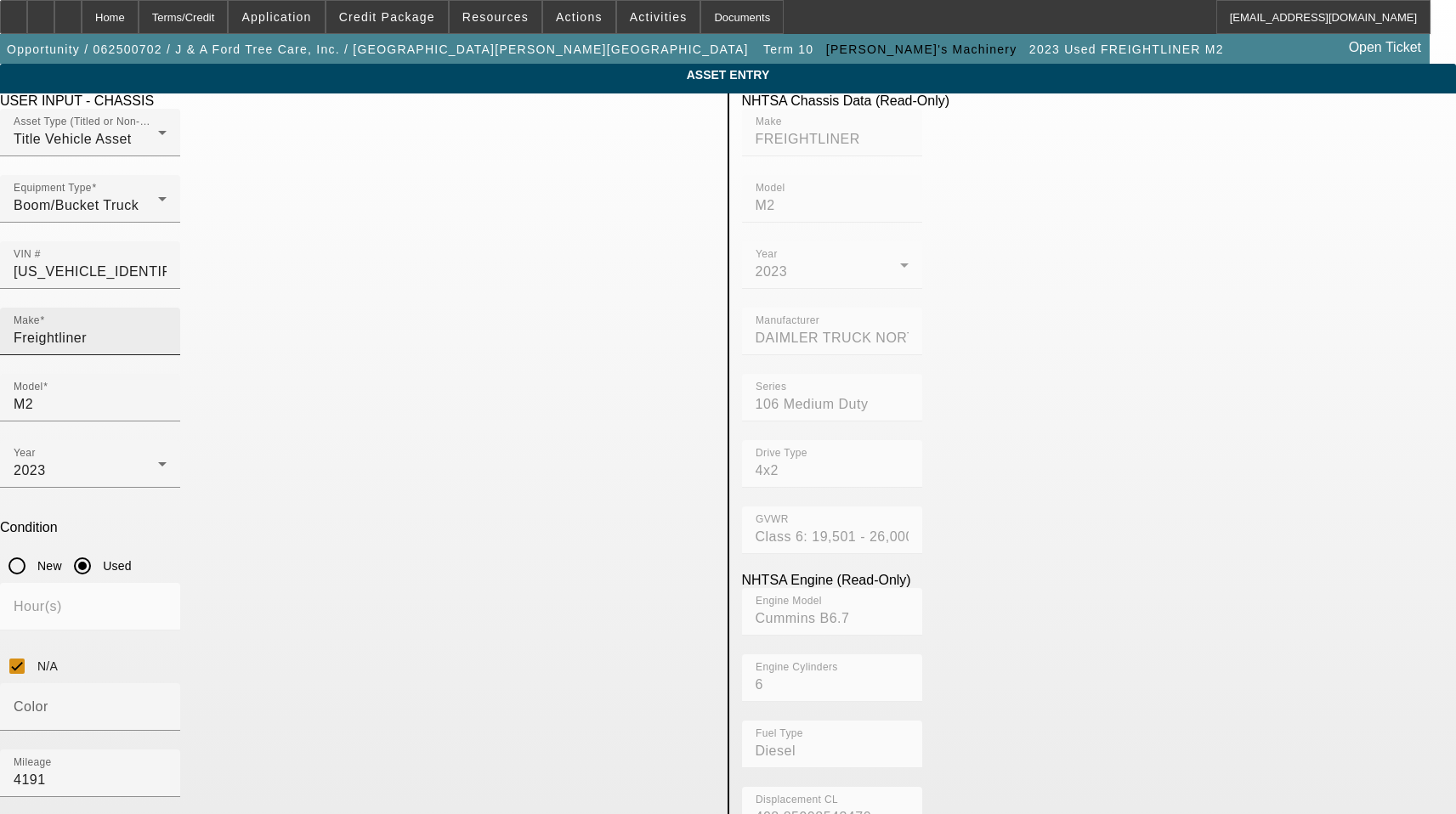 click on "Freightliner" at bounding box center [90, 338] 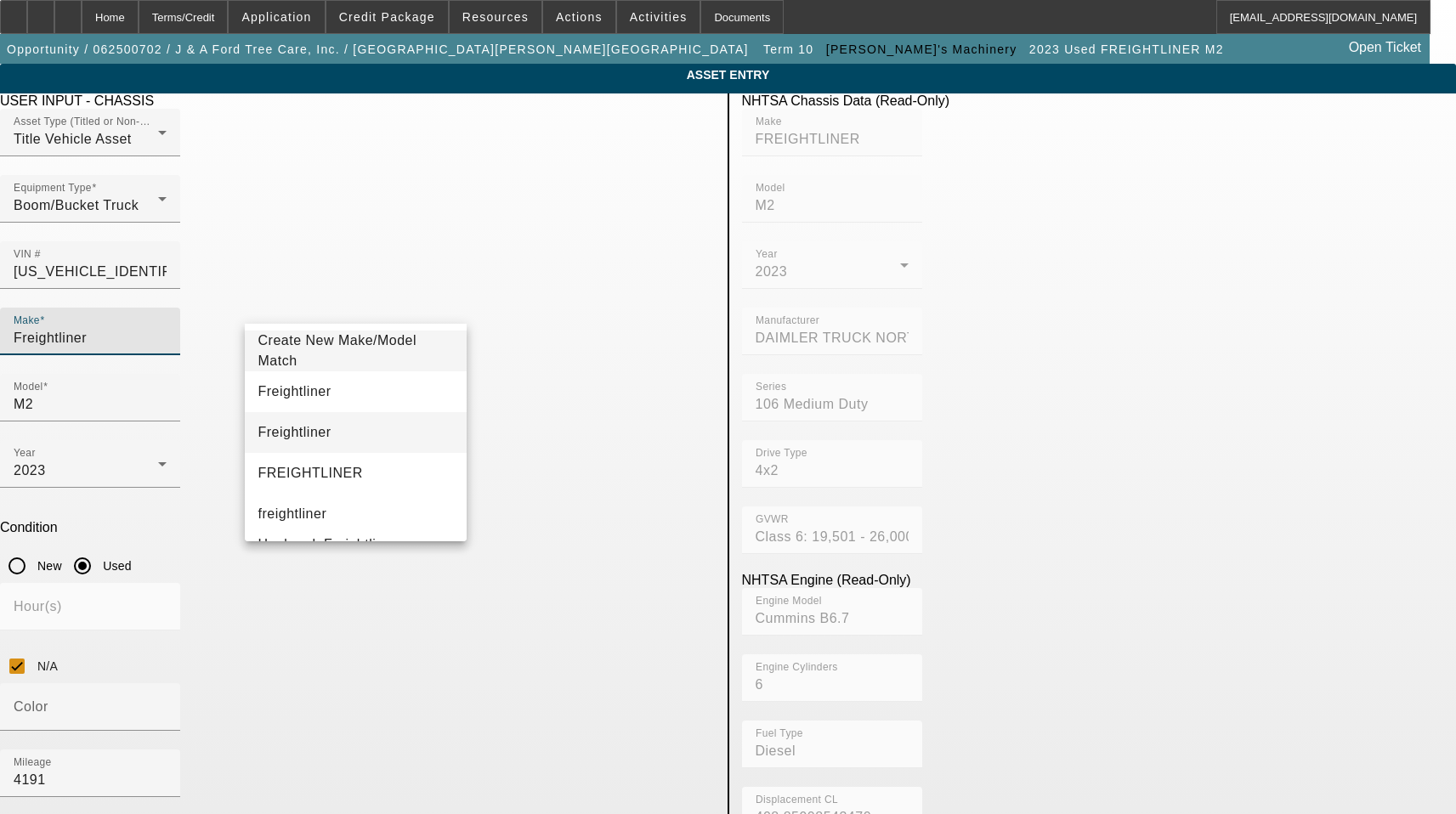 type on "Freightliner" 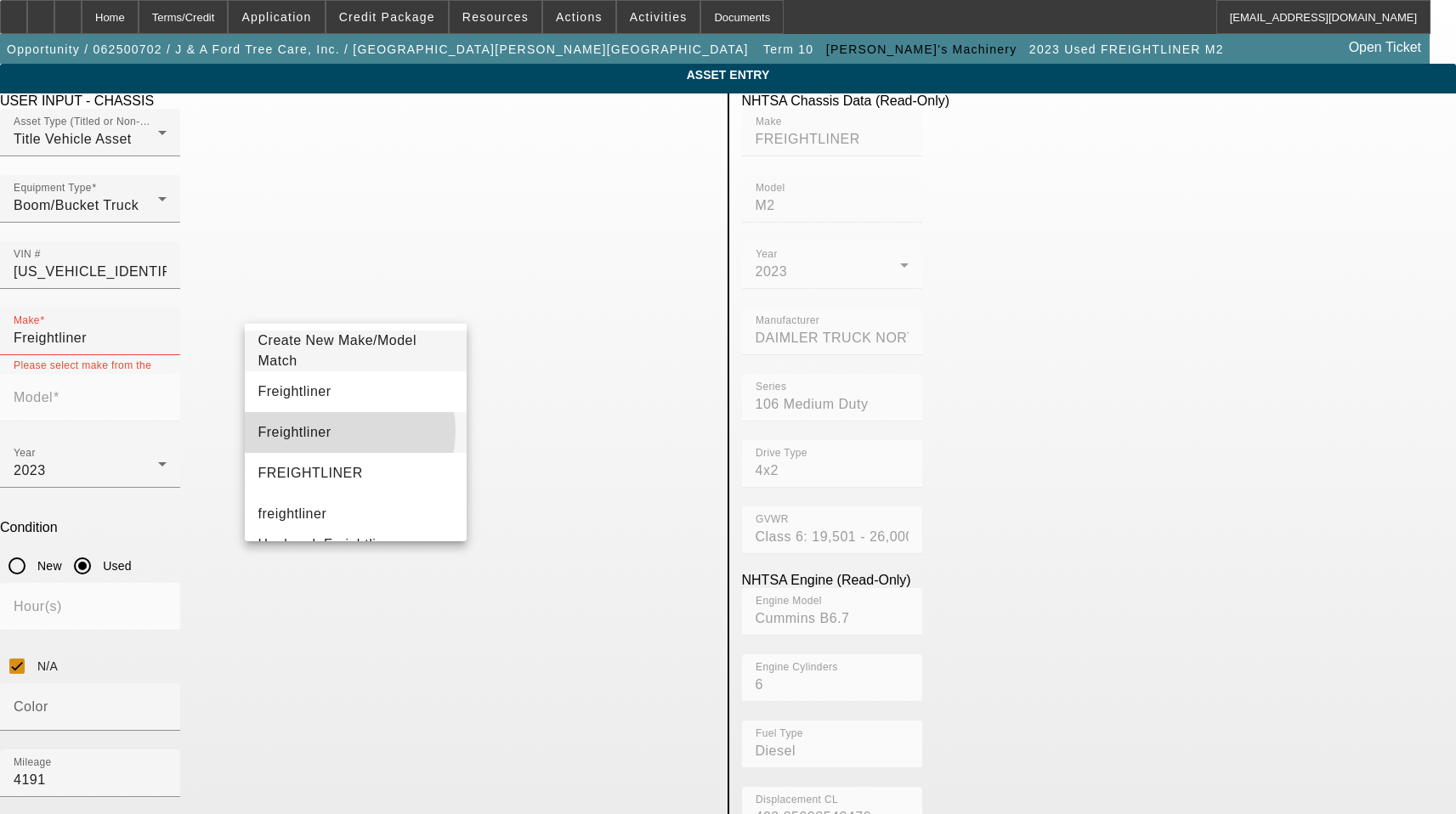 click on "Freightliner" at bounding box center [356, 432] 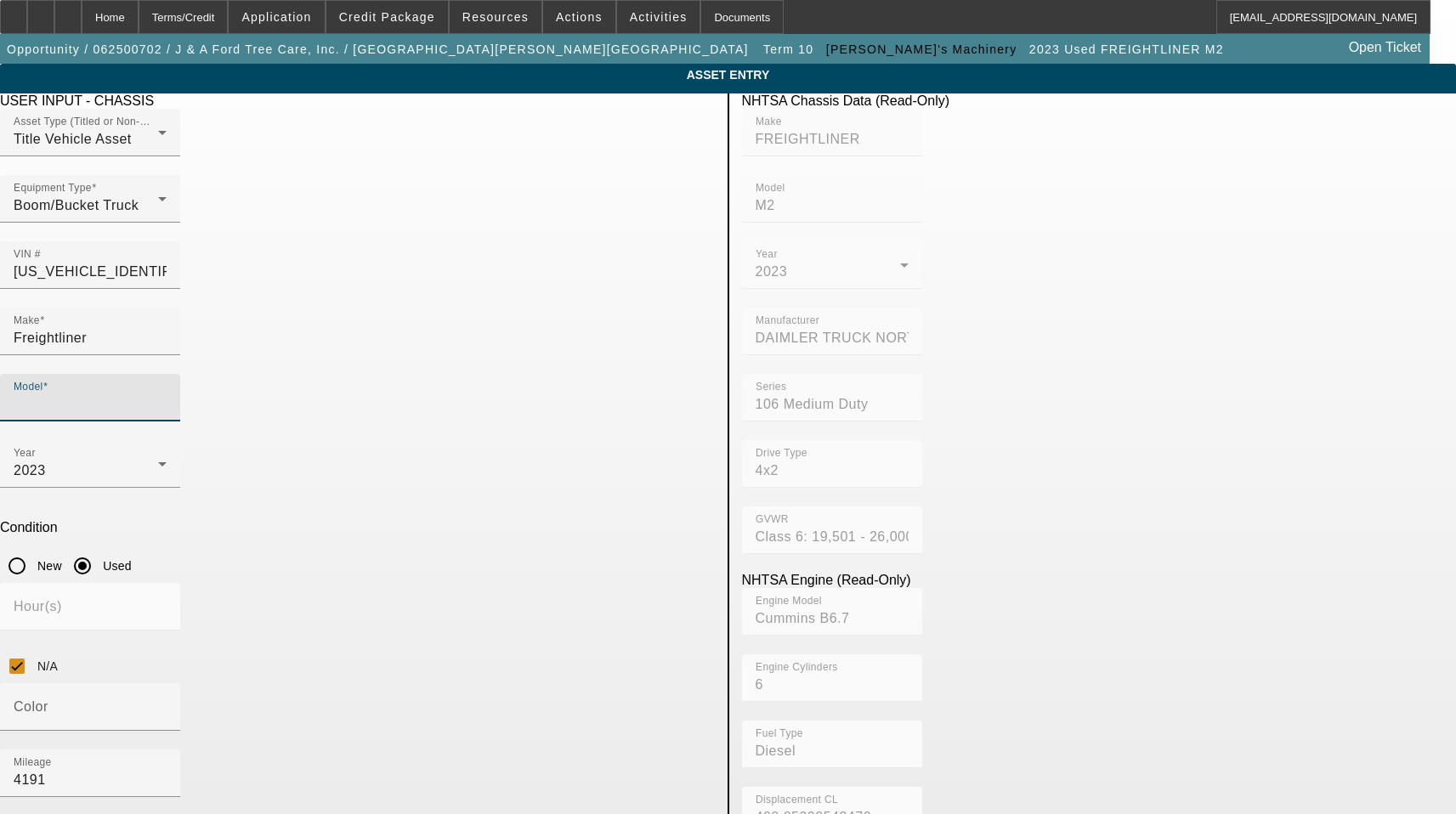 click on "Model" at bounding box center [90, 404] 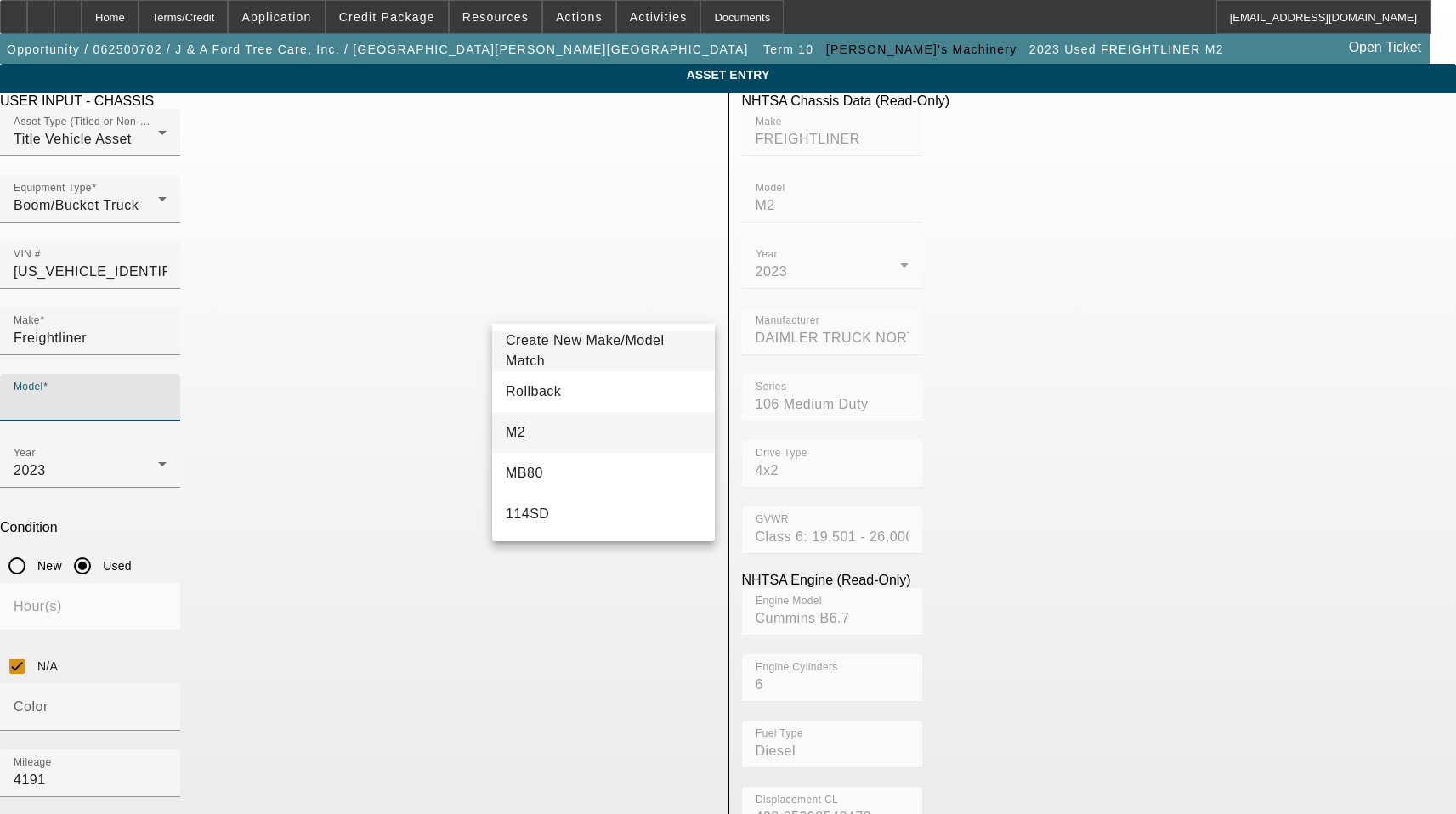 click on "M2" at bounding box center [603, 432] 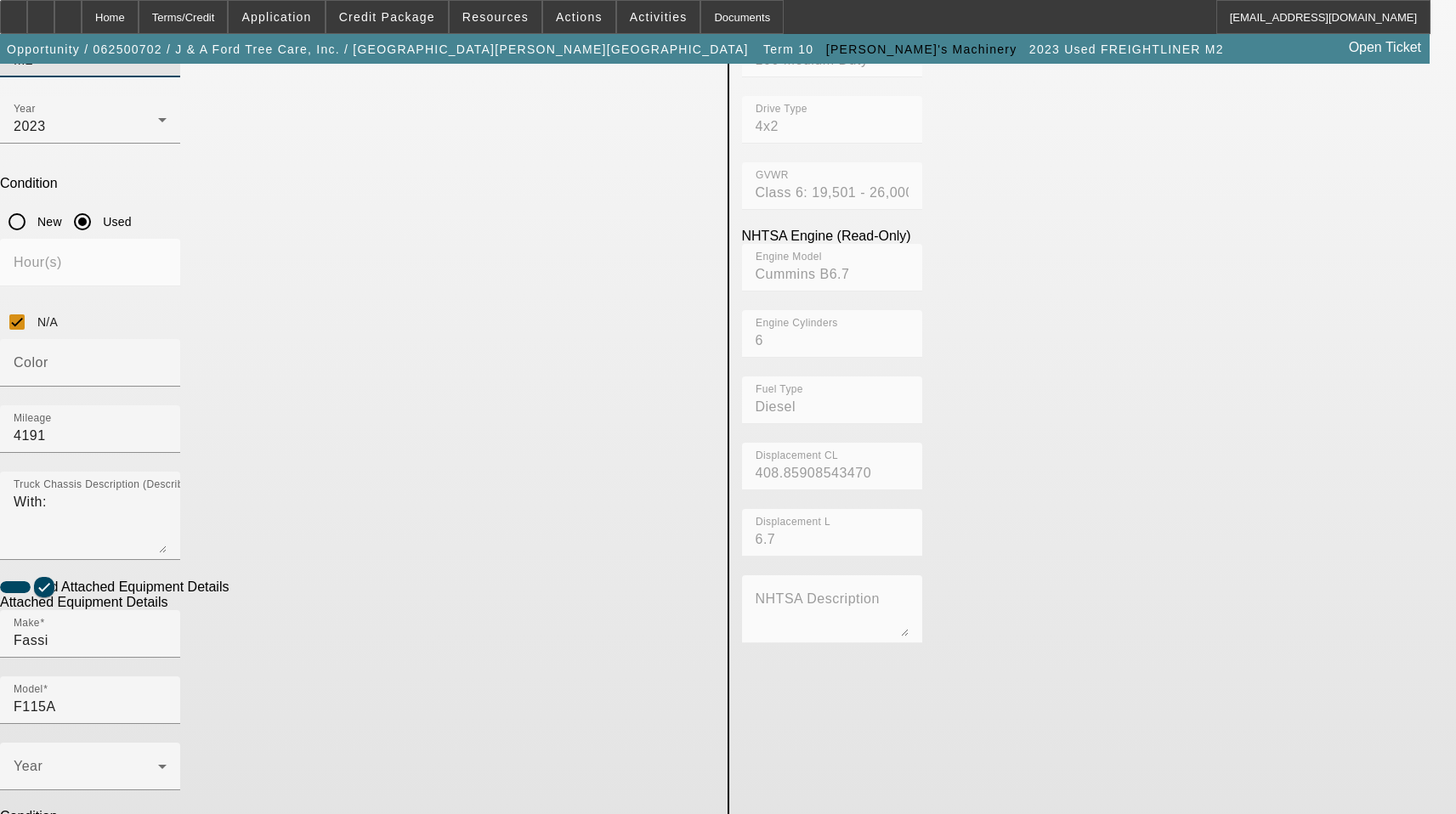 scroll, scrollTop: 348, scrollLeft: 0, axis: vertical 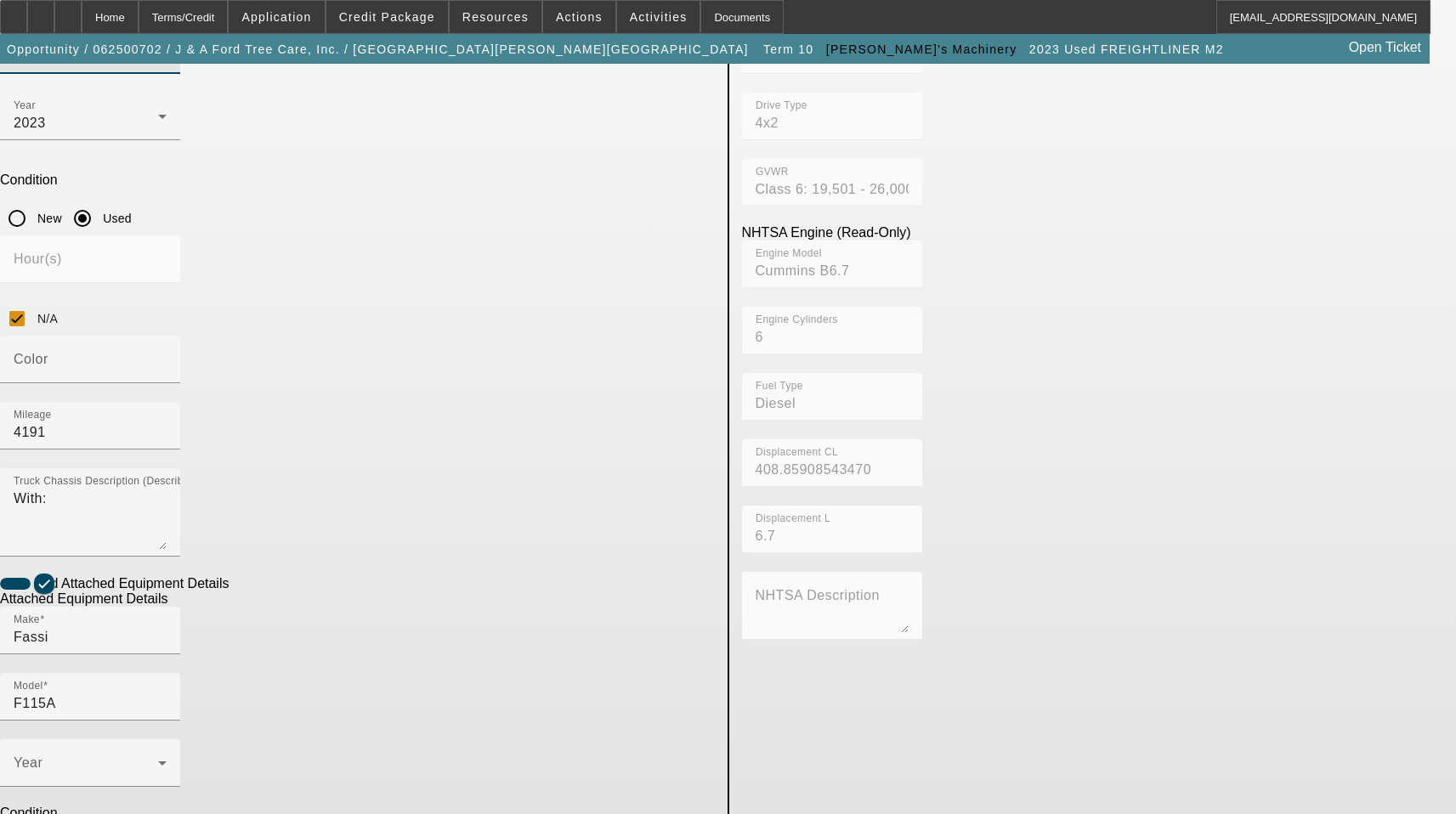 click on "Equipment Location
[STREET_ADDRESS][PERSON_NAME][PERSON_NAME]
Edit" at bounding box center (357, 1083) 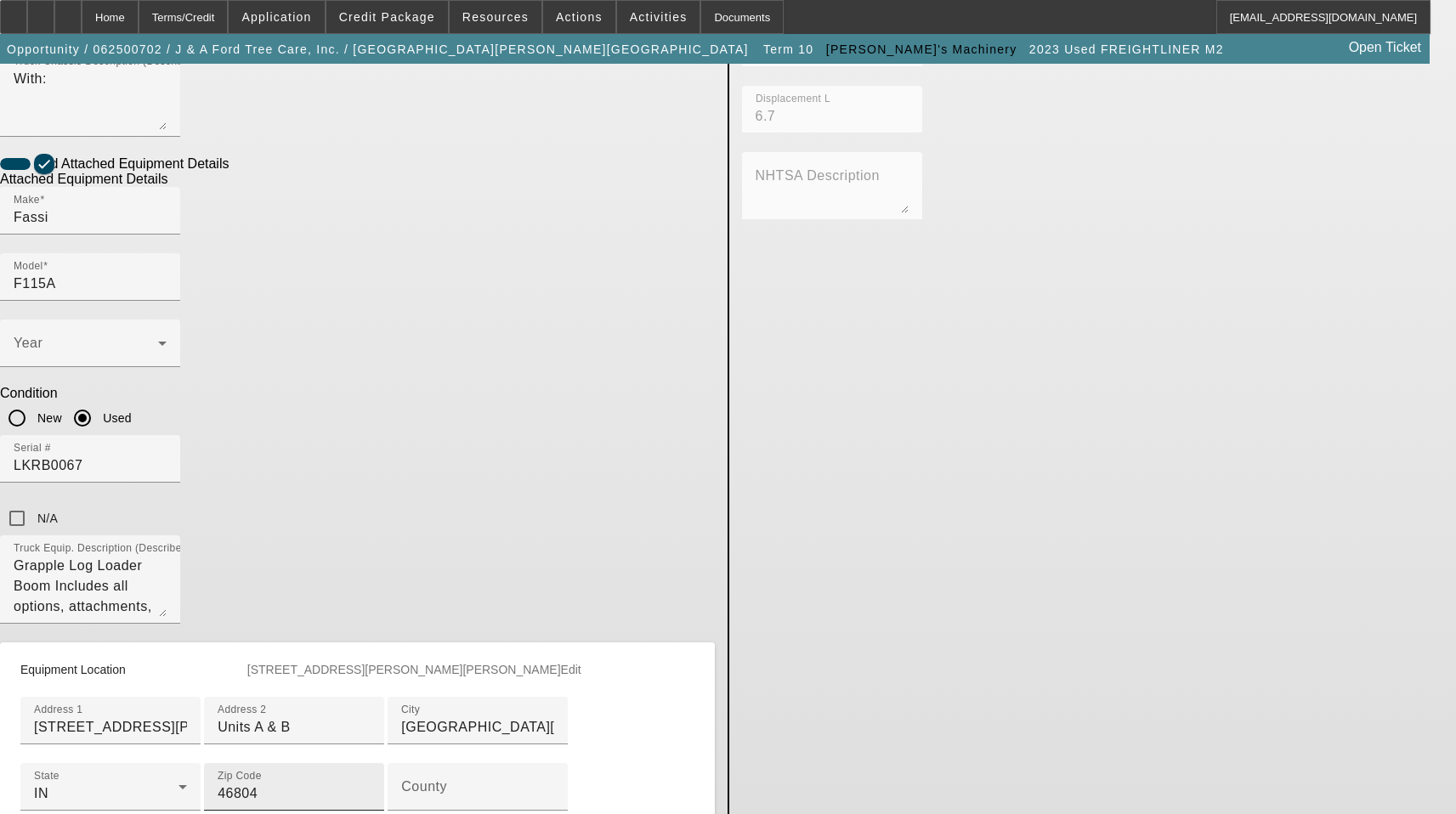 scroll, scrollTop: 772, scrollLeft: 0, axis: vertical 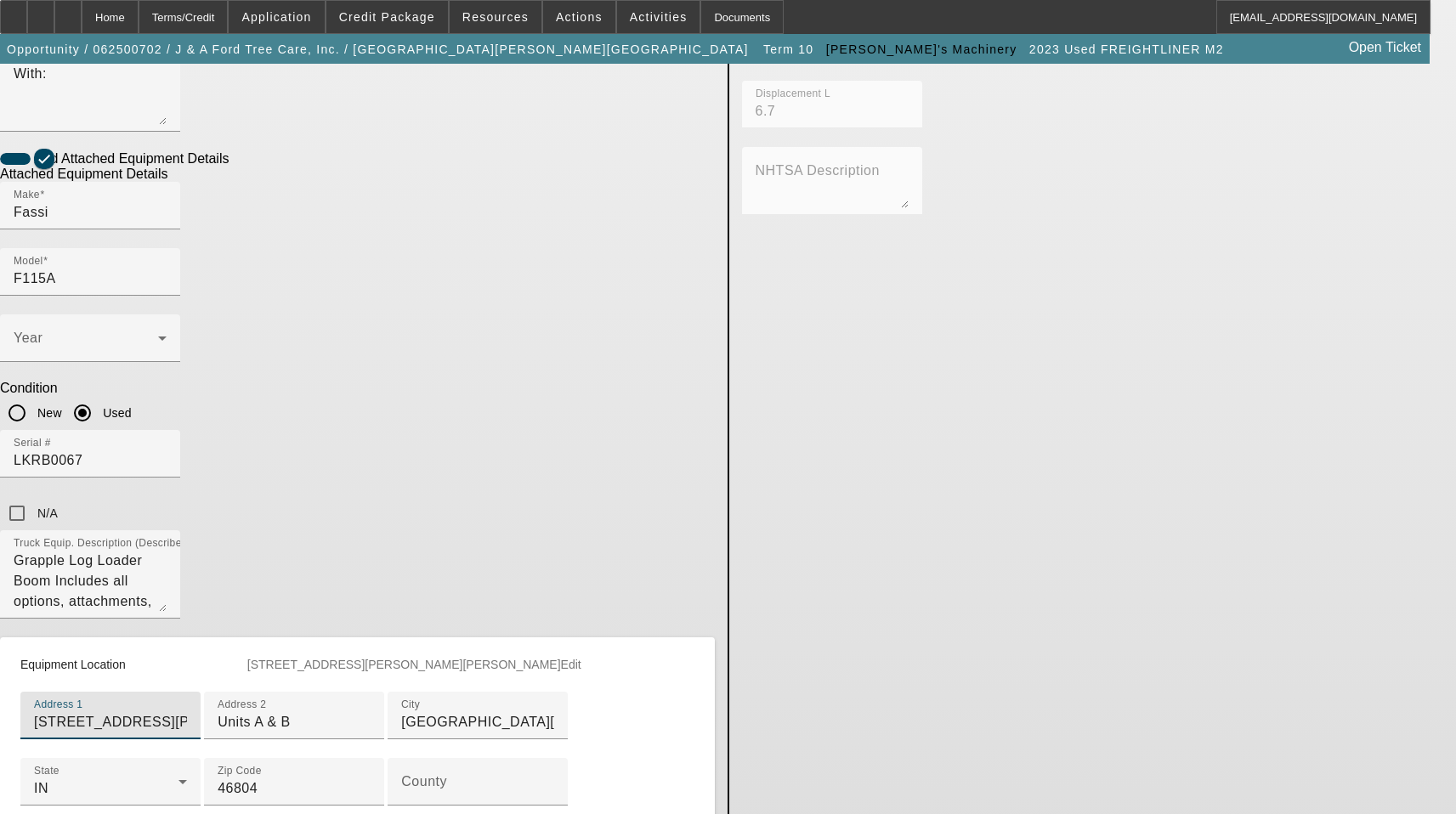 click on "[STREET_ADDRESS][PERSON_NAME]" at bounding box center [110, 722] 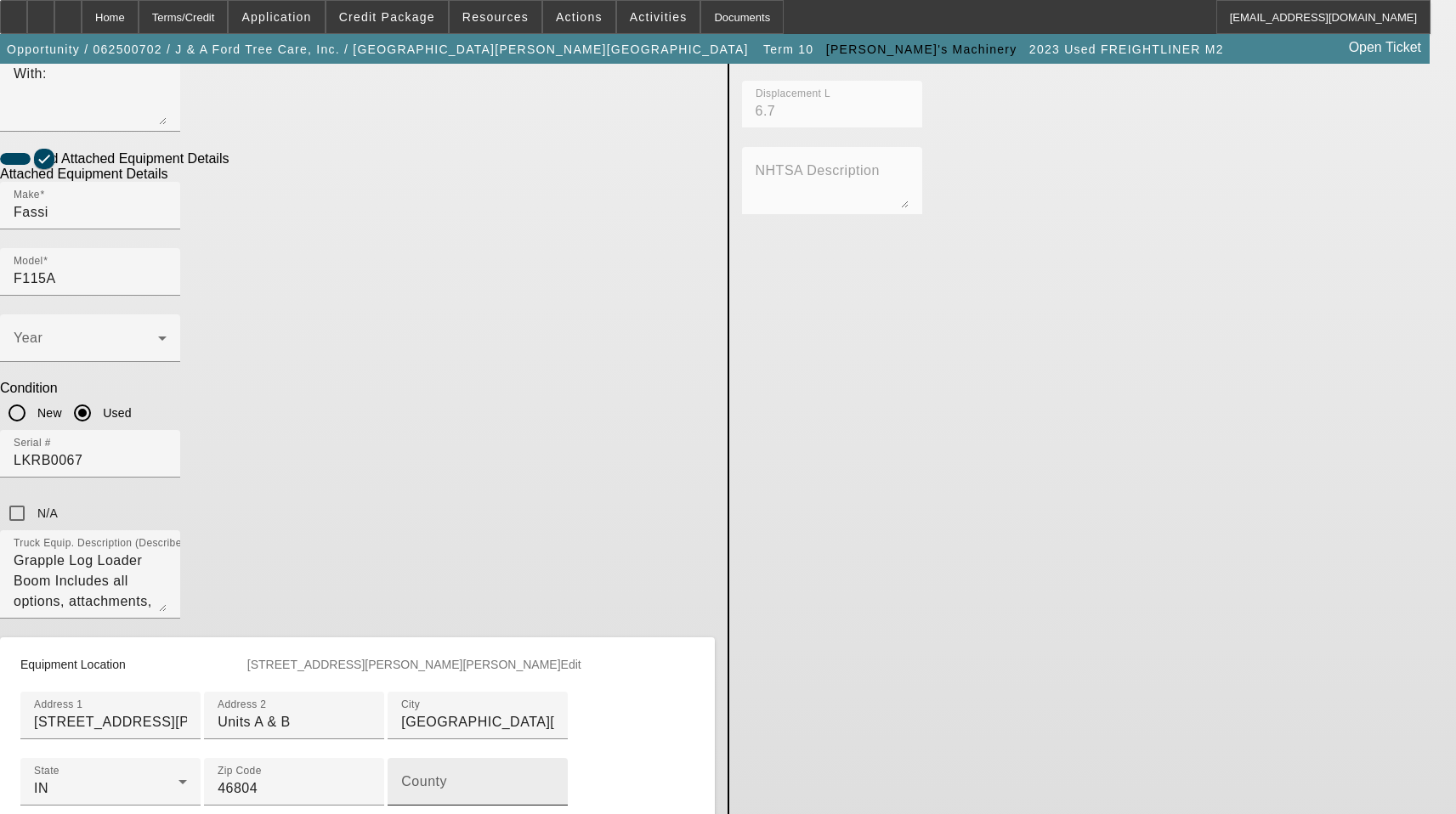 click on "County" at bounding box center [478, 789] 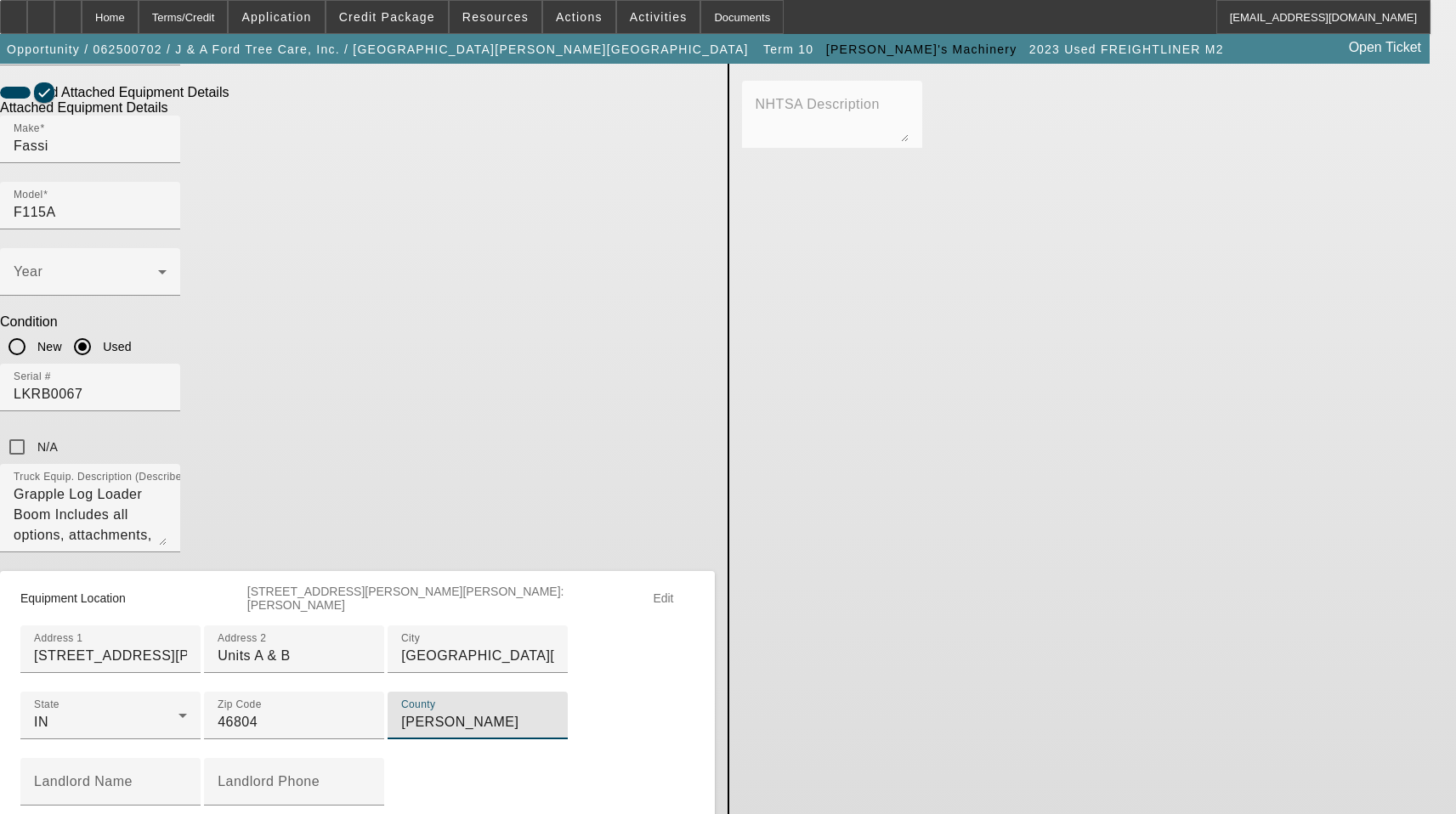 scroll, scrollTop: 929, scrollLeft: 0, axis: vertical 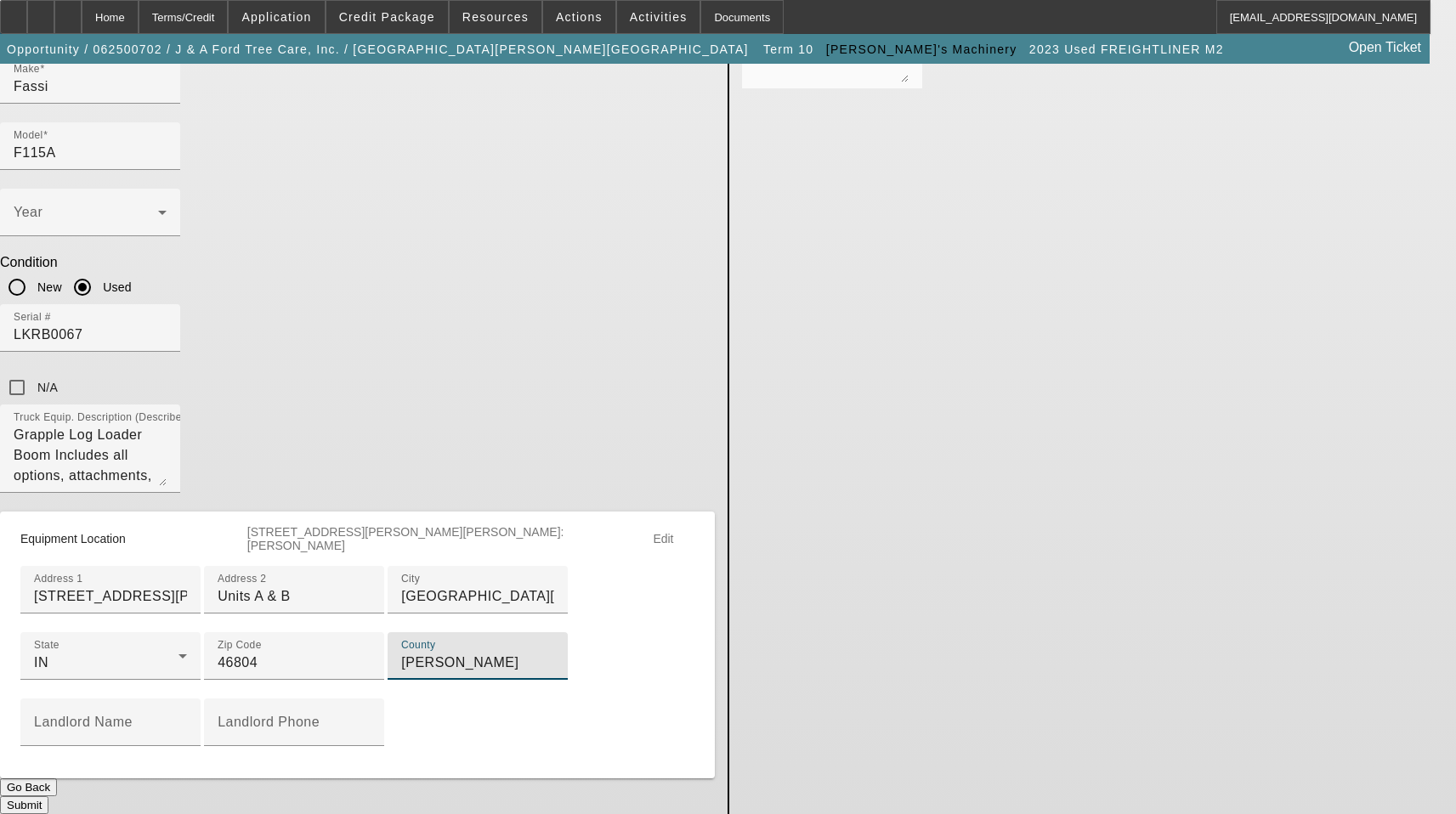 type on "[PERSON_NAME]" 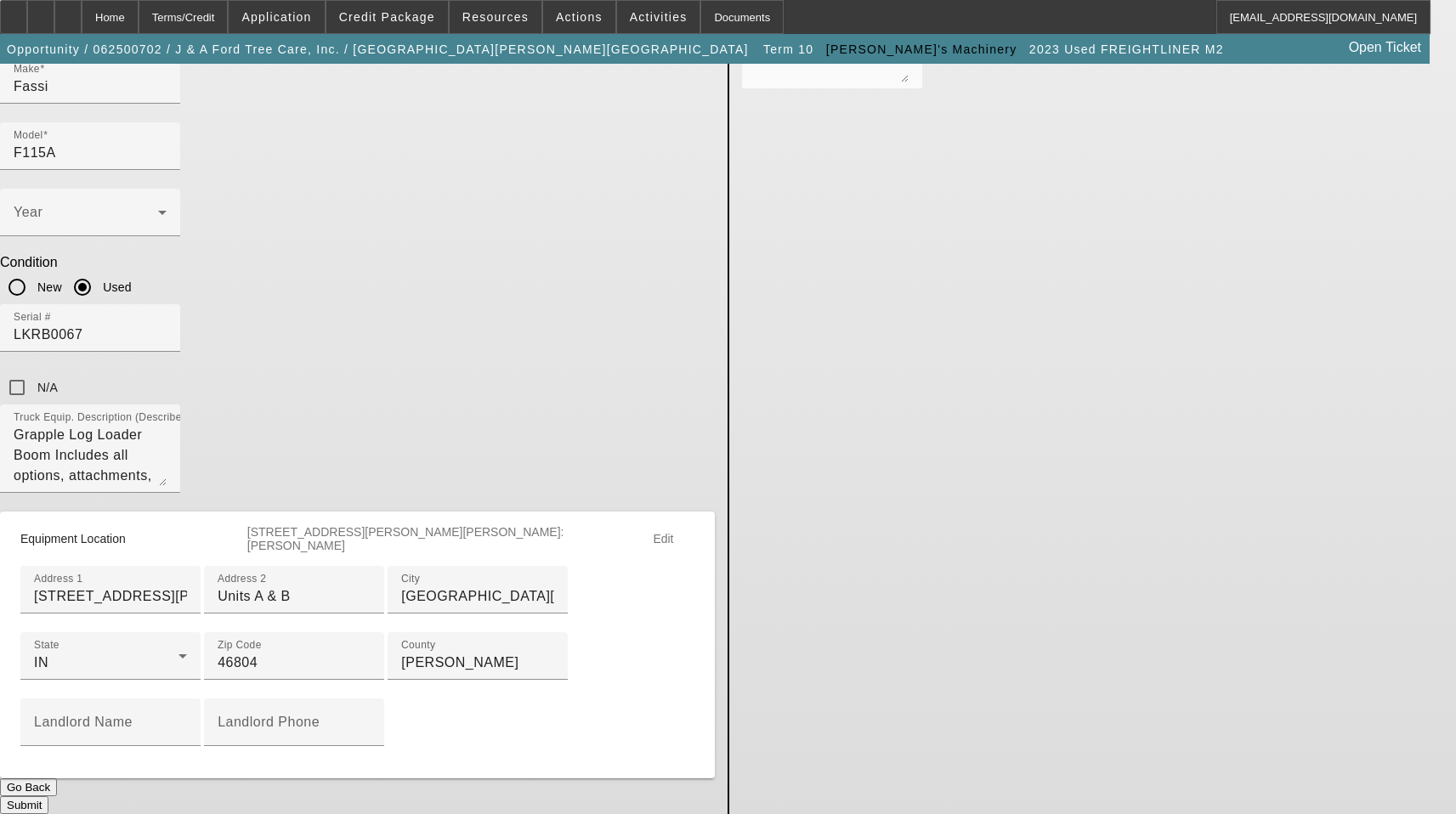 drag, startPoint x: 630, startPoint y: 784, endPoint x: 634, endPoint y: 768, distance: 16.492423 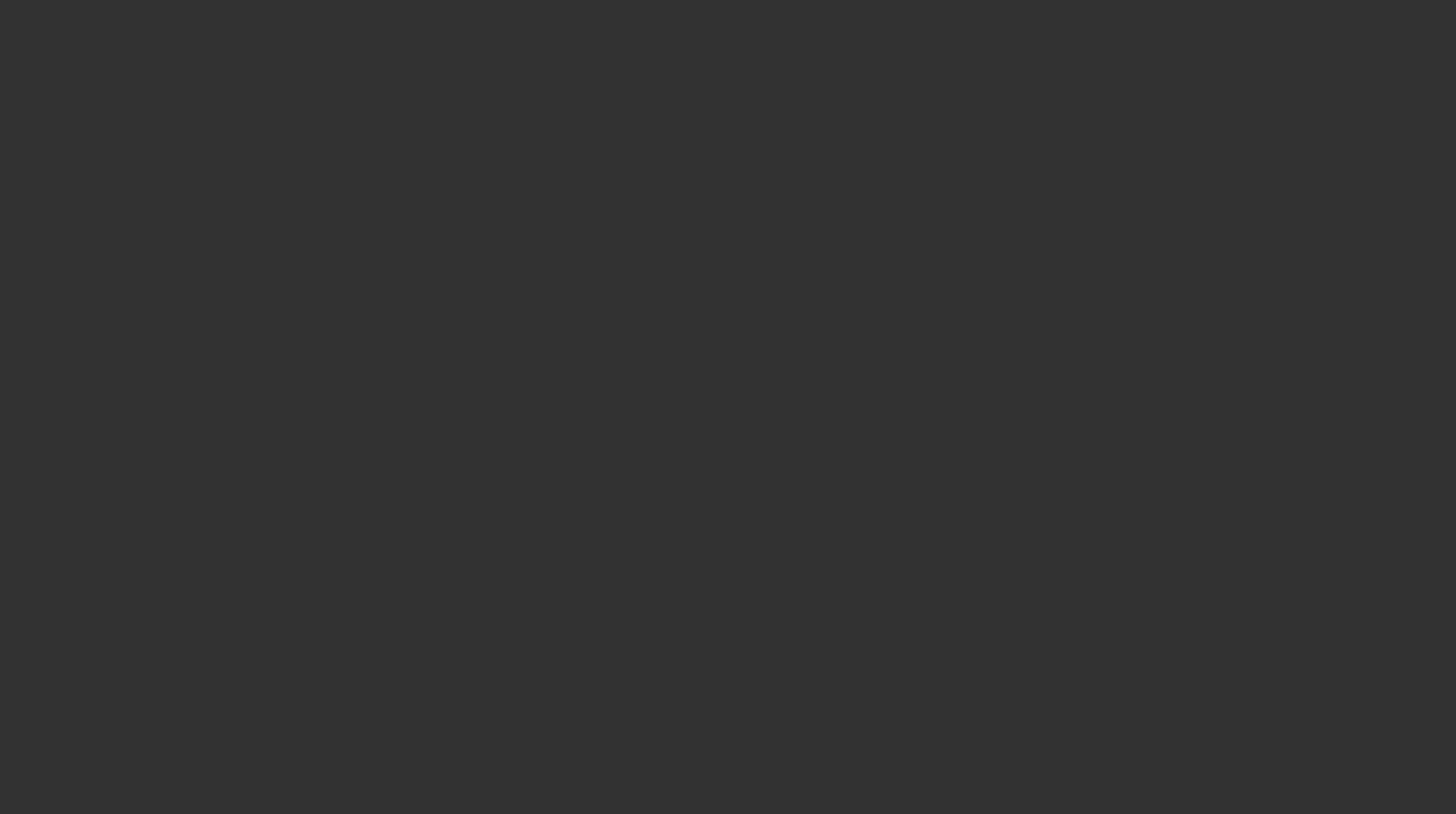 scroll, scrollTop: 0, scrollLeft: 0, axis: both 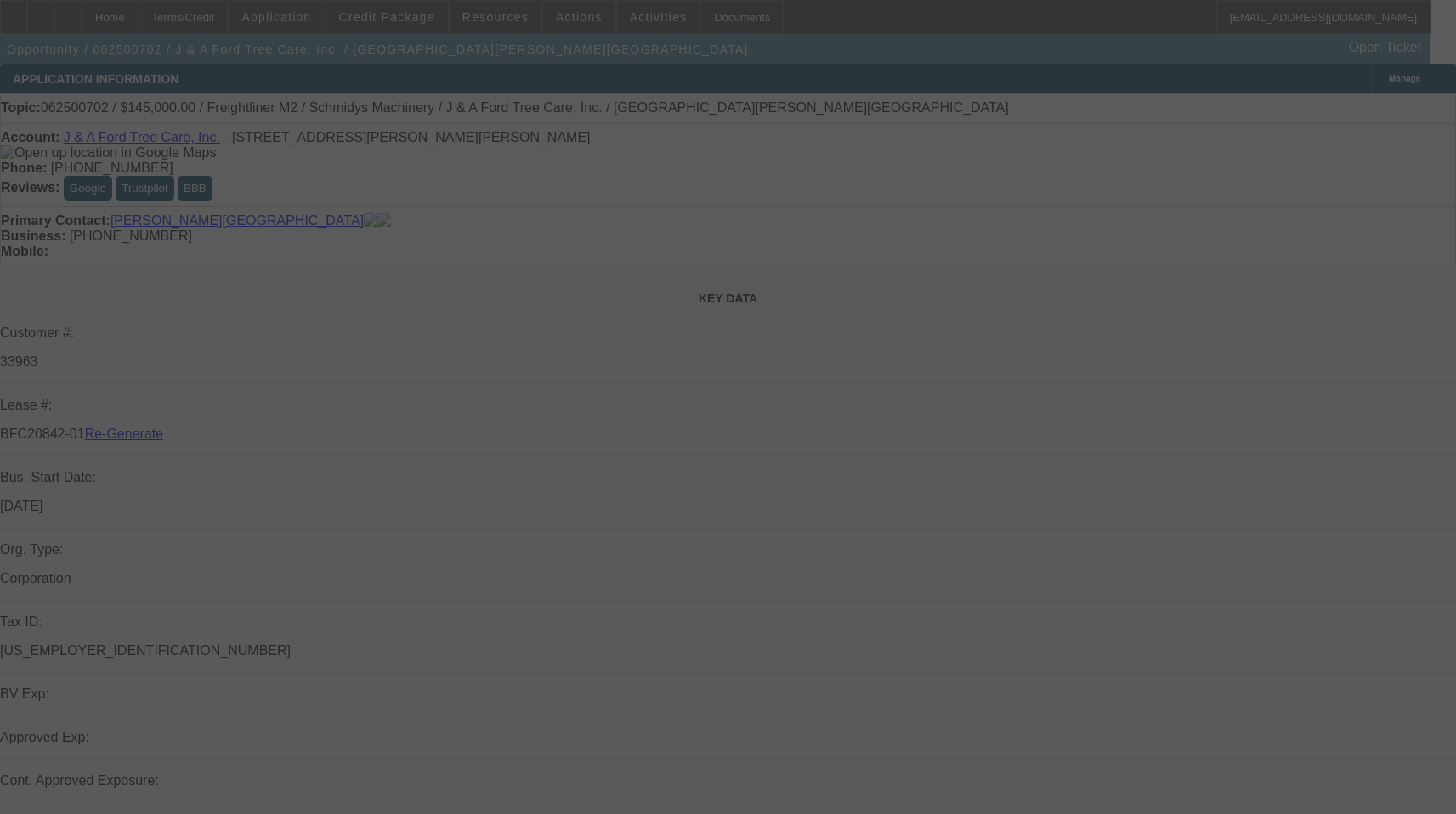 select on "3" 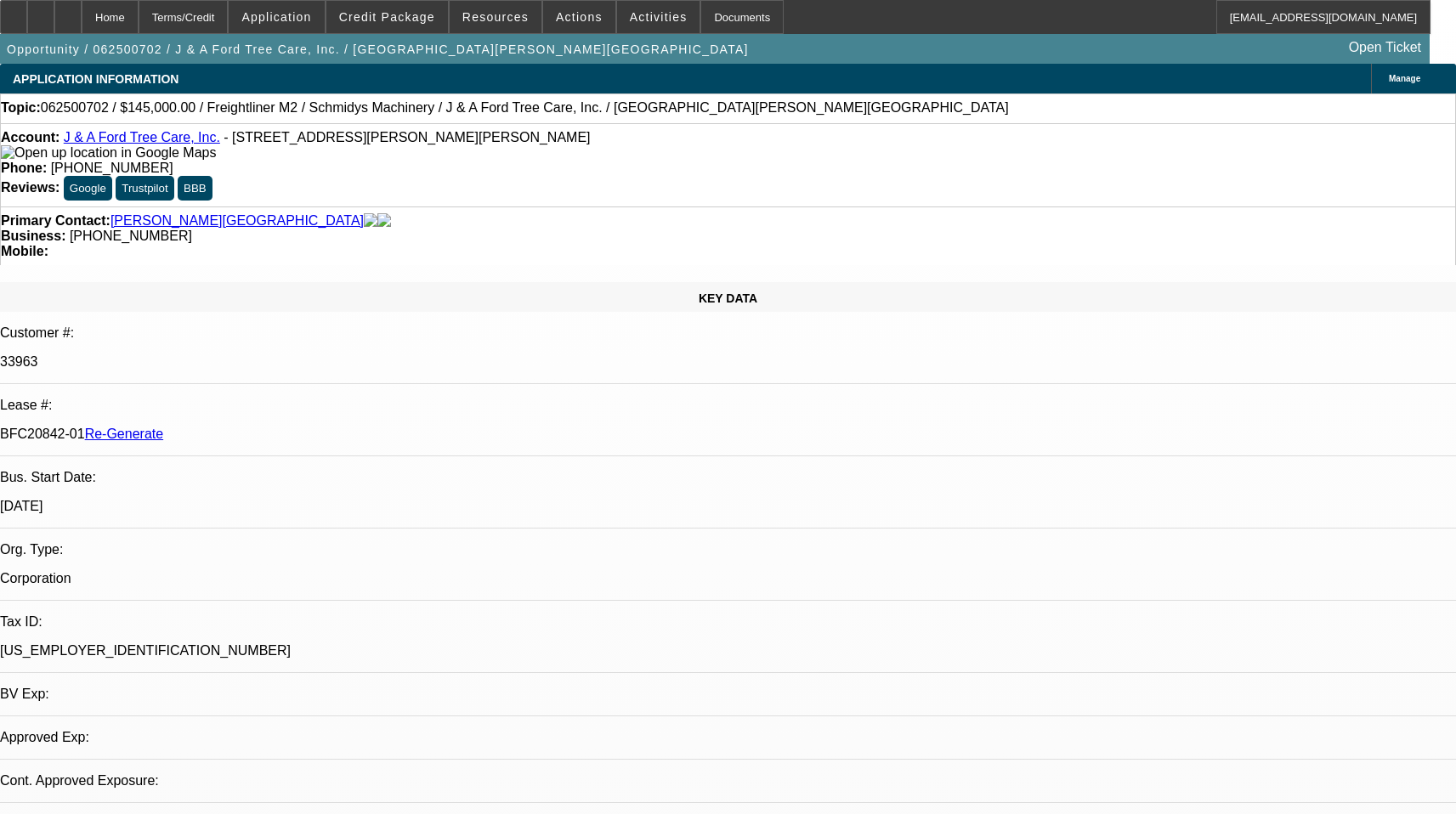 select on "0" 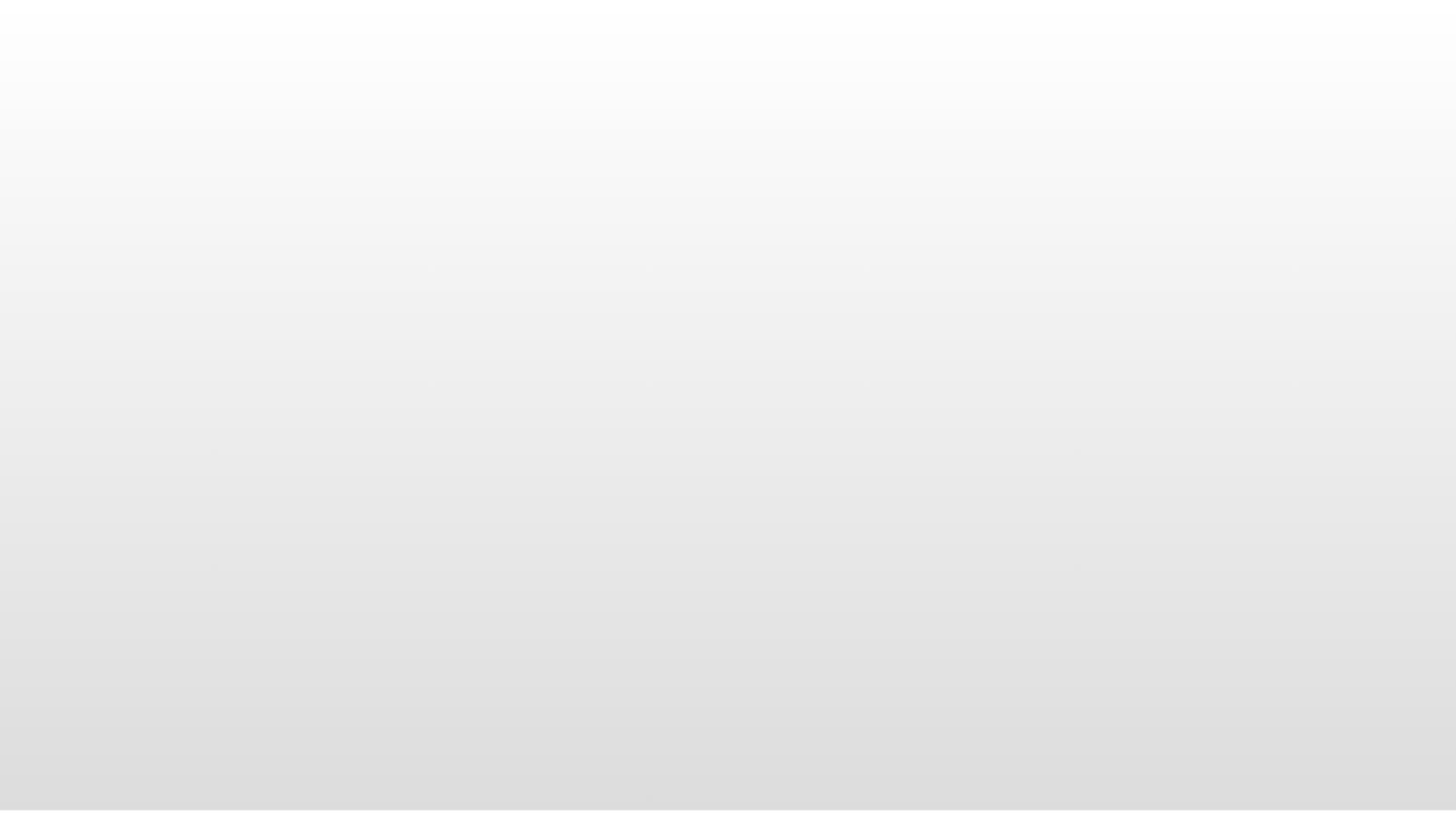 scroll, scrollTop: 0, scrollLeft: 0, axis: both 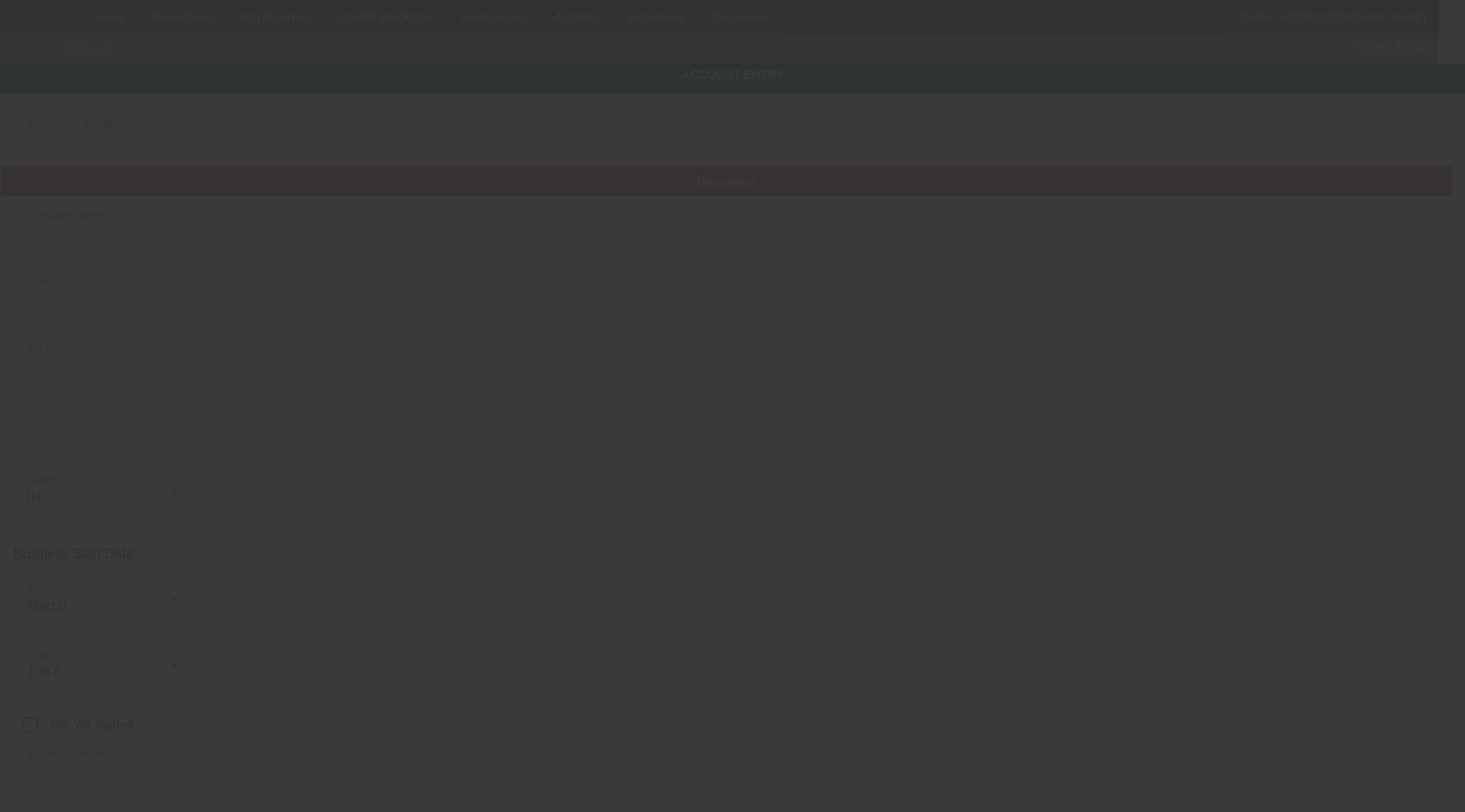 type on "J & A Ford Tree Care, Inc." 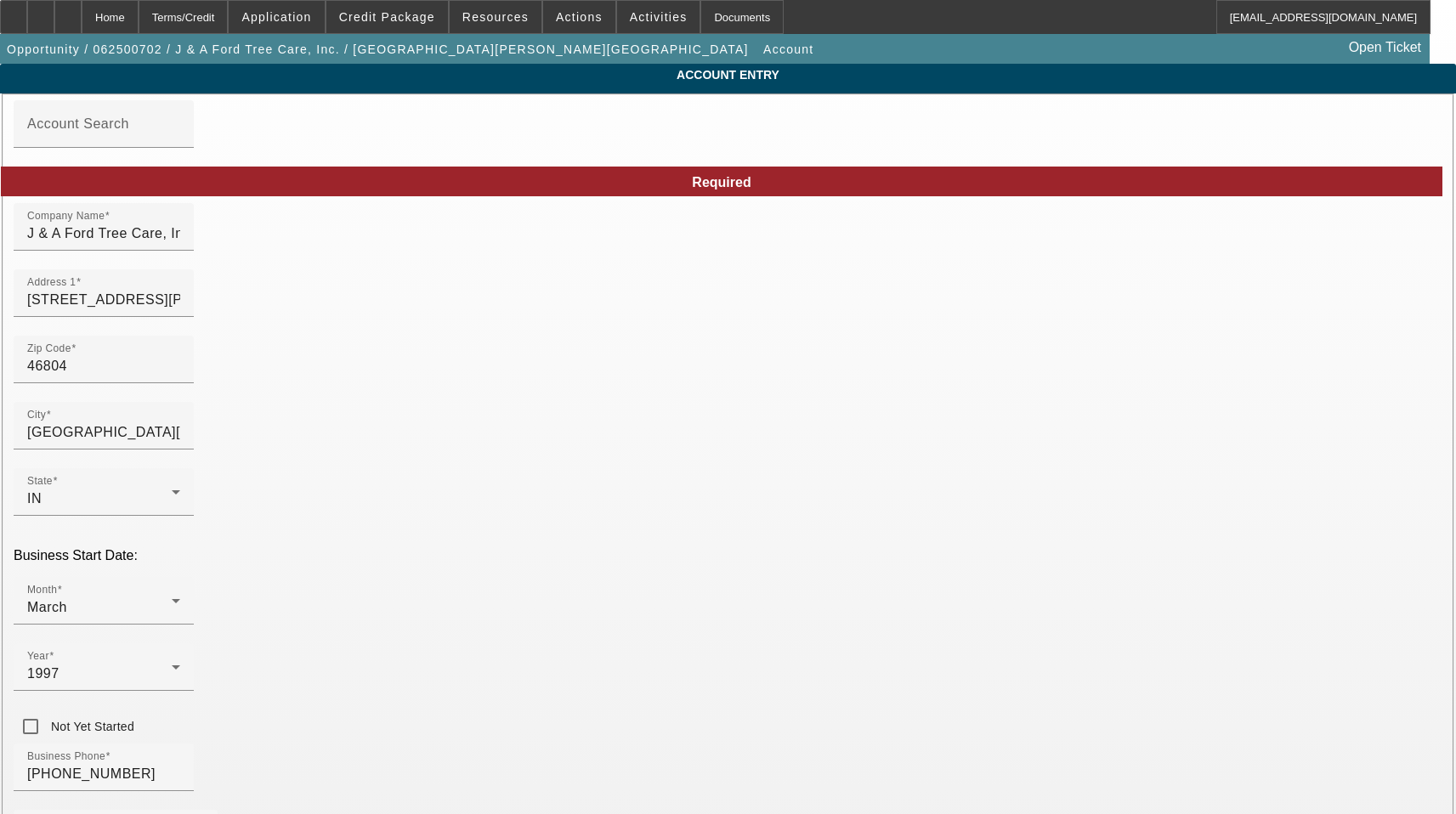 type on "[DATE]" 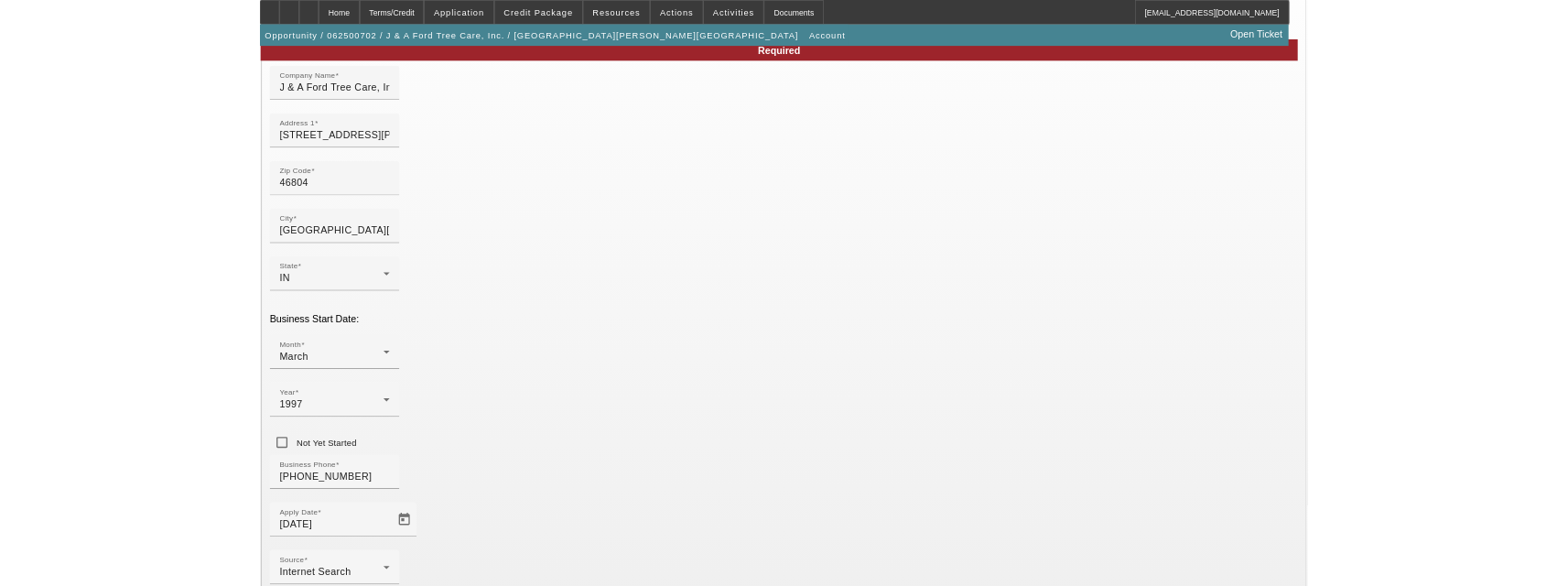 scroll, scrollTop: 202, scrollLeft: 0, axis: vertical 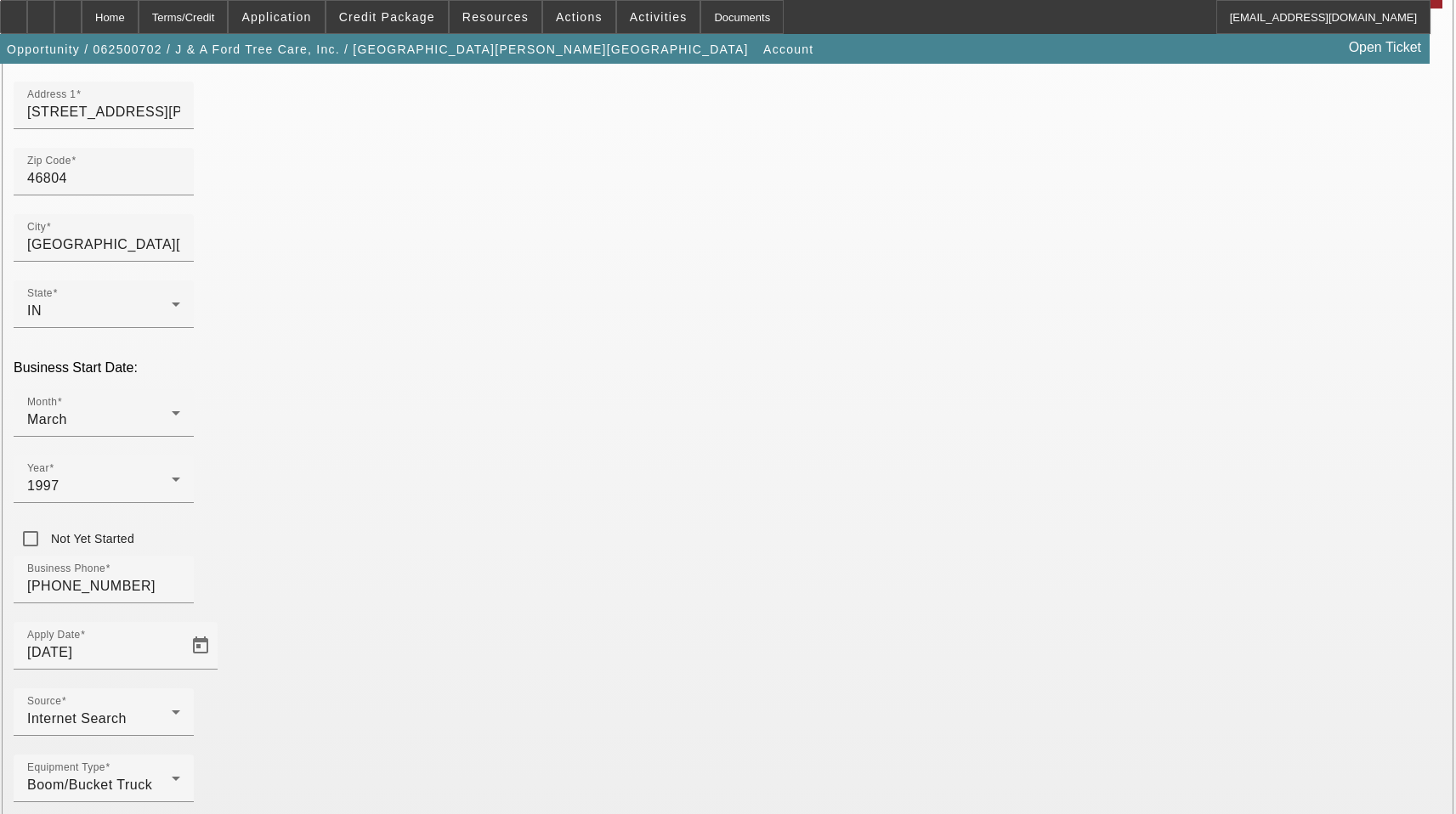type on "Unit A-B" 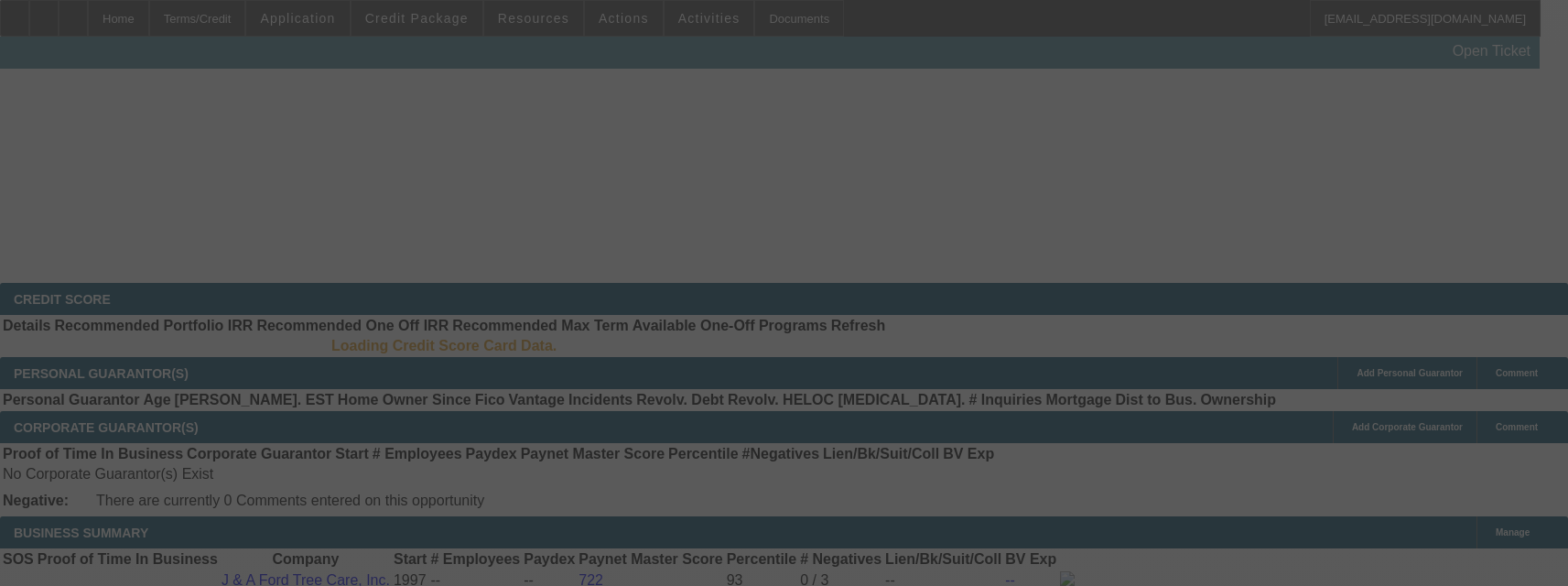 scroll, scrollTop: 0, scrollLeft: 0, axis: both 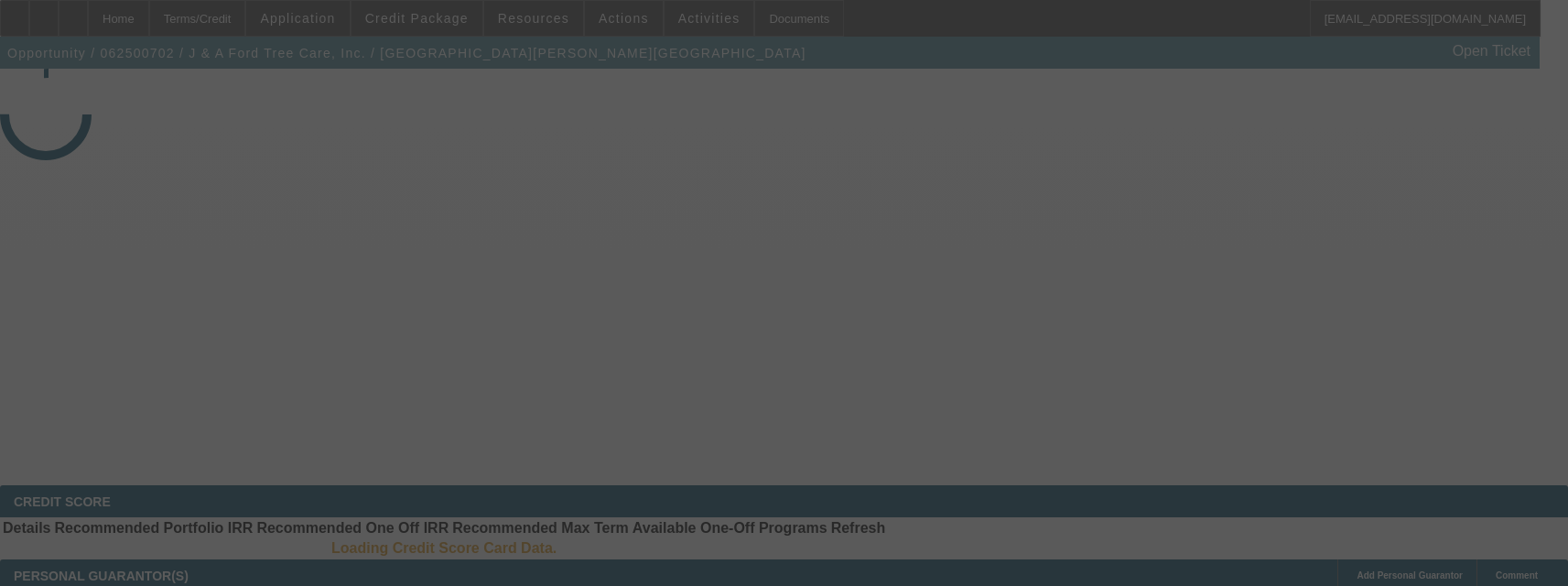 select on "3" 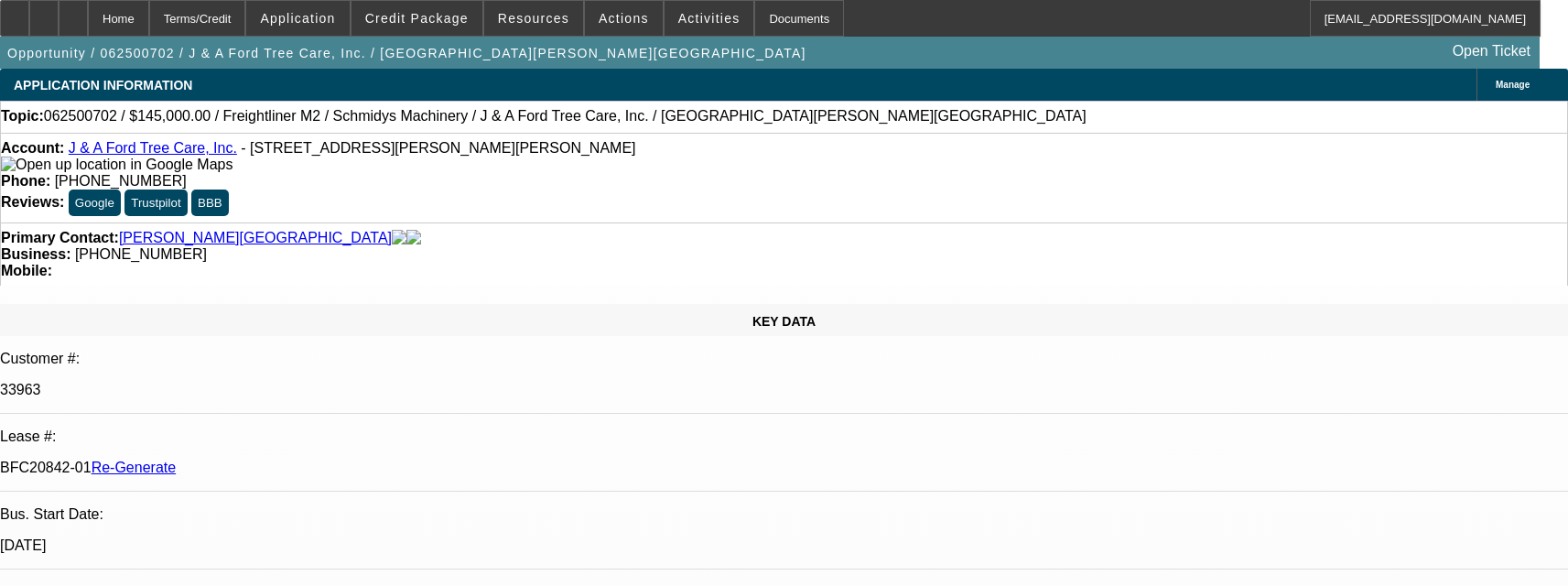 select on "0" 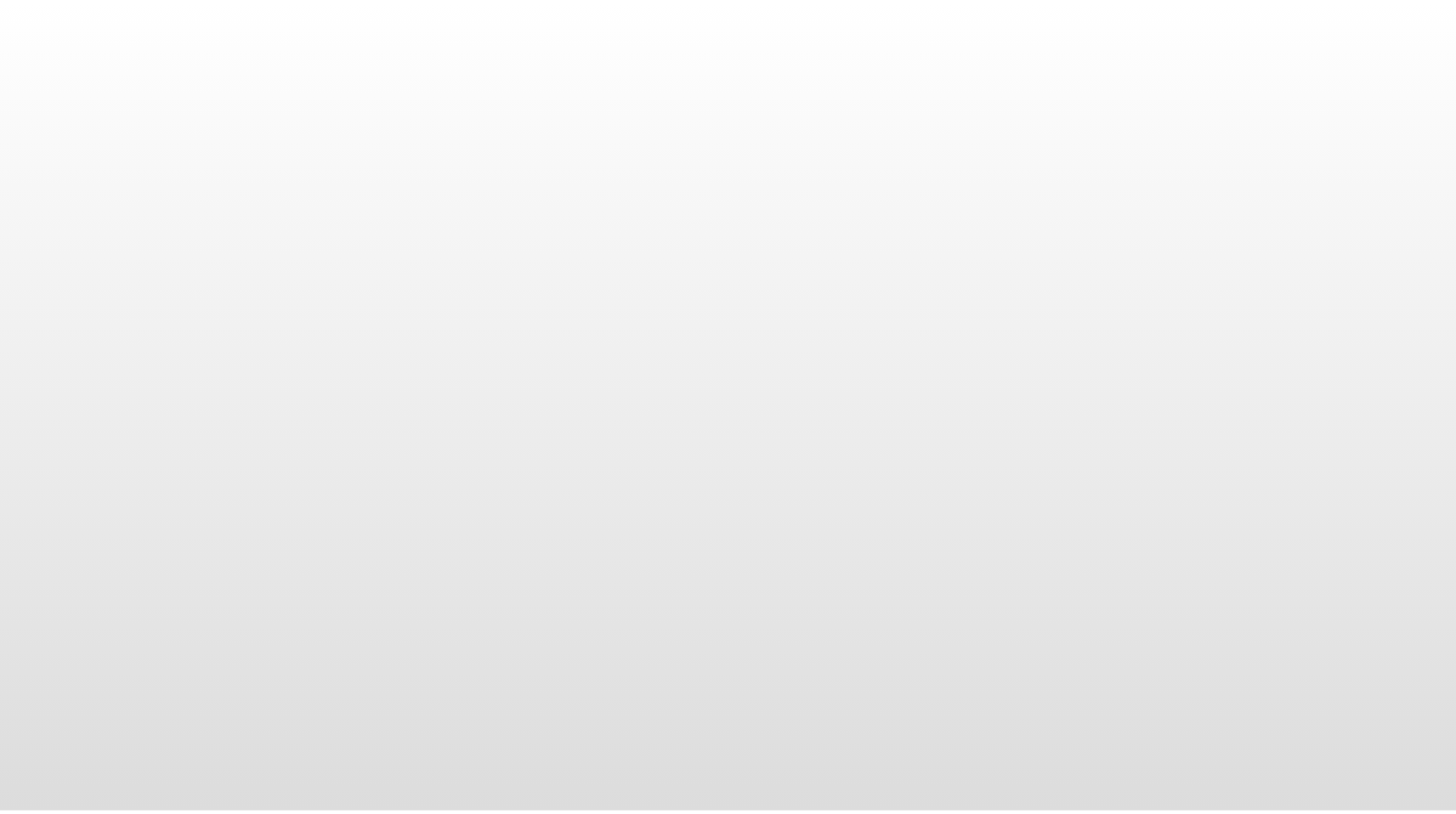 scroll, scrollTop: 0, scrollLeft: 0, axis: both 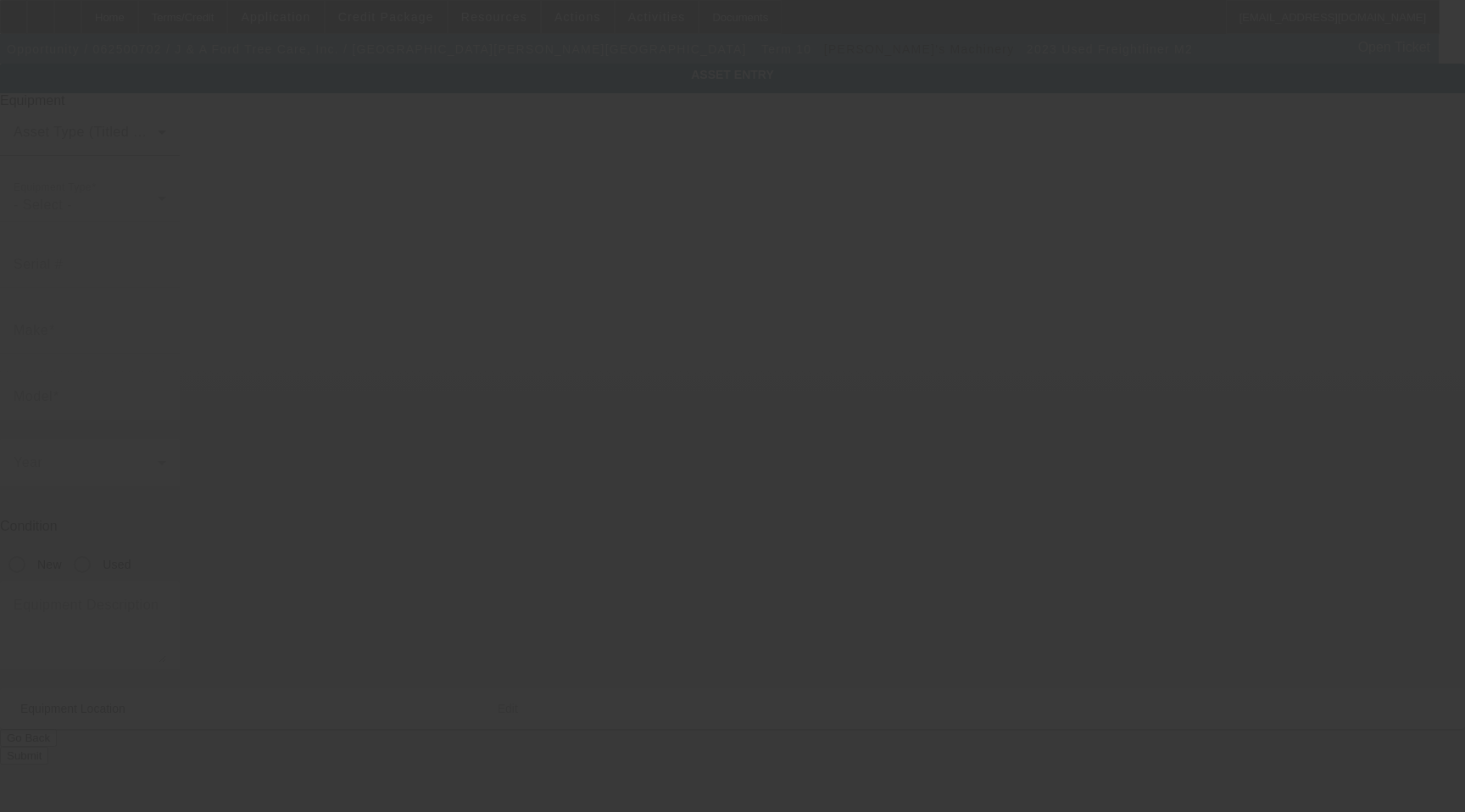 type on "[US_VEHICLE_IDENTIFICATION_NUMBER]" 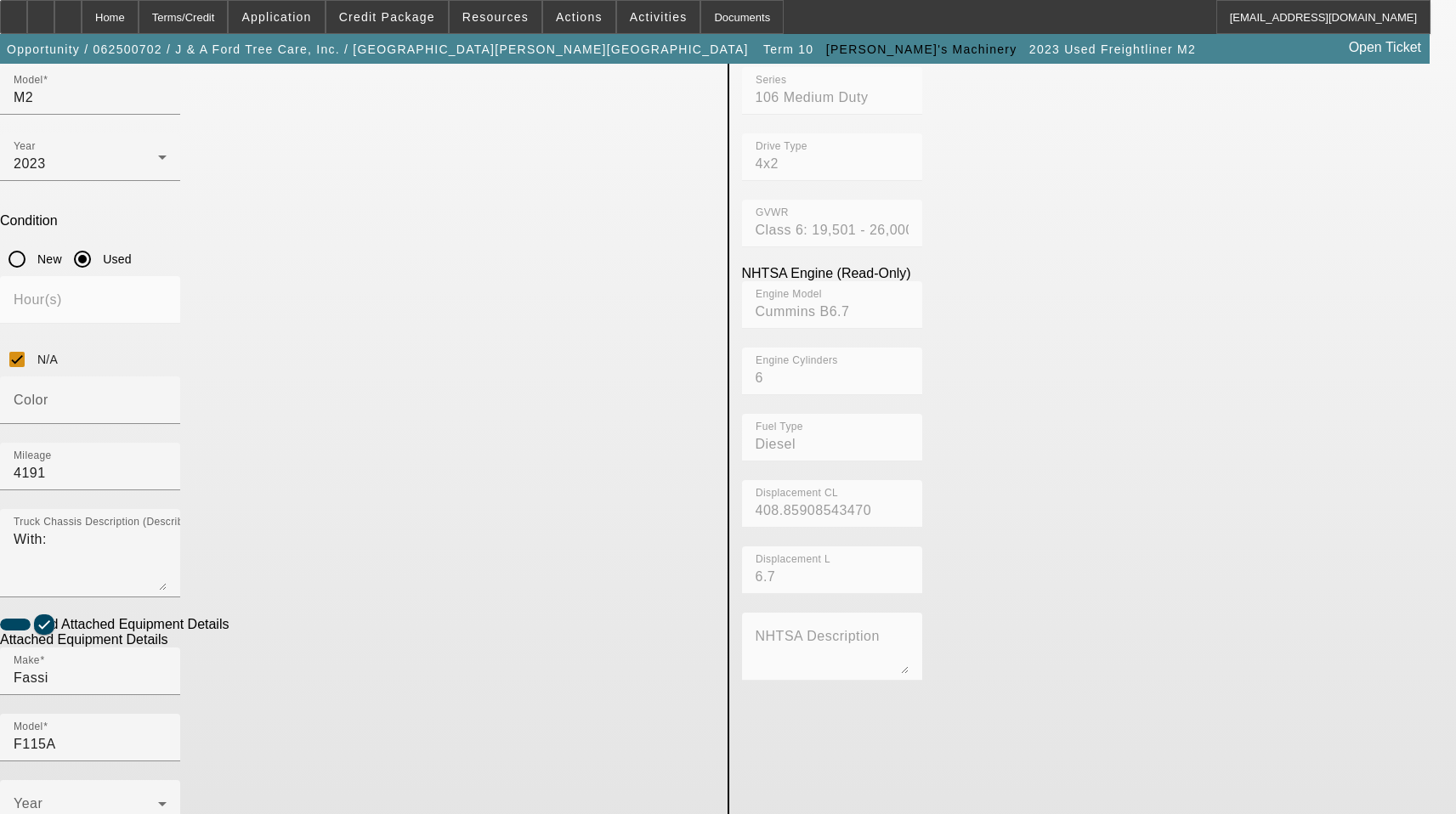scroll, scrollTop: 340, scrollLeft: 0, axis: vertical 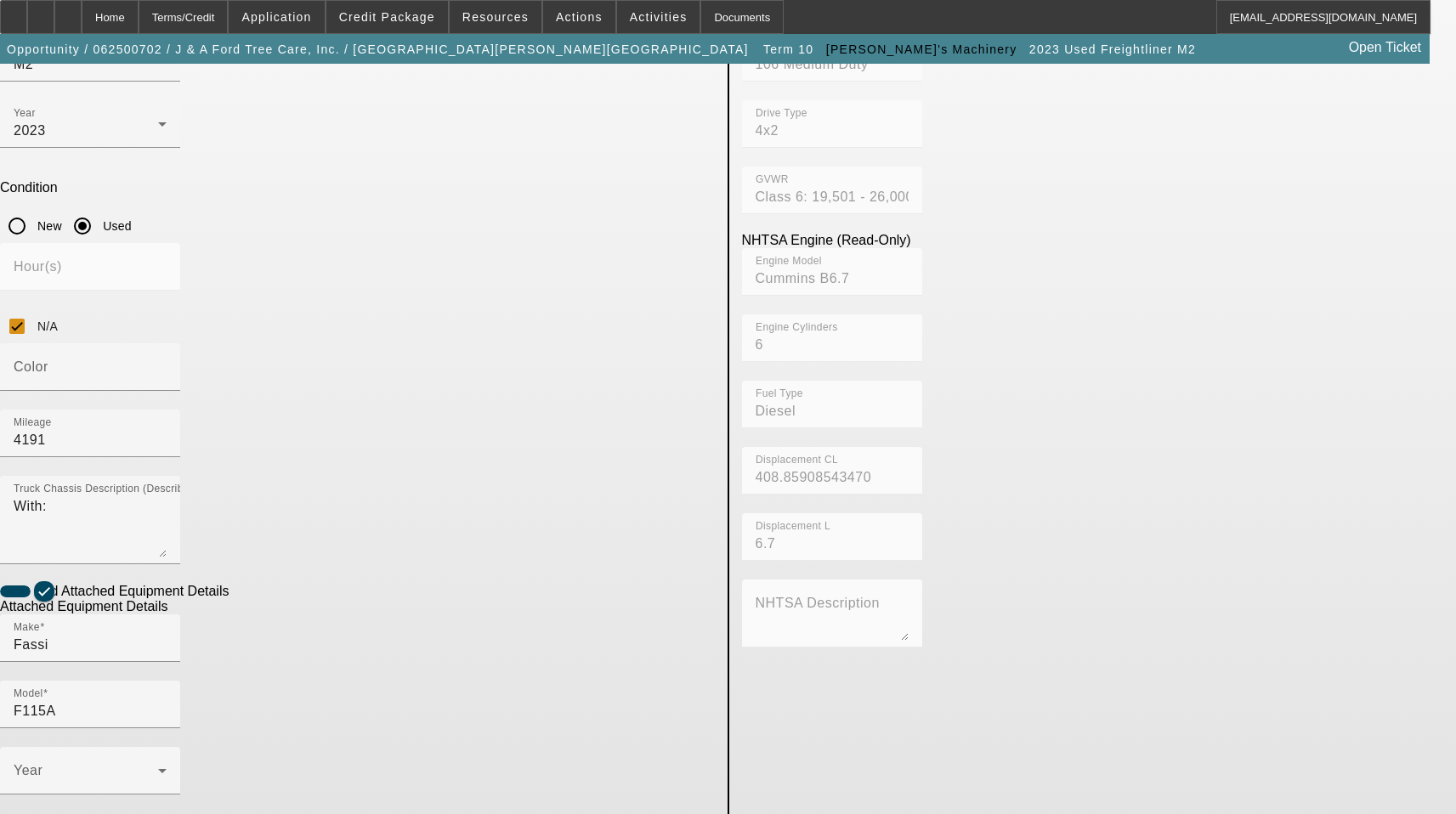 drag, startPoint x: 562, startPoint y: 721, endPoint x: 565, endPoint y: 712, distance: 9.486833 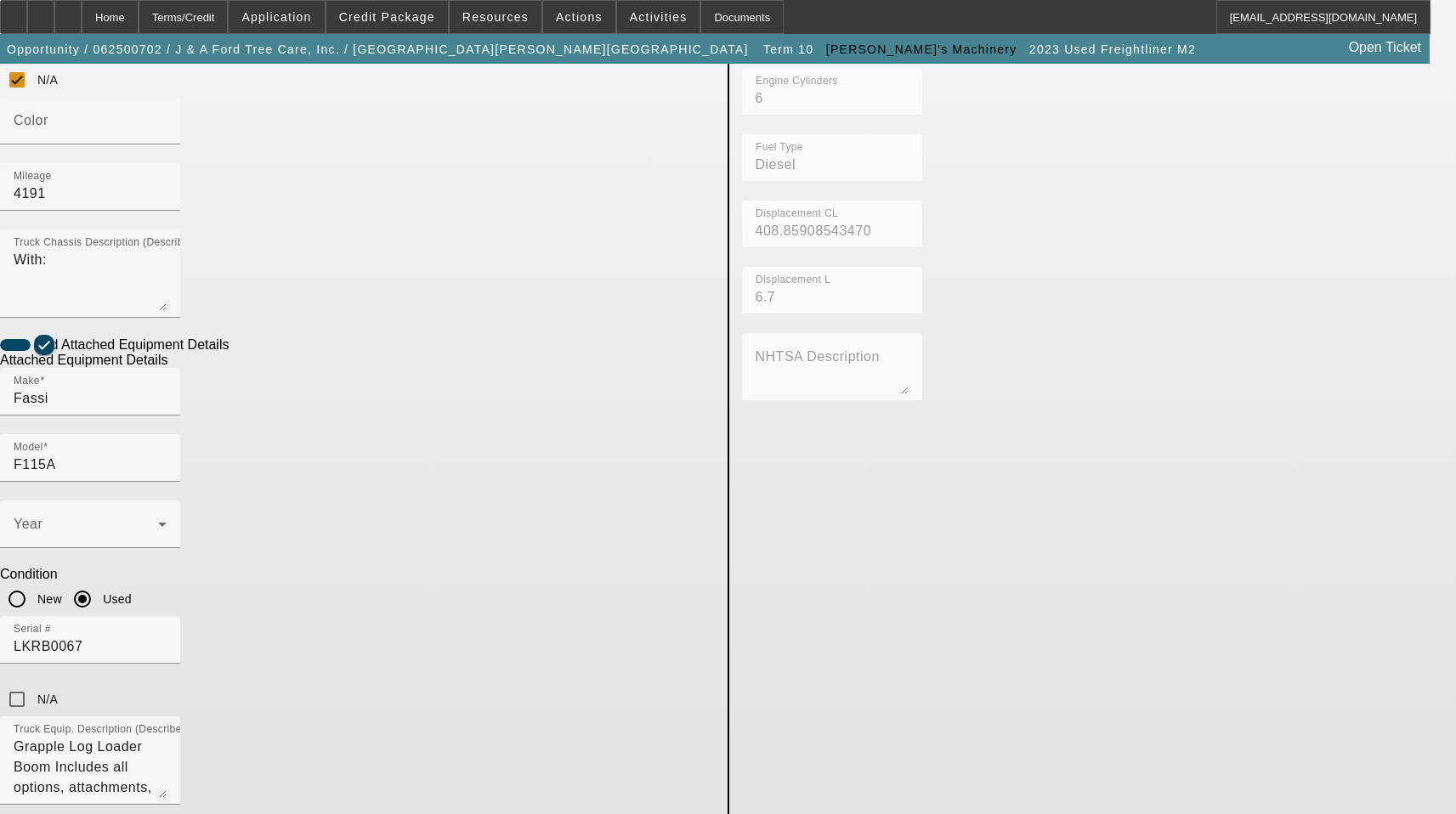 scroll, scrollTop: 595, scrollLeft: 0, axis: vertical 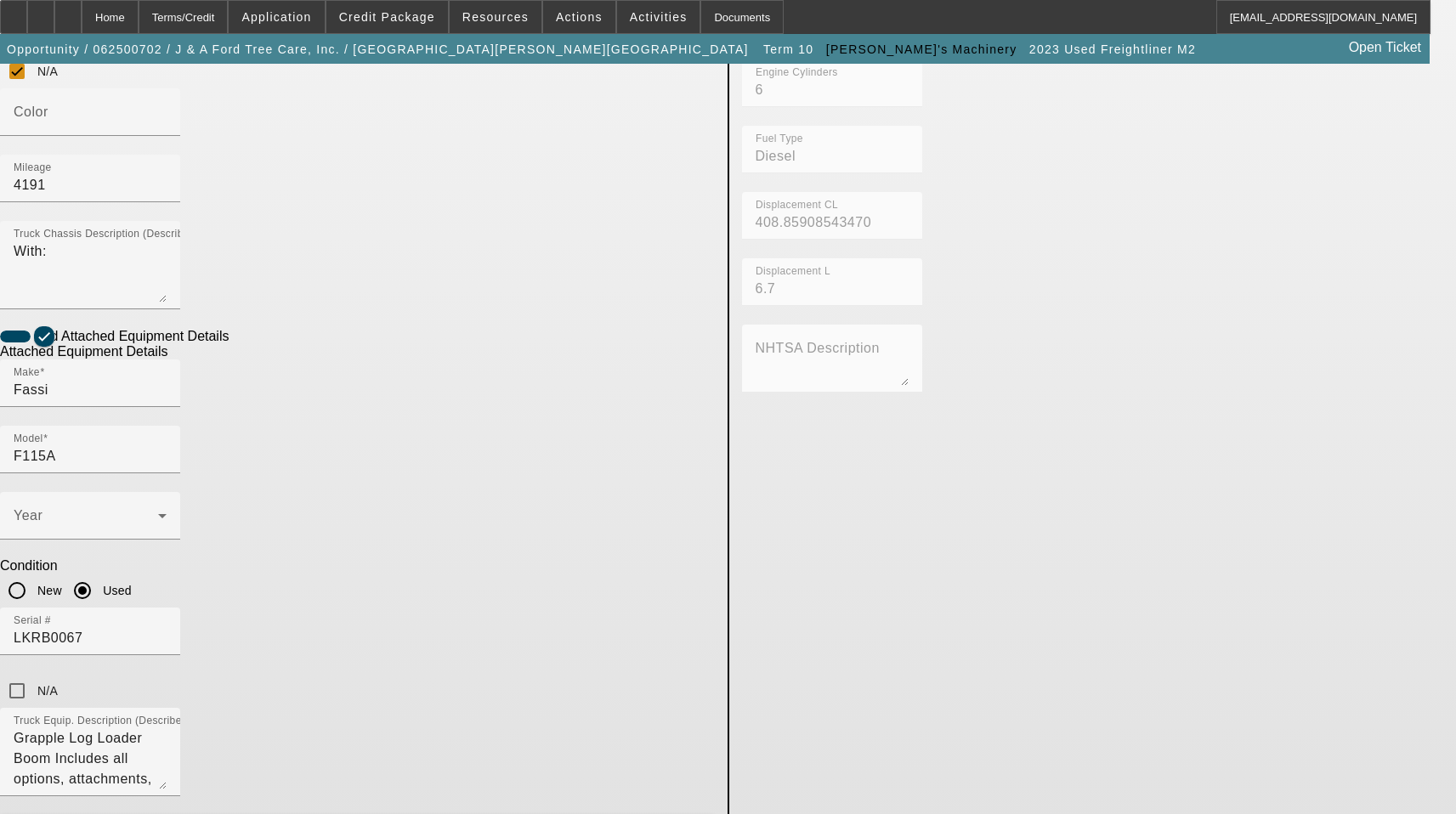 click on "Units A & B" at bounding box center (294, 900) 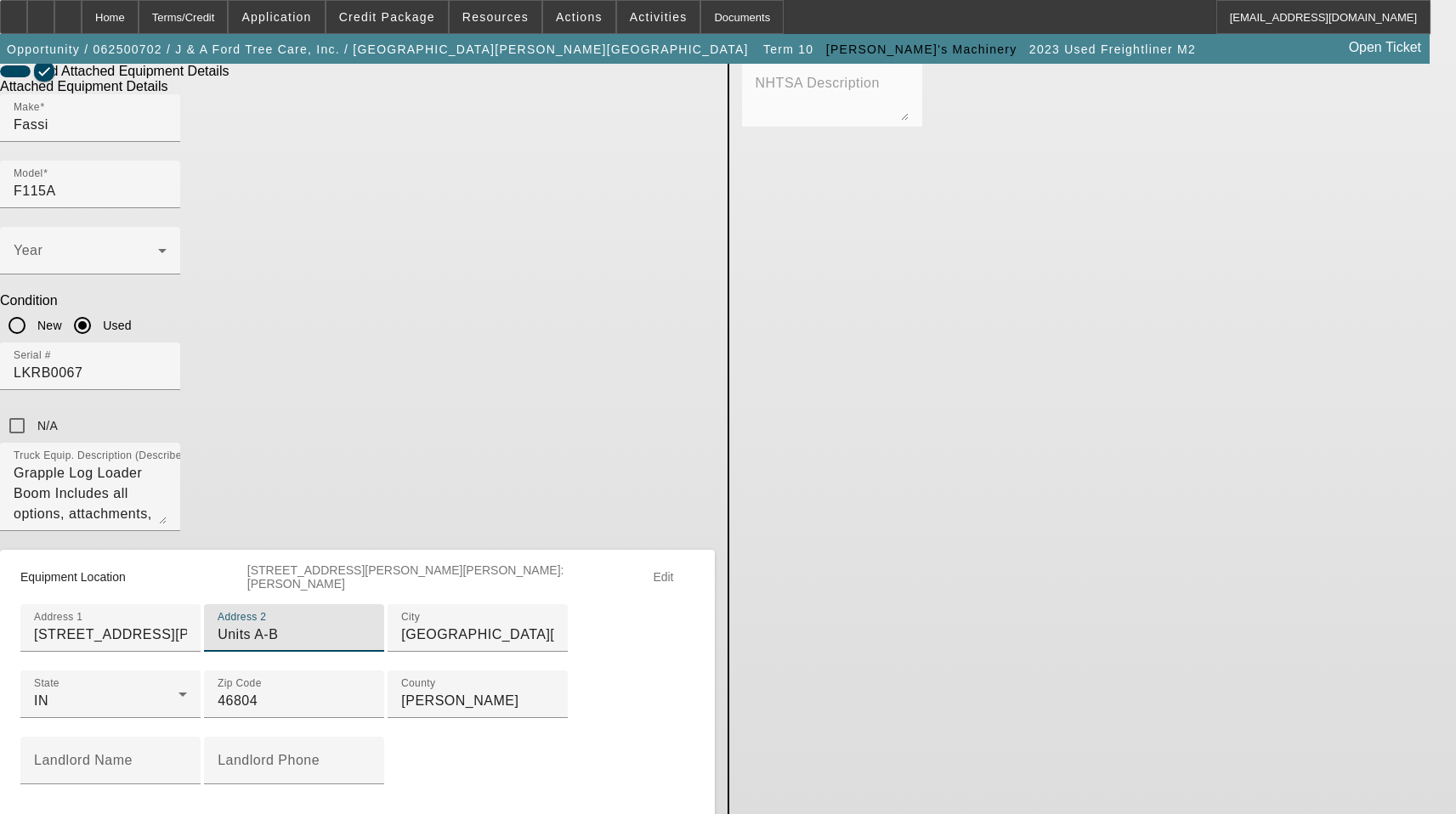 scroll, scrollTop: 929, scrollLeft: 0, axis: vertical 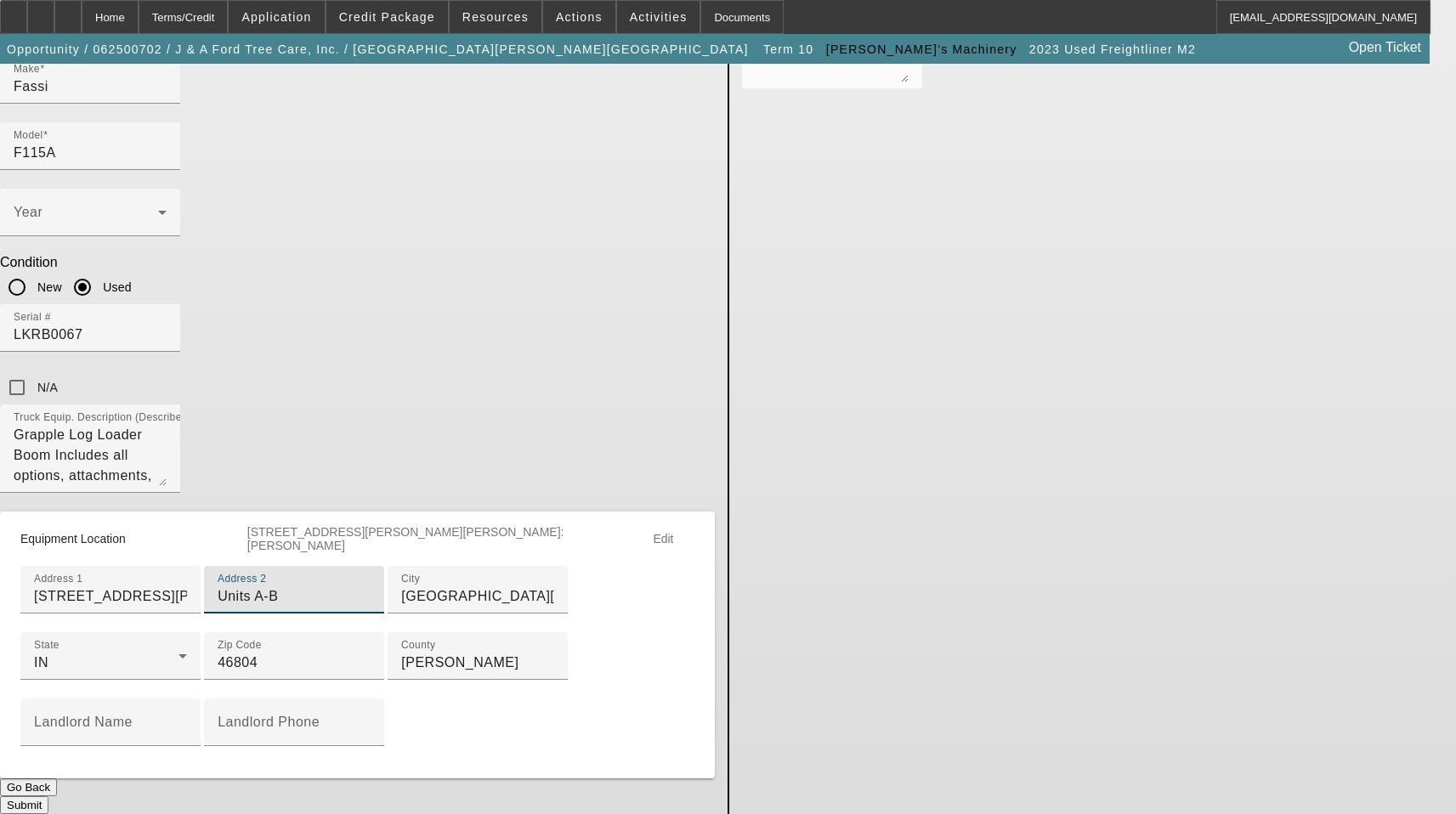 type on "Units A-B" 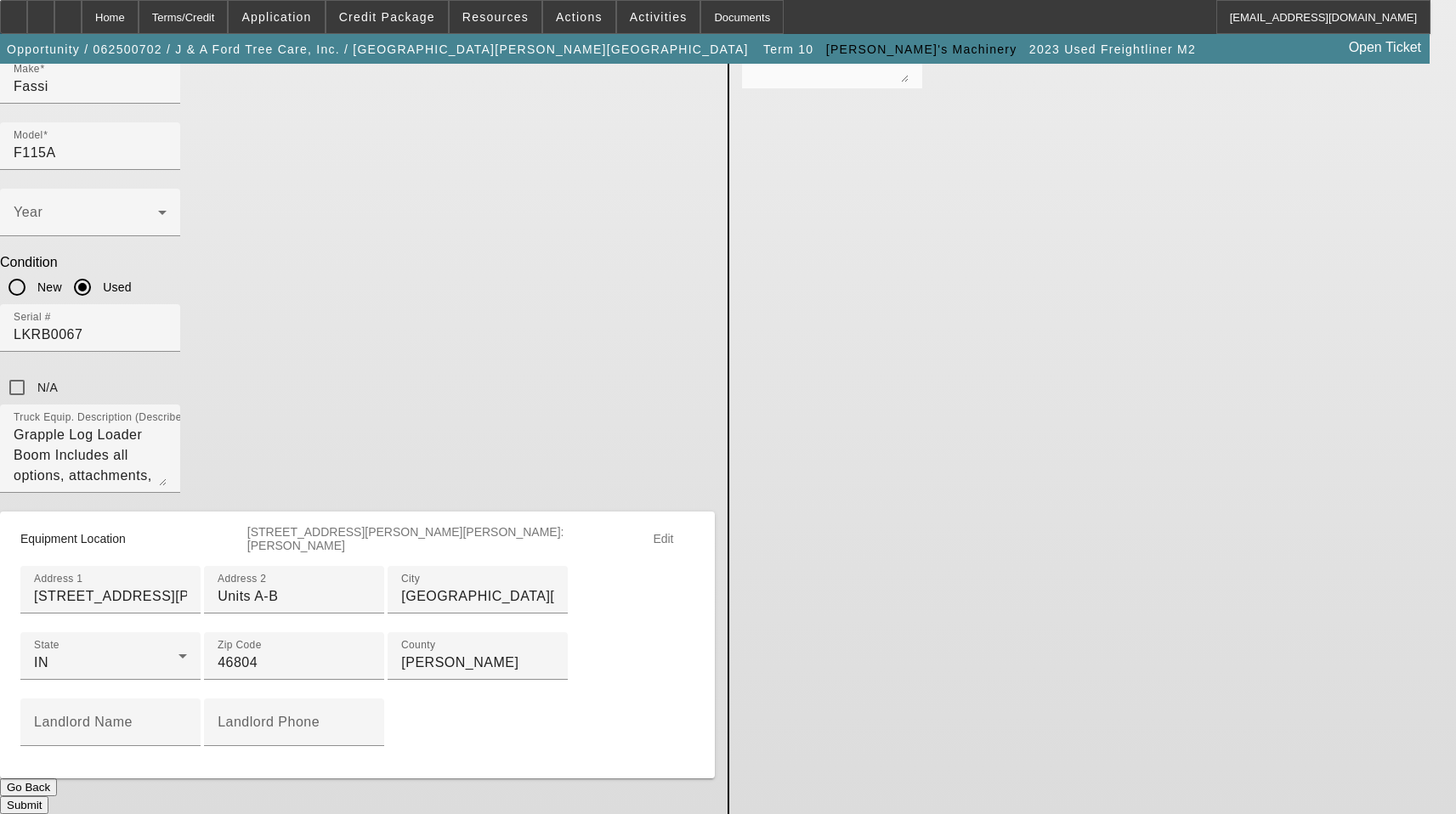 click on "Submit" at bounding box center (24, 805) 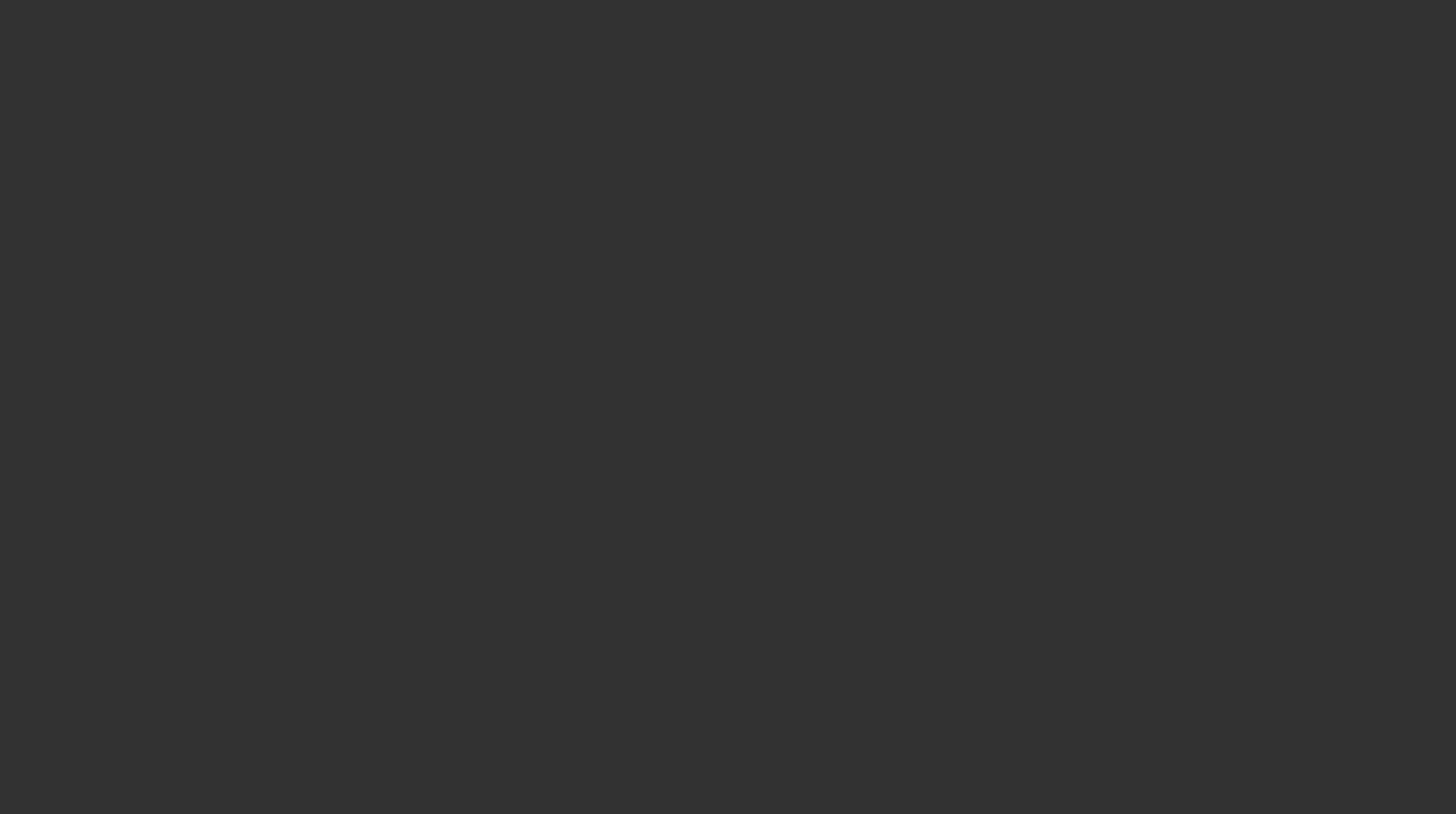 scroll, scrollTop: 0, scrollLeft: 0, axis: both 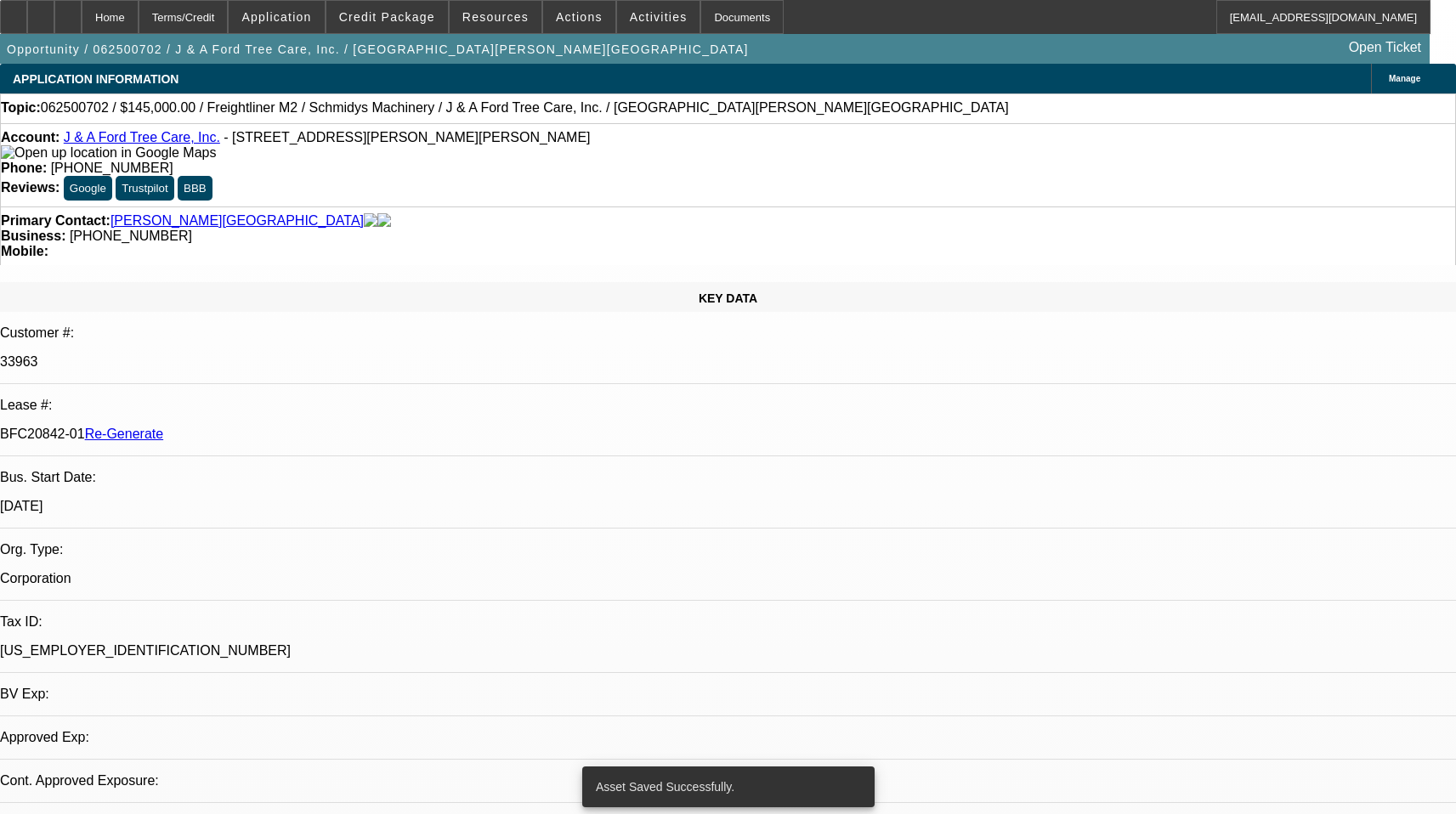 select on "0" 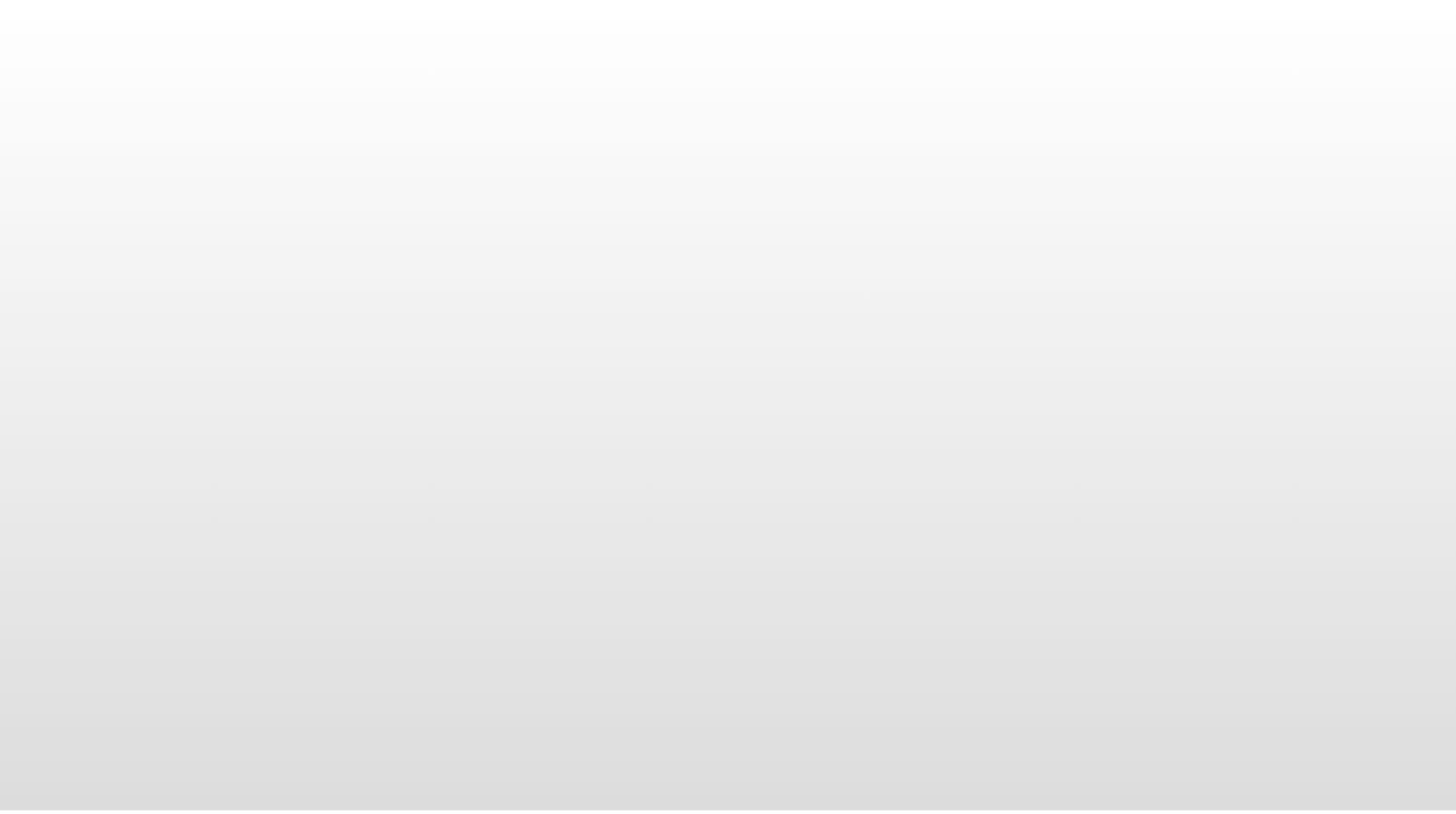 scroll, scrollTop: 0, scrollLeft: 0, axis: both 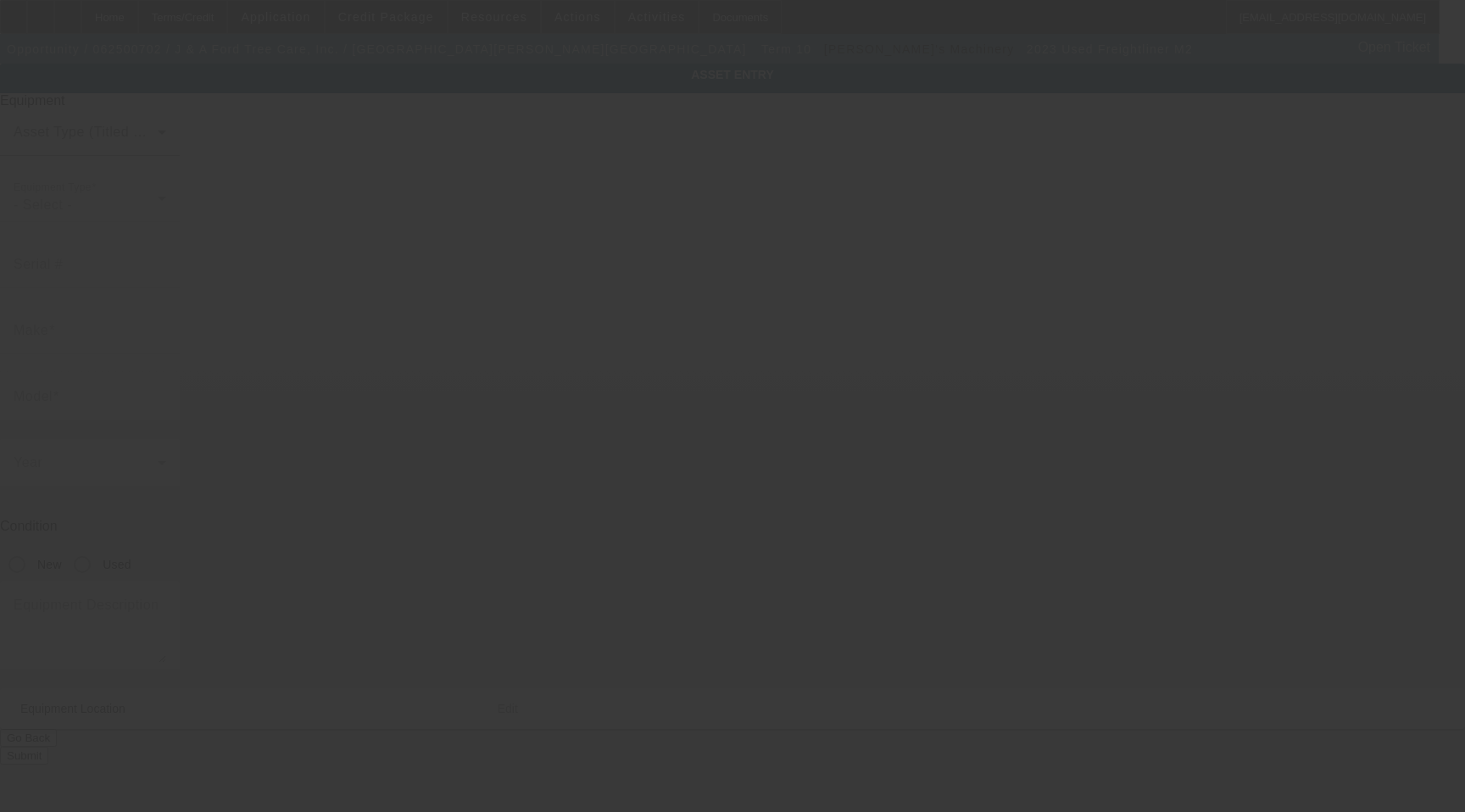 type on "[US_VEHICLE_IDENTIFICATION_NUMBER]" 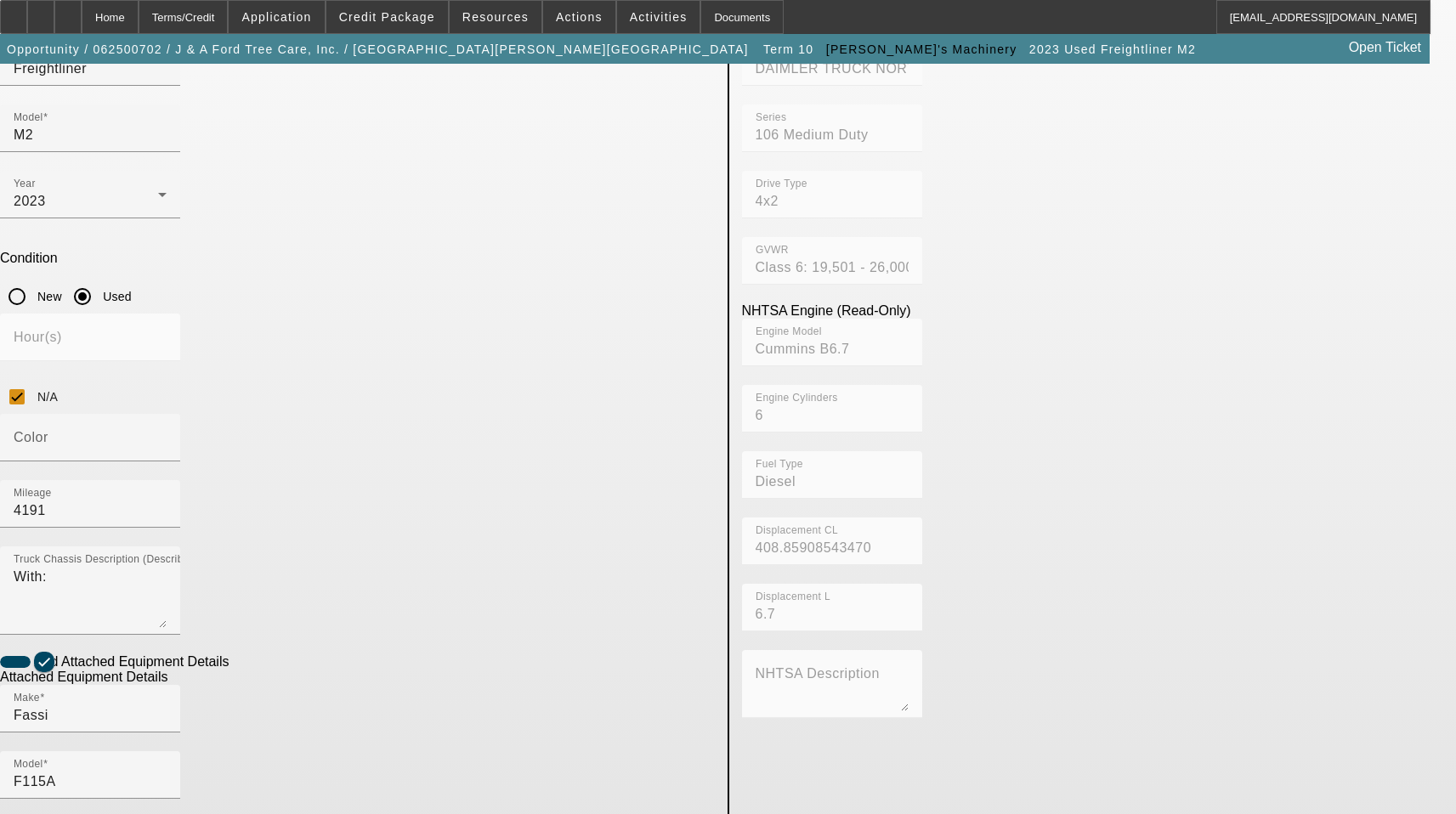 scroll, scrollTop: 348, scrollLeft: 0, axis: vertical 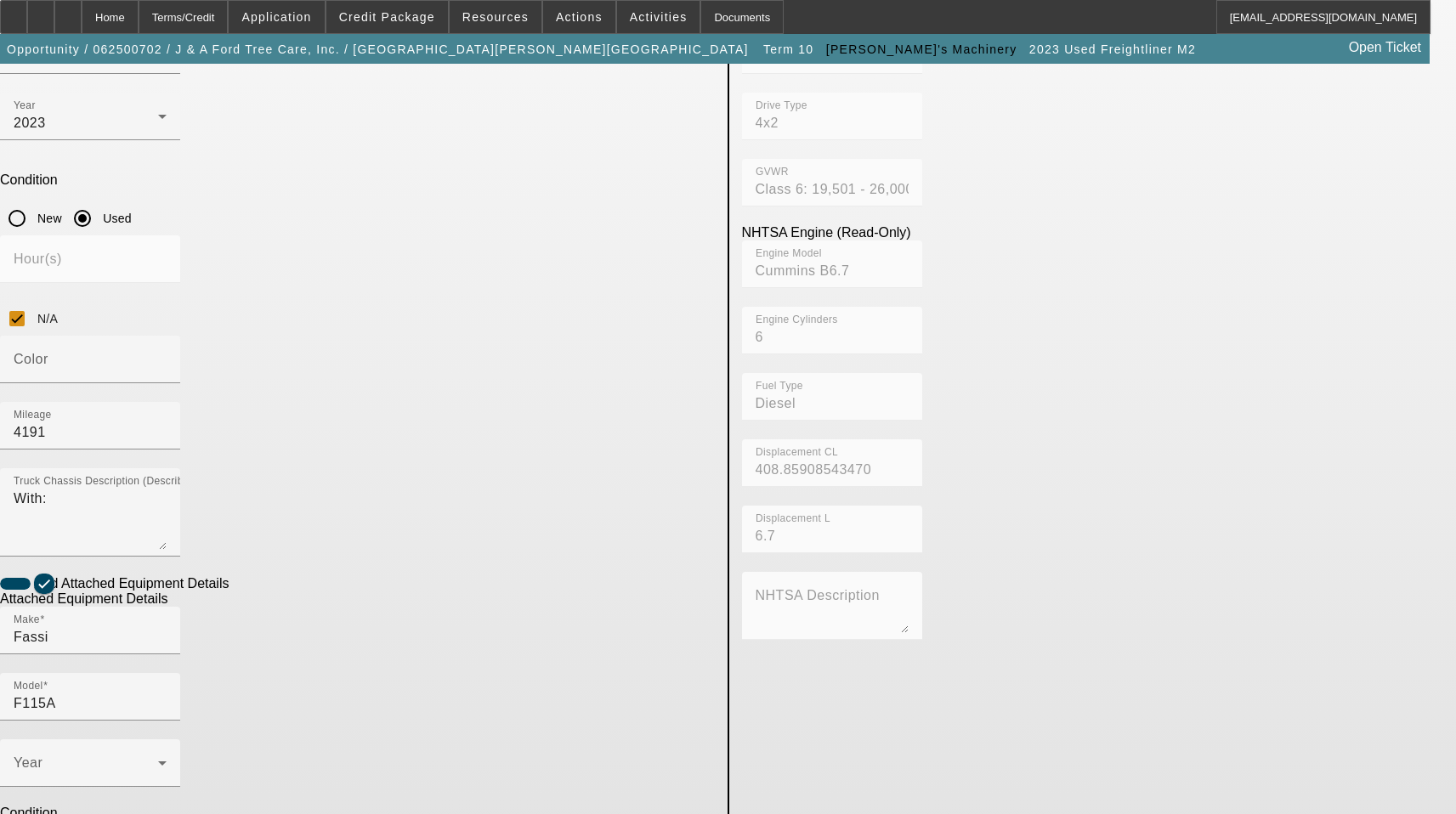 drag, startPoint x: 474, startPoint y: 709, endPoint x: 469, endPoint y: 700, distance: 10.29563 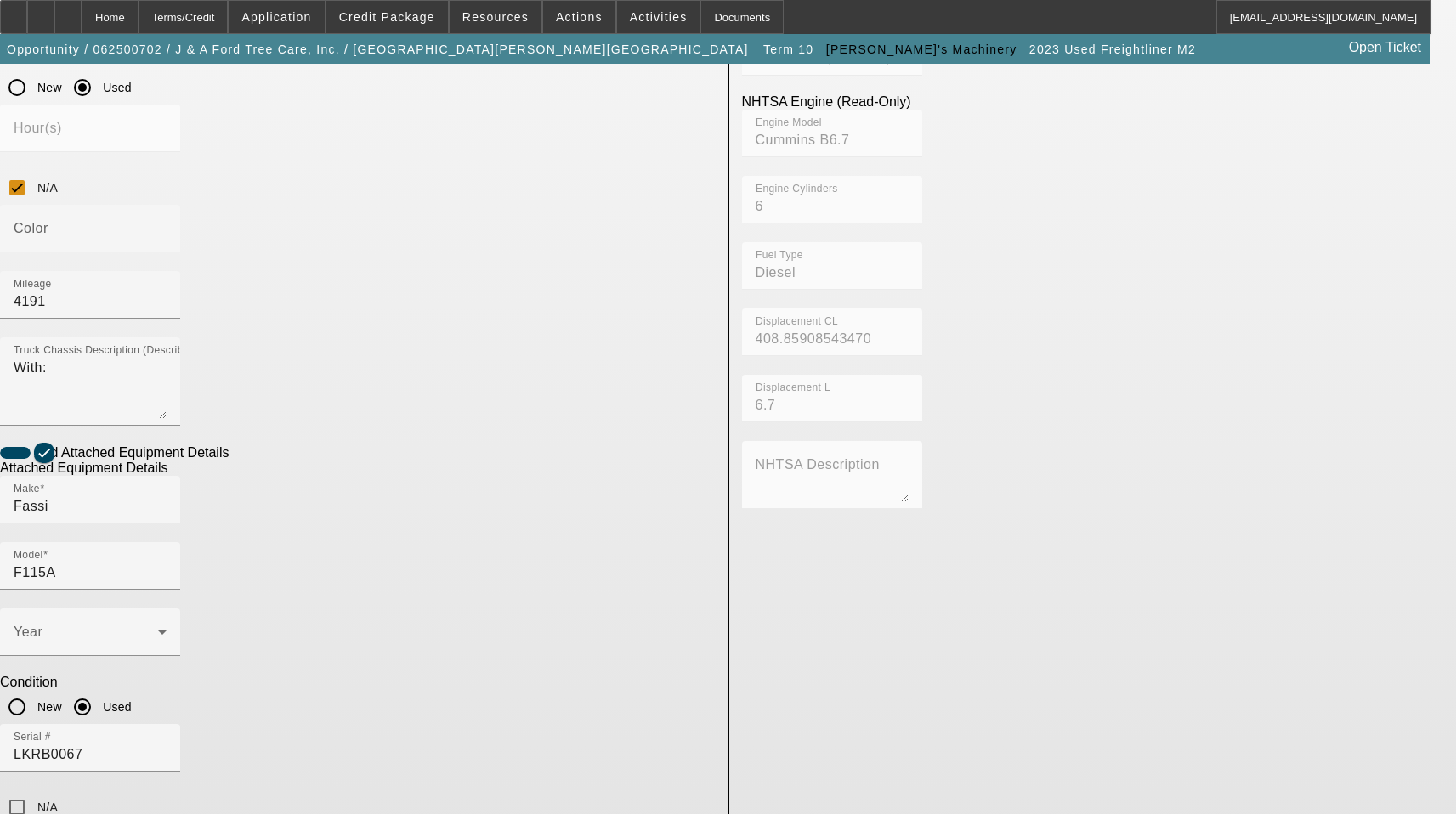 scroll, scrollTop: 687, scrollLeft: 0, axis: vertical 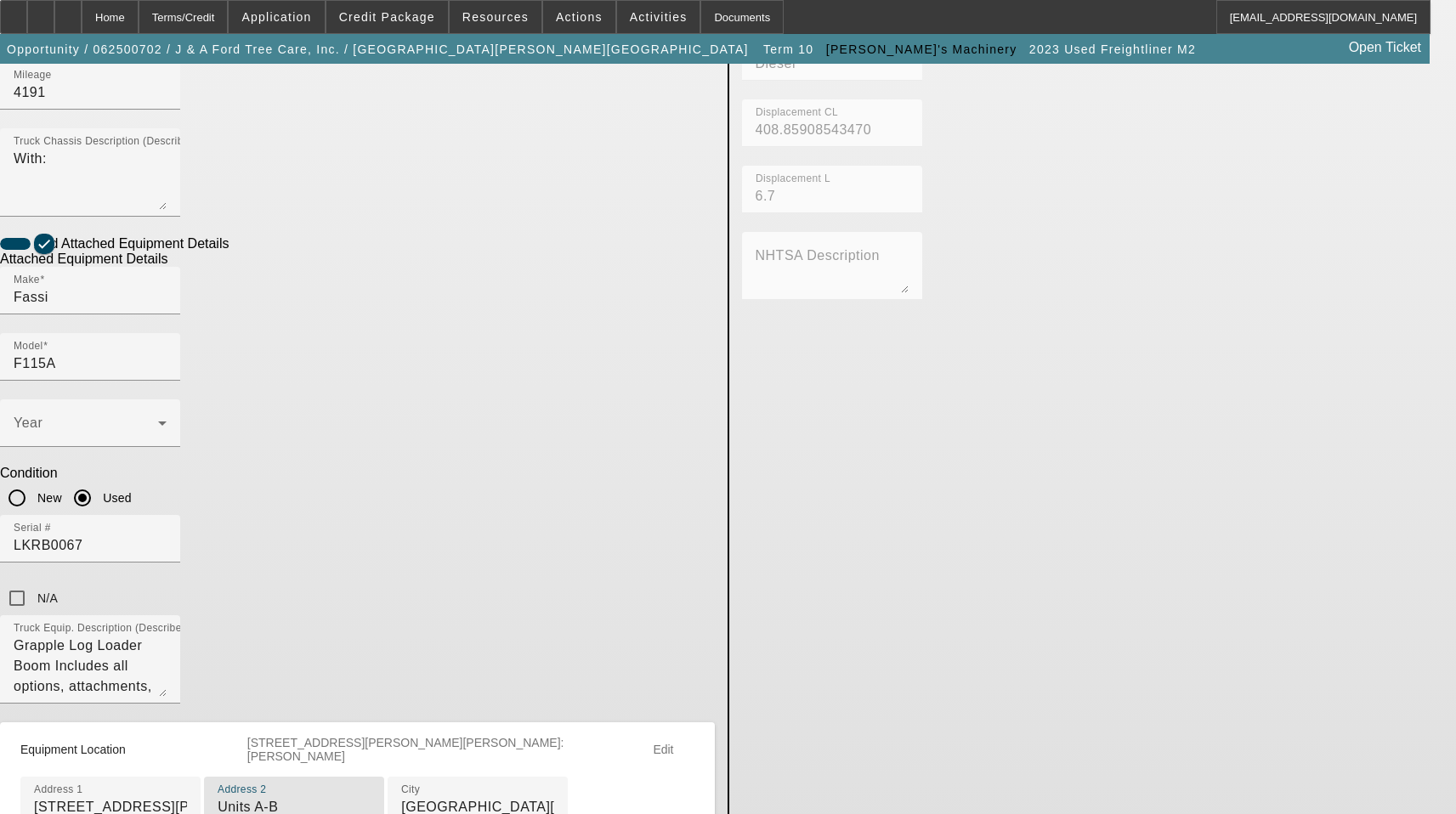 click on "Units A-B" at bounding box center [294, 807] 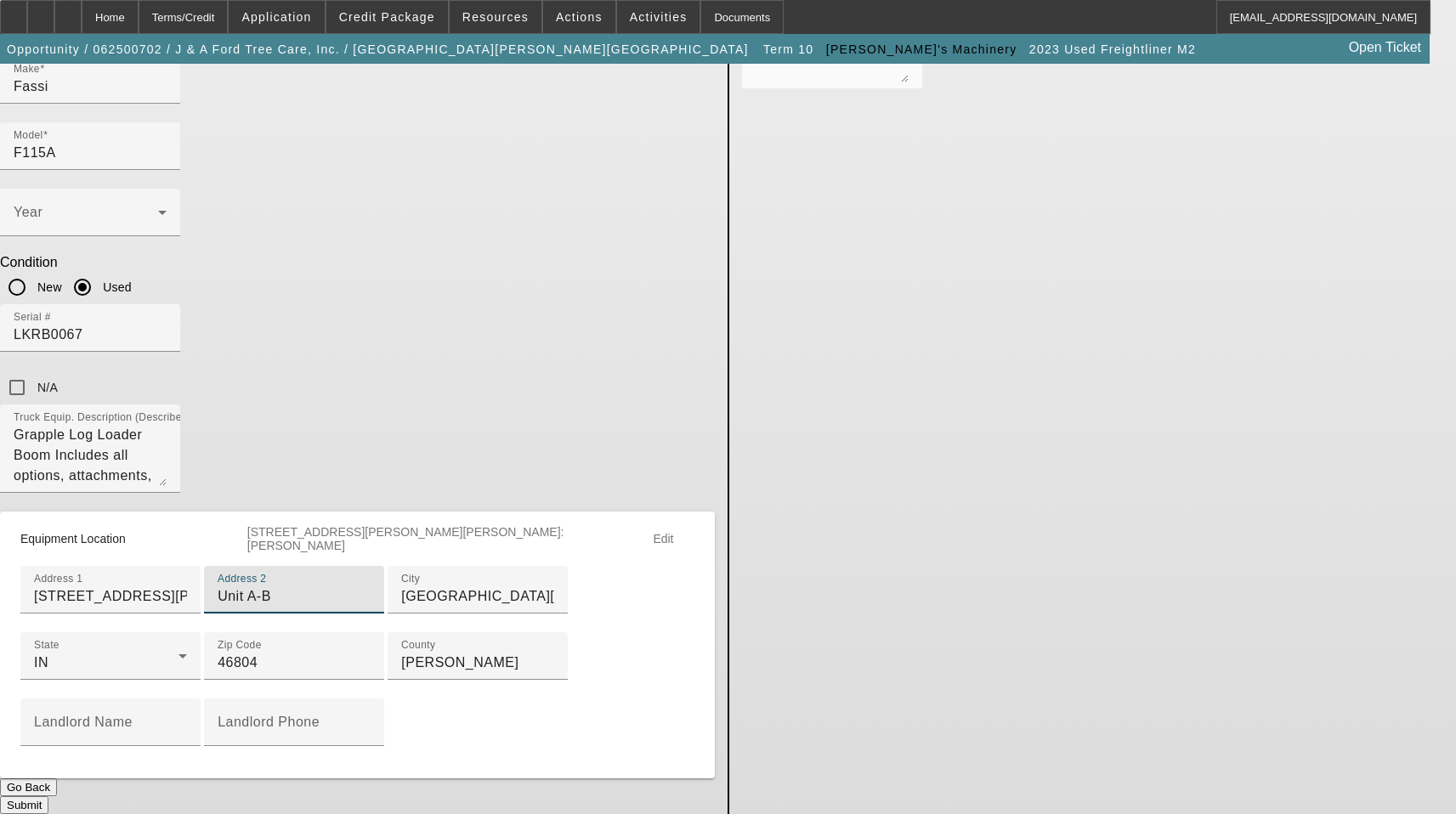 scroll, scrollTop: 929, scrollLeft: 0, axis: vertical 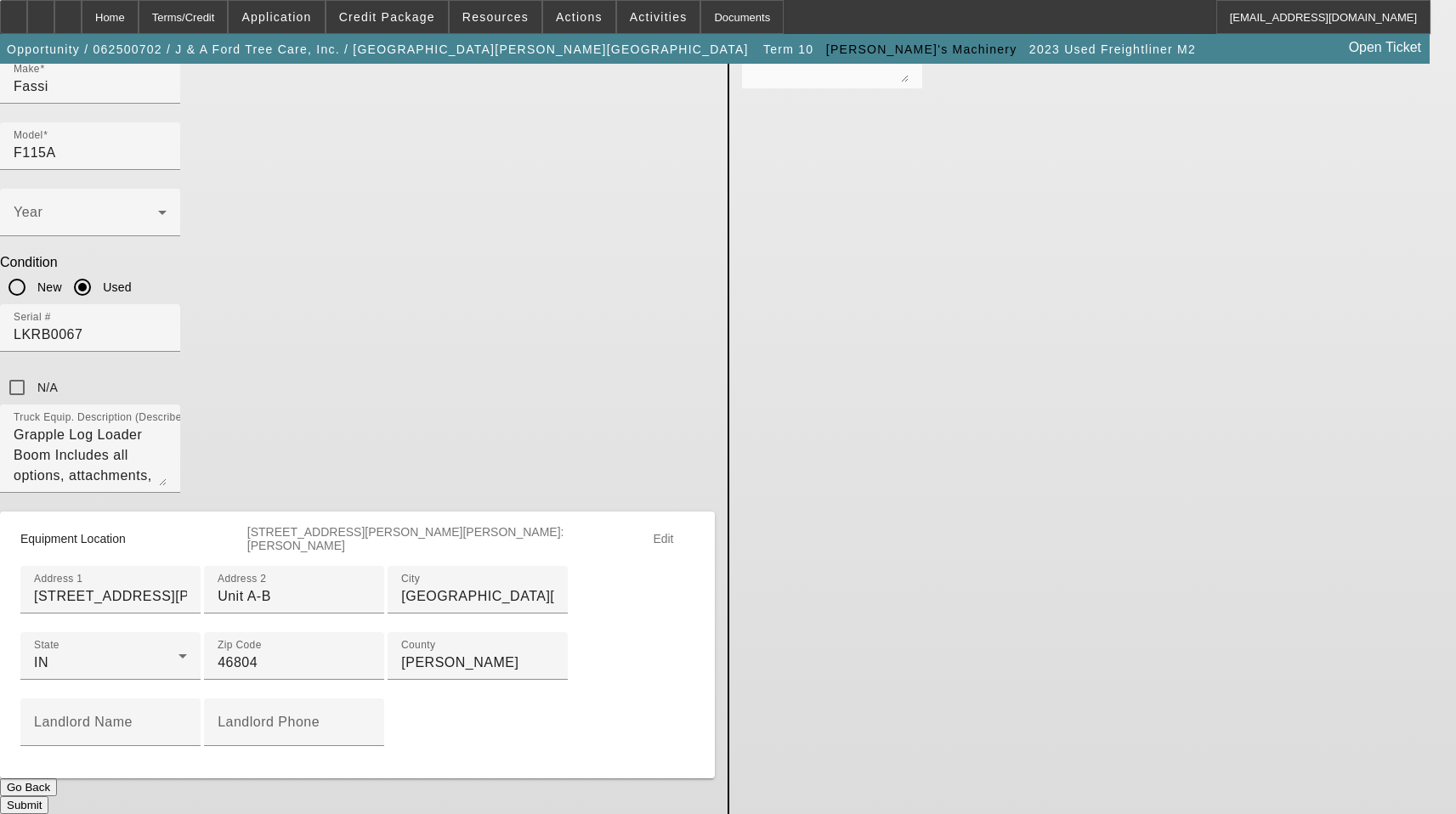 click on "Submit" at bounding box center (24, 805) 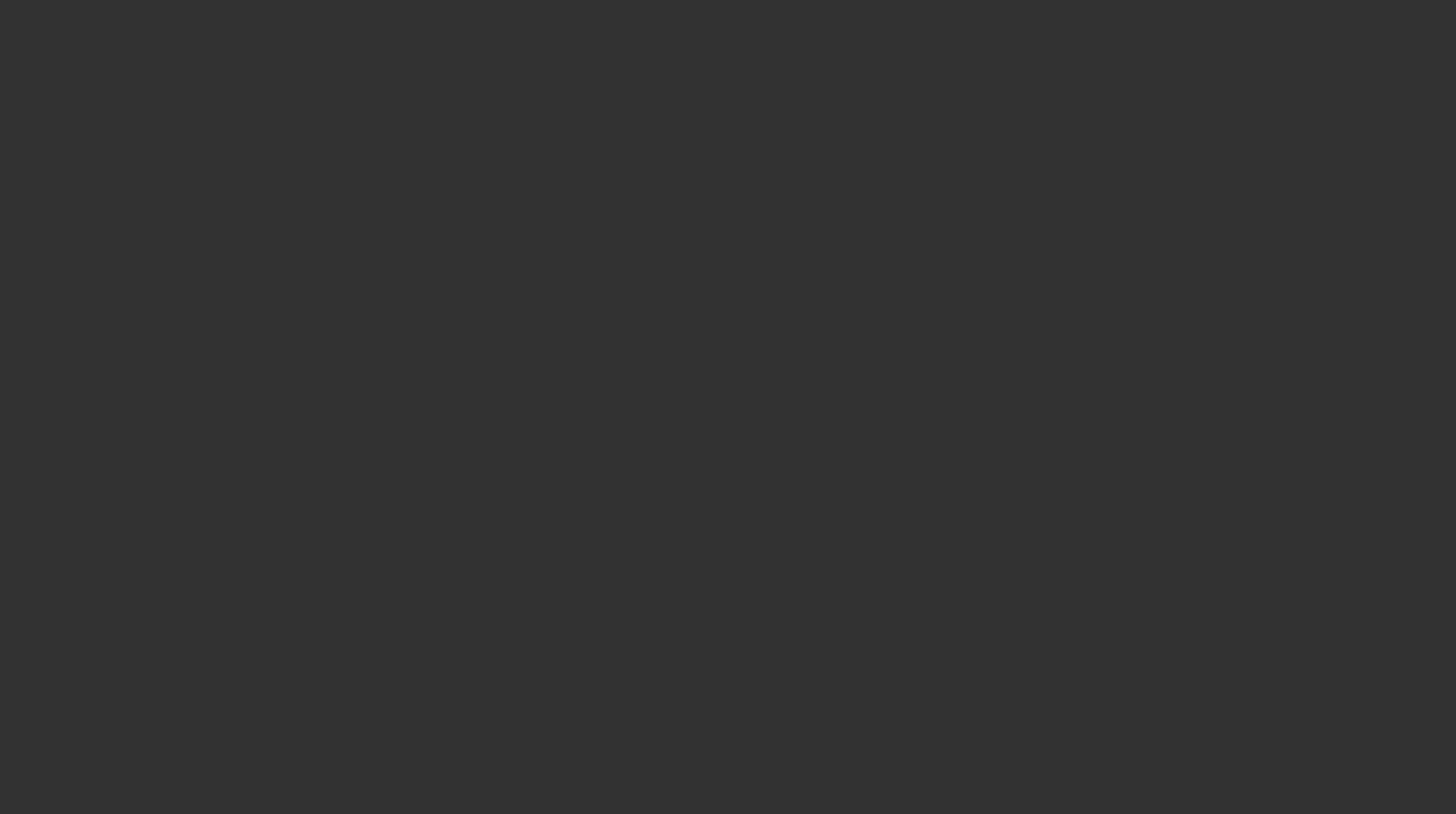 scroll, scrollTop: 0, scrollLeft: 0, axis: both 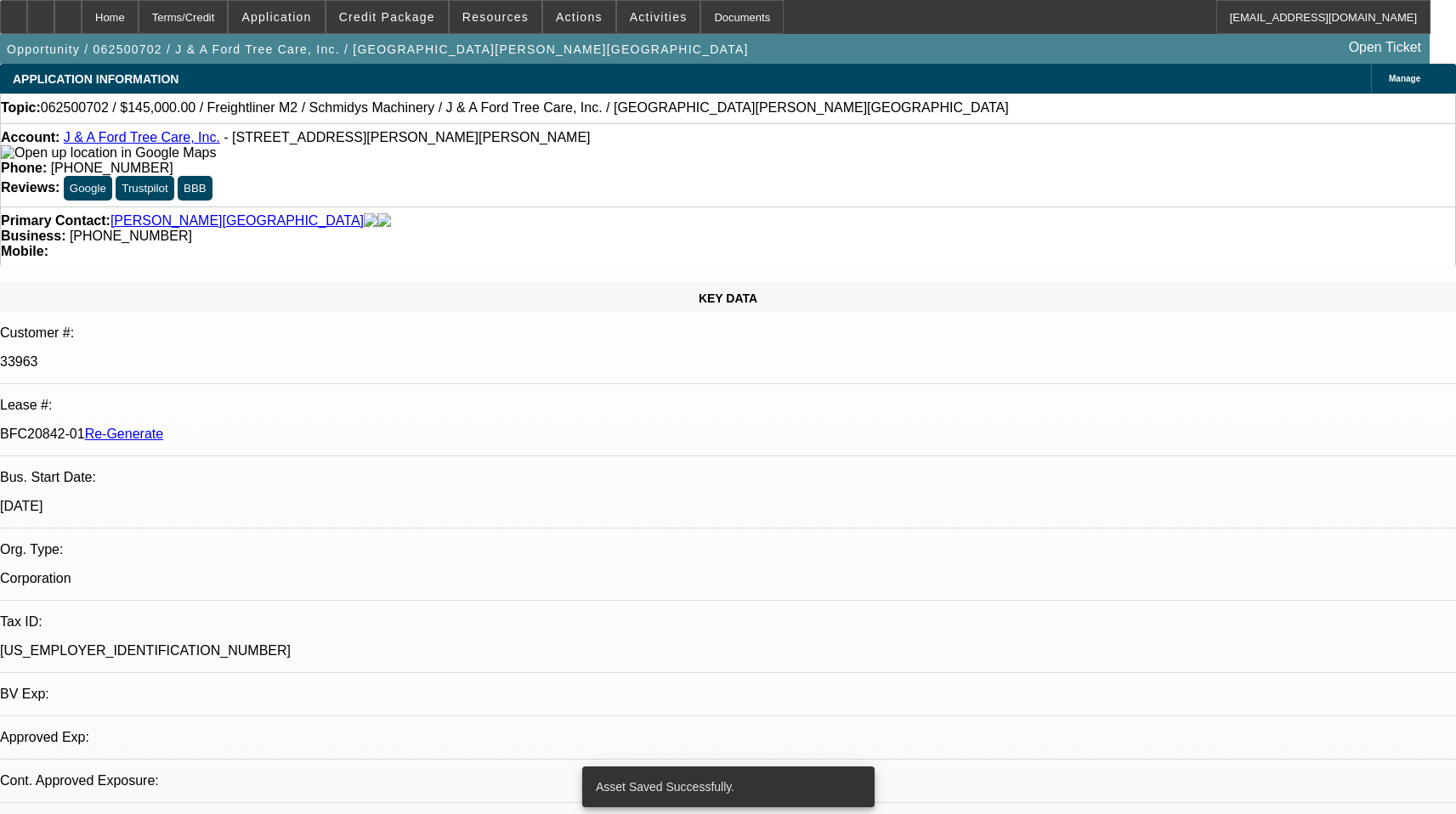 select on "0" 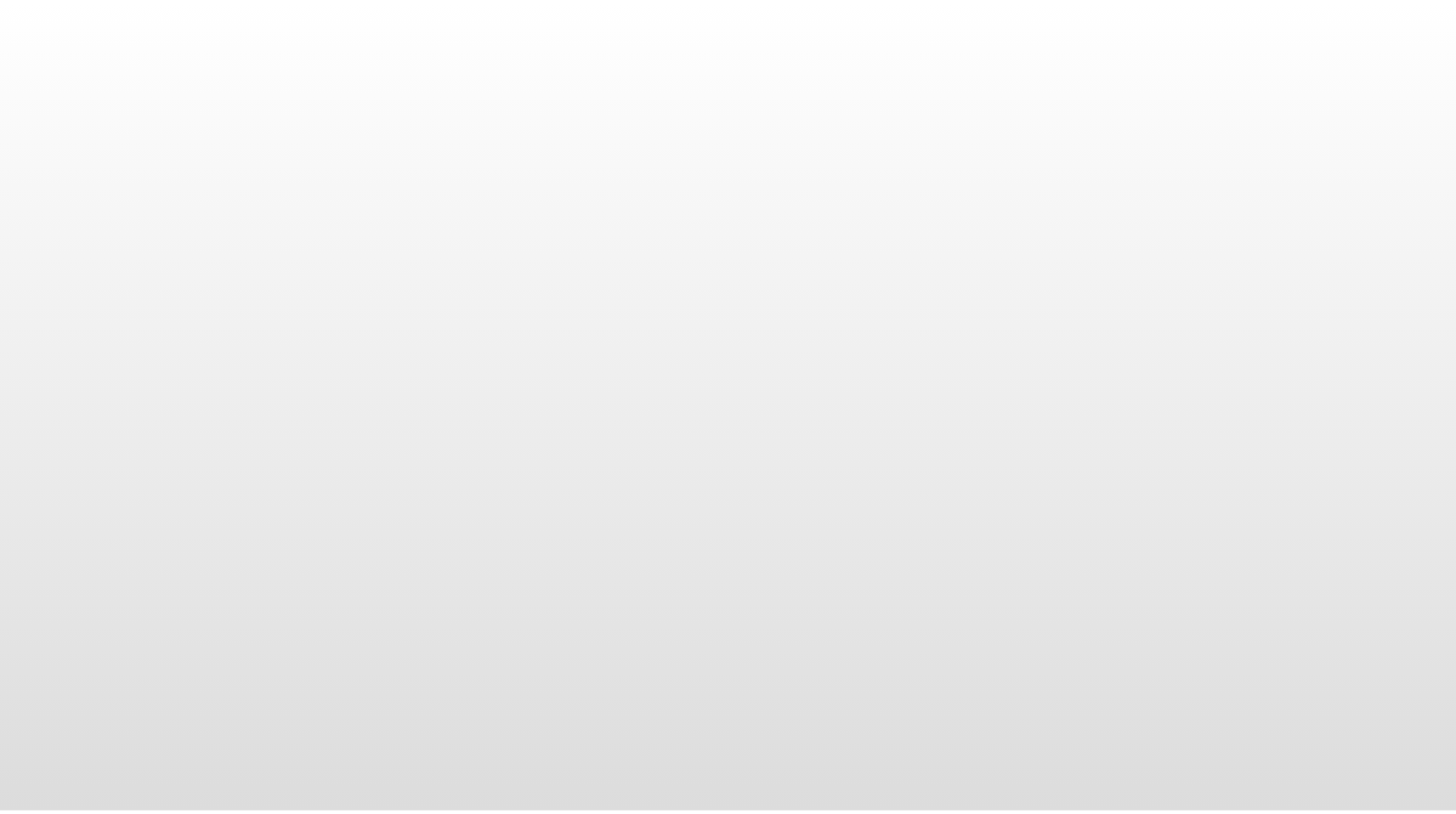scroll, scrollTop: 0, scrollLeft: 0, axis: both 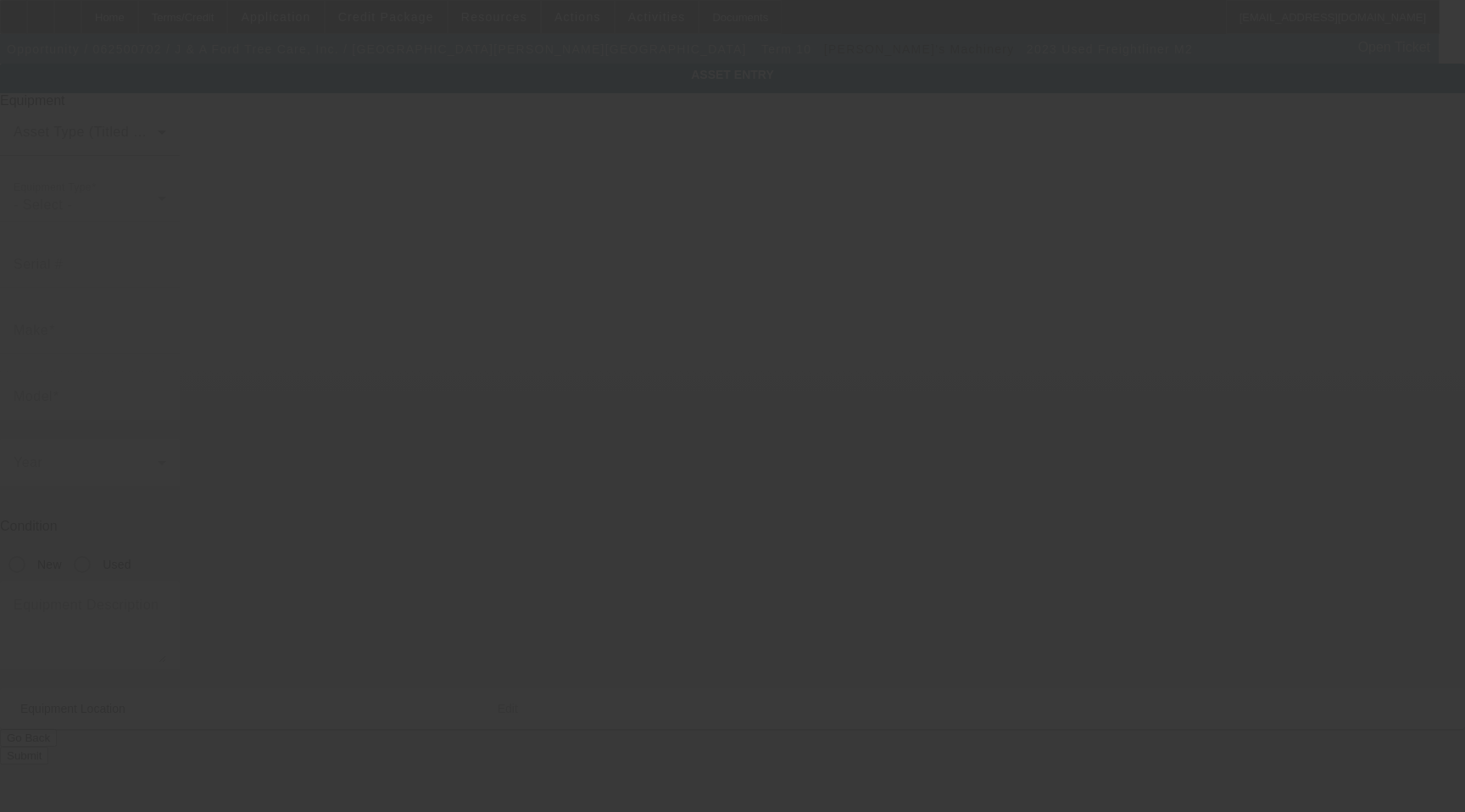 type on "[US_VEHICLE_IDENTIFICATION_NUMBER]" 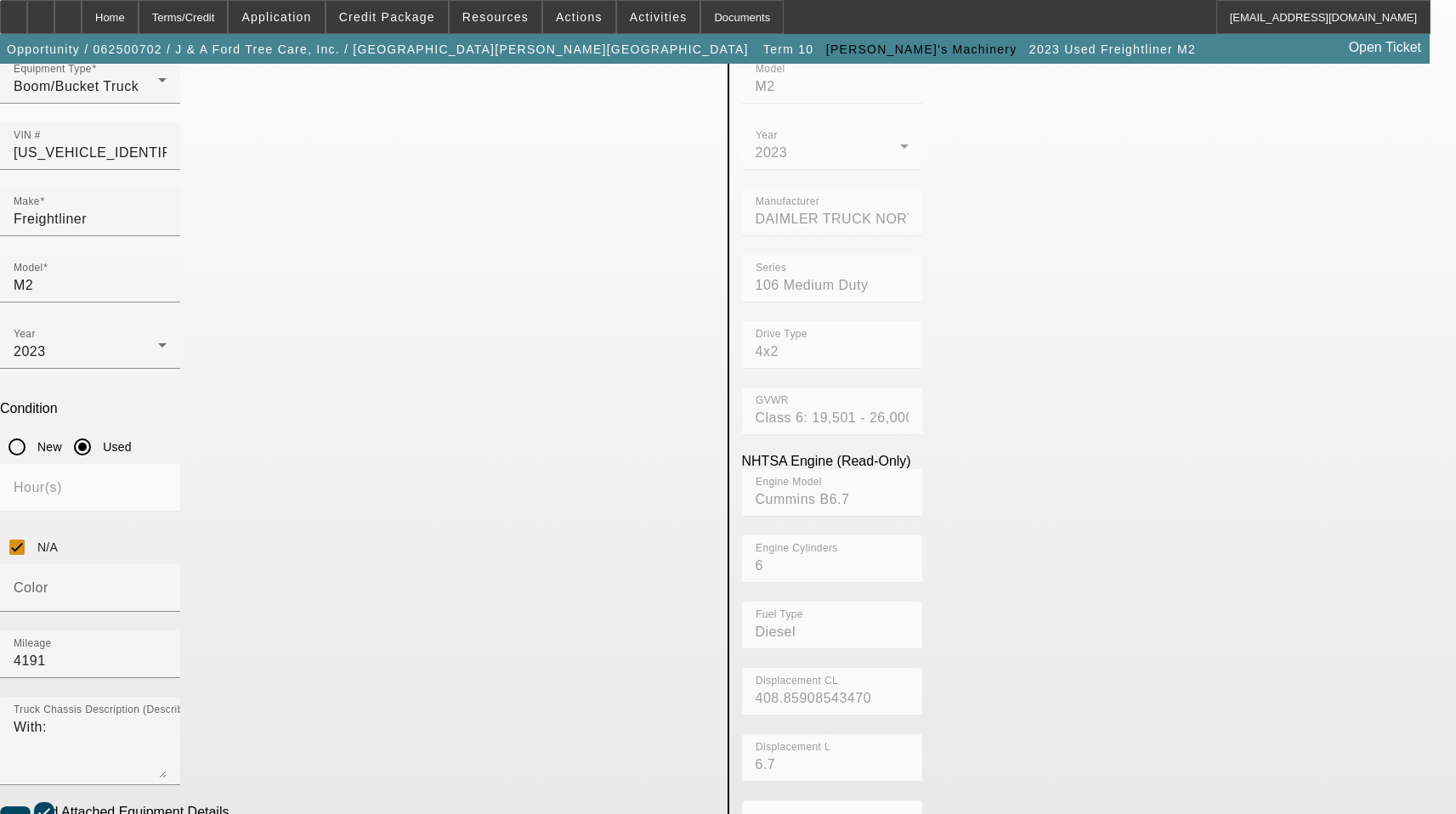 scroll, scrollTop: 121, scrollLeft: 0, axis: vertical 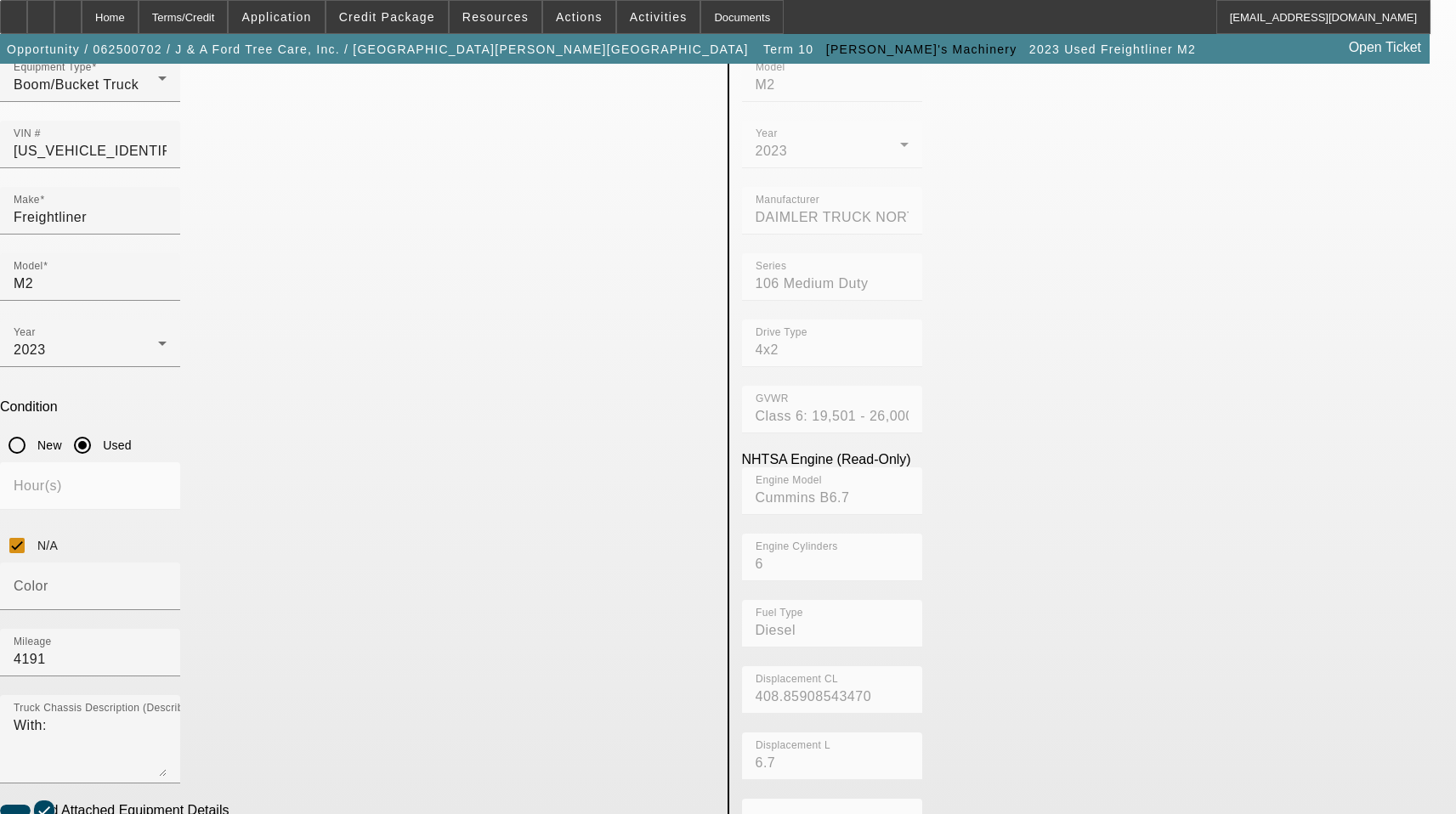 click on "F115A" at bounding box center [90, 930] 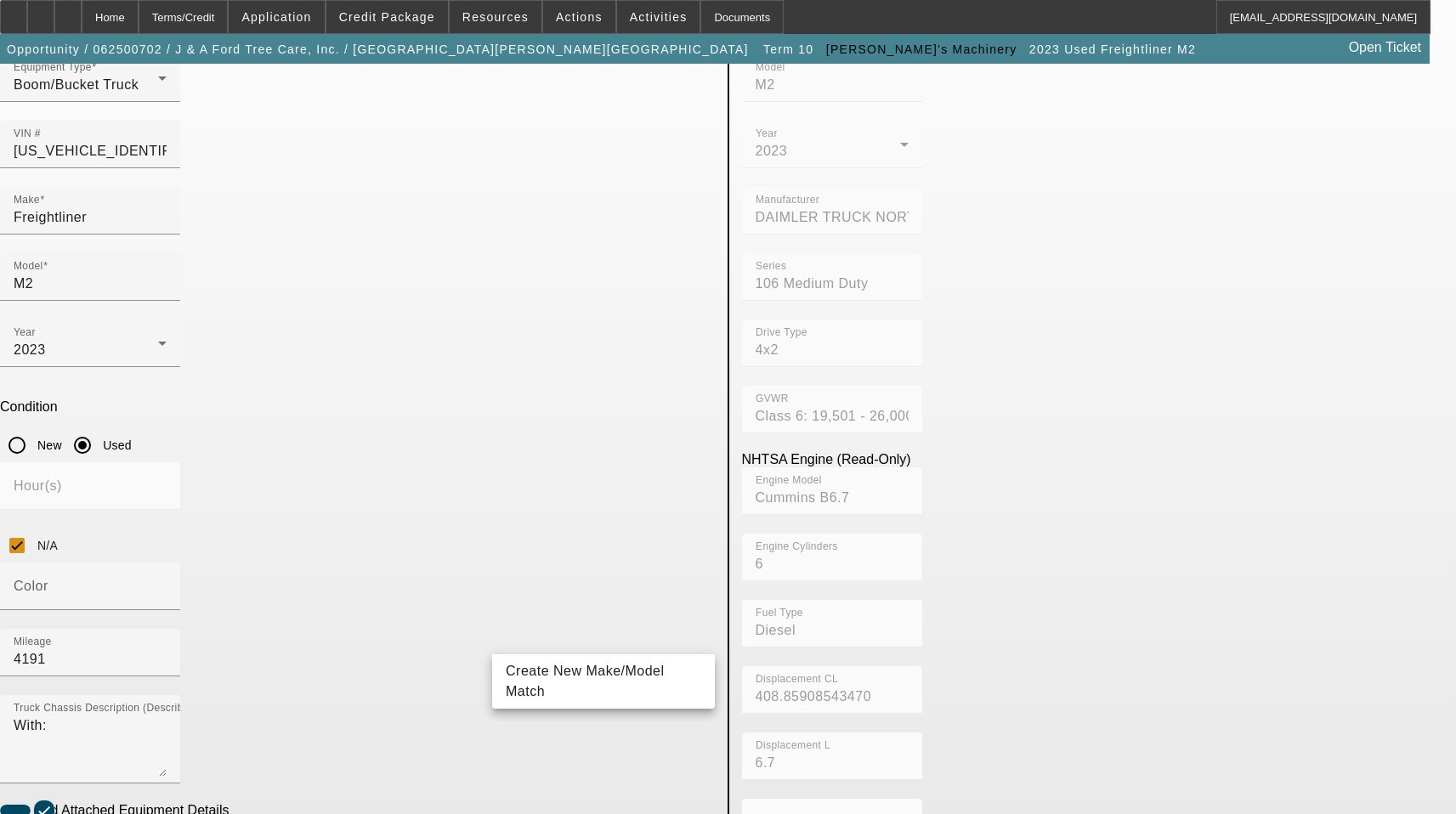 drag, startPoint x: 600, startPoint y: 636, endPoint x: 428, endPoint y: 642, distance: 172.10462 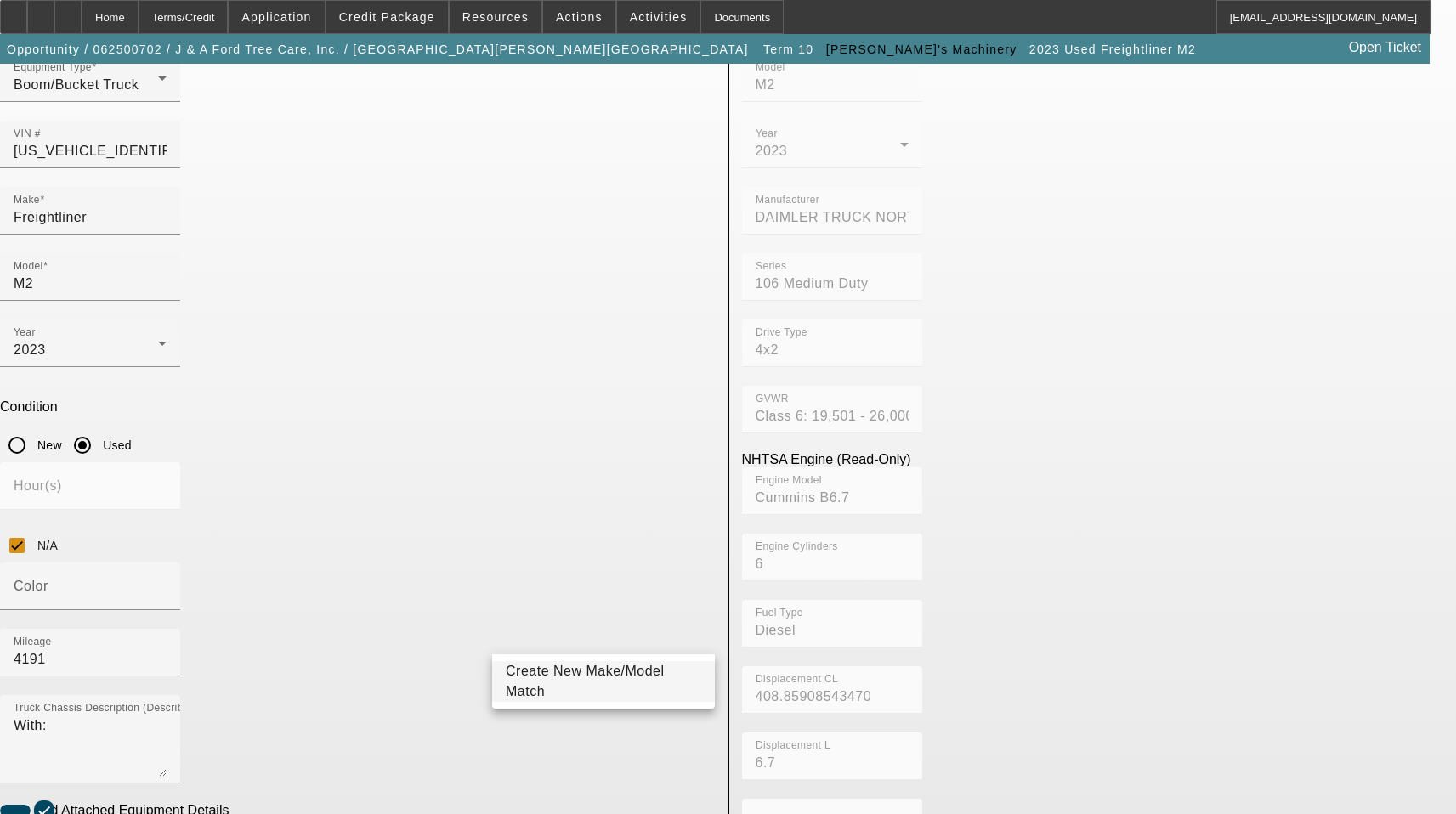 type on "F155A" 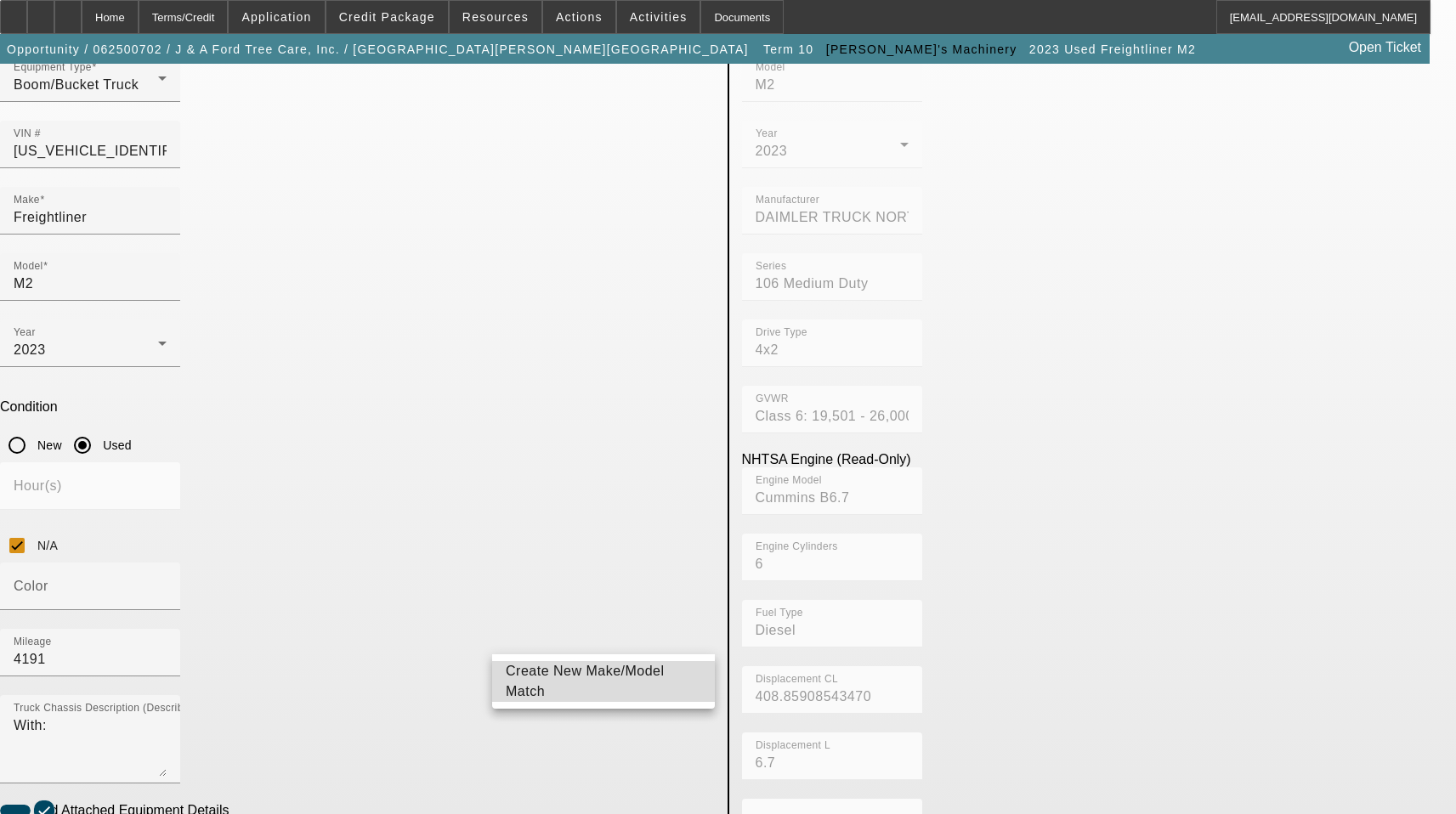 click on "Create New Make/Model Match" at bounding box center [603, 681] 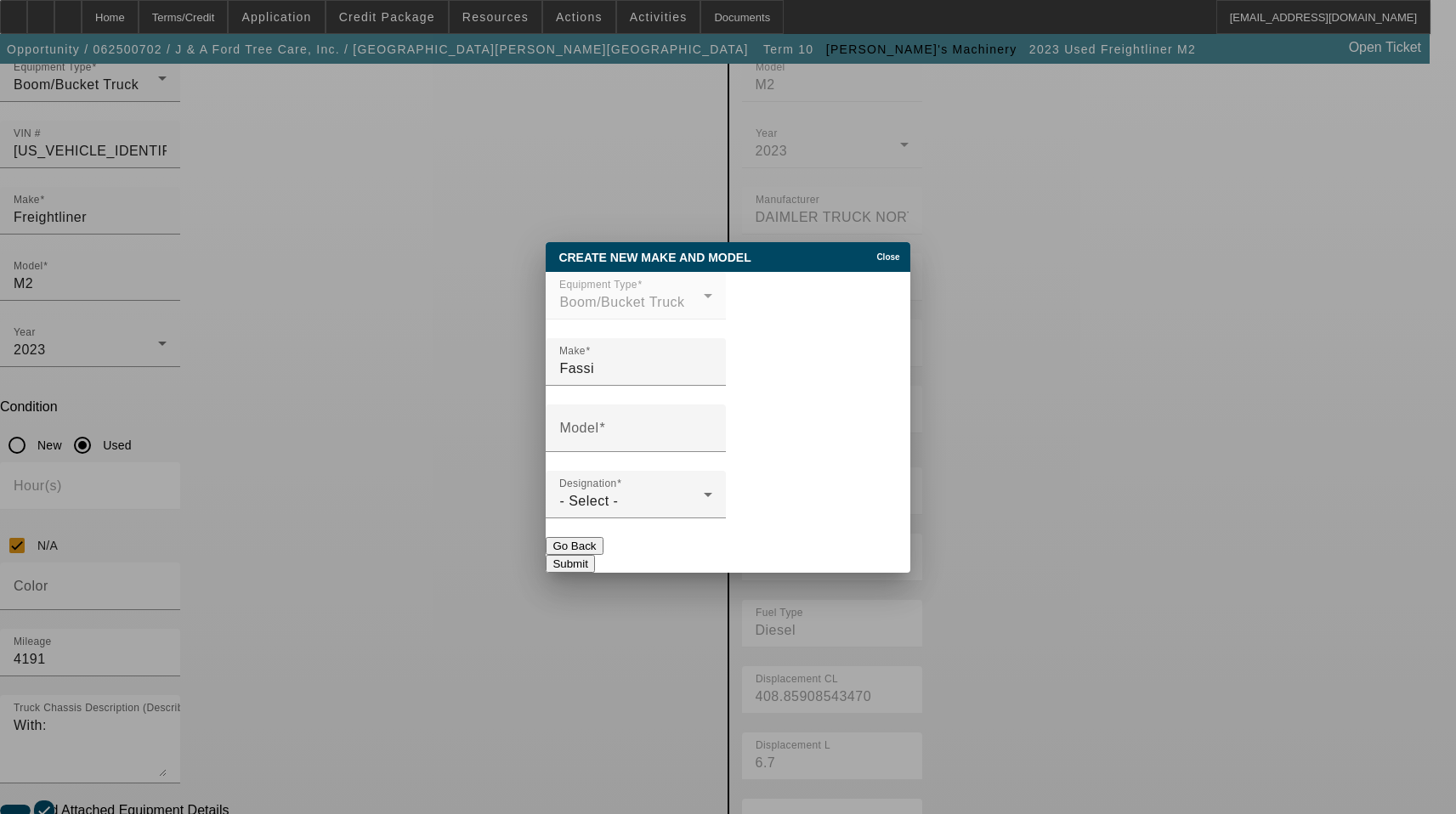 scroll, scrollTop: 0, scrollLeft: 0, axis: both 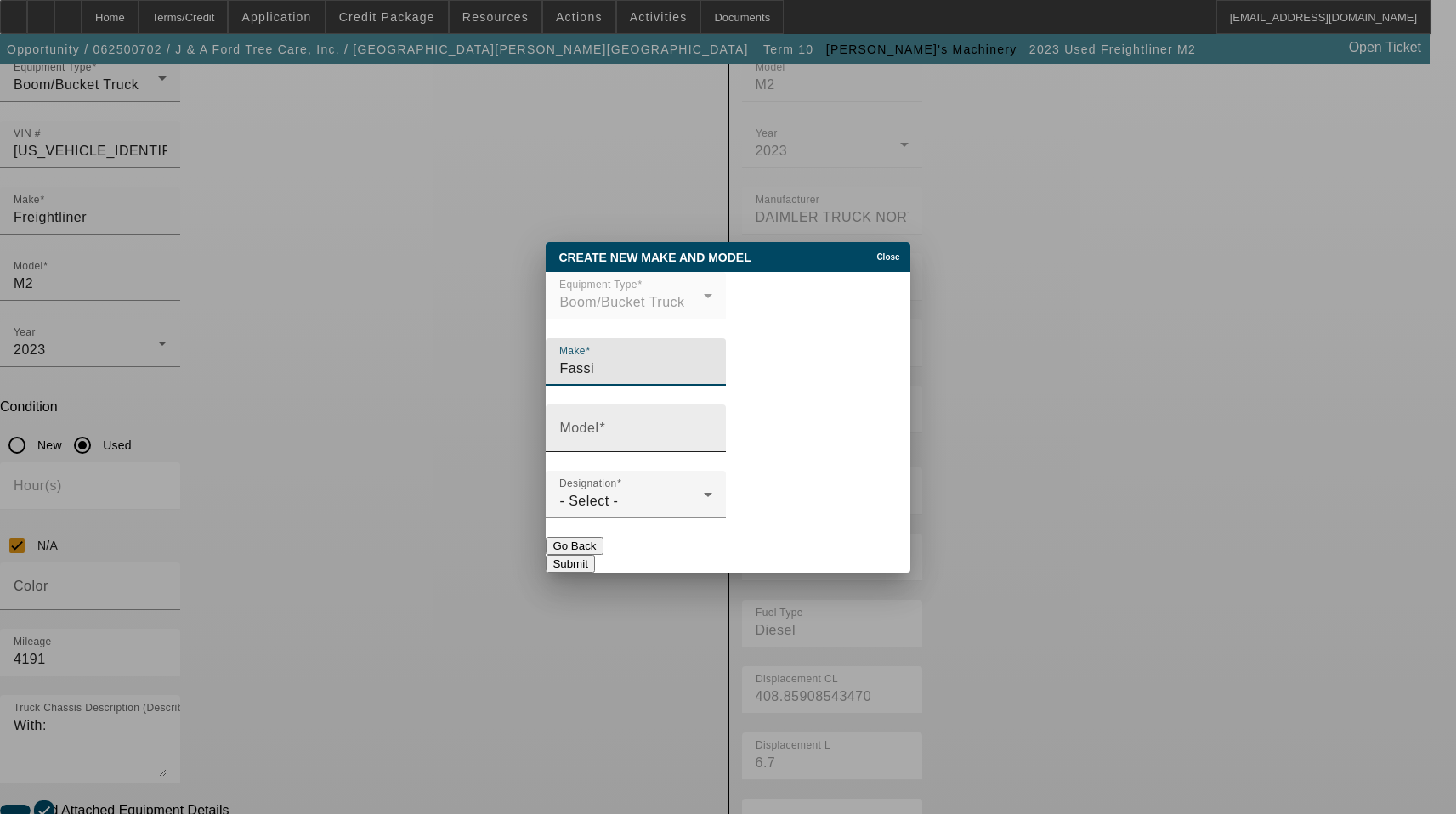click on "Model" at bounding box center (636, 428) 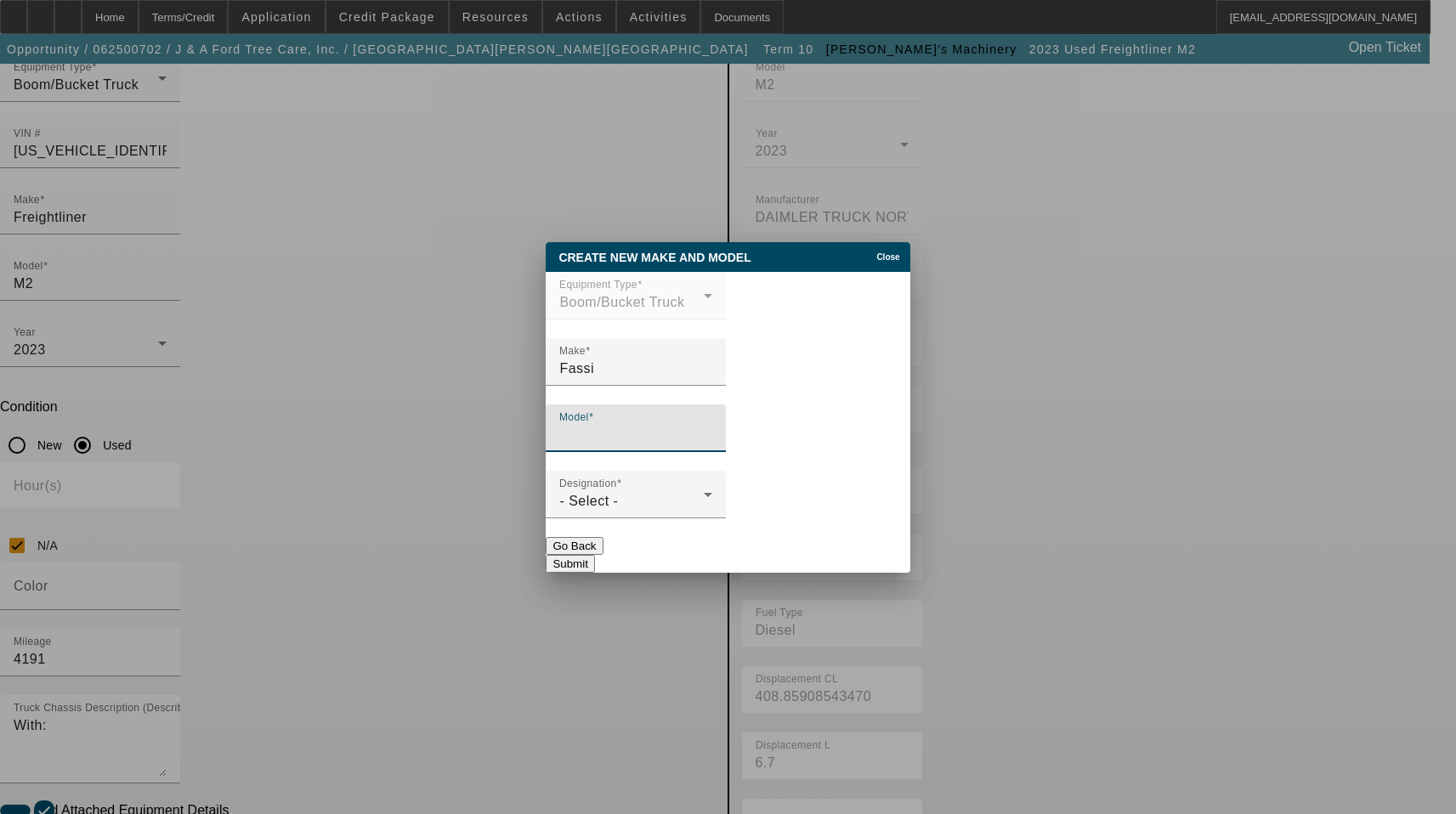 paste on "F155A" 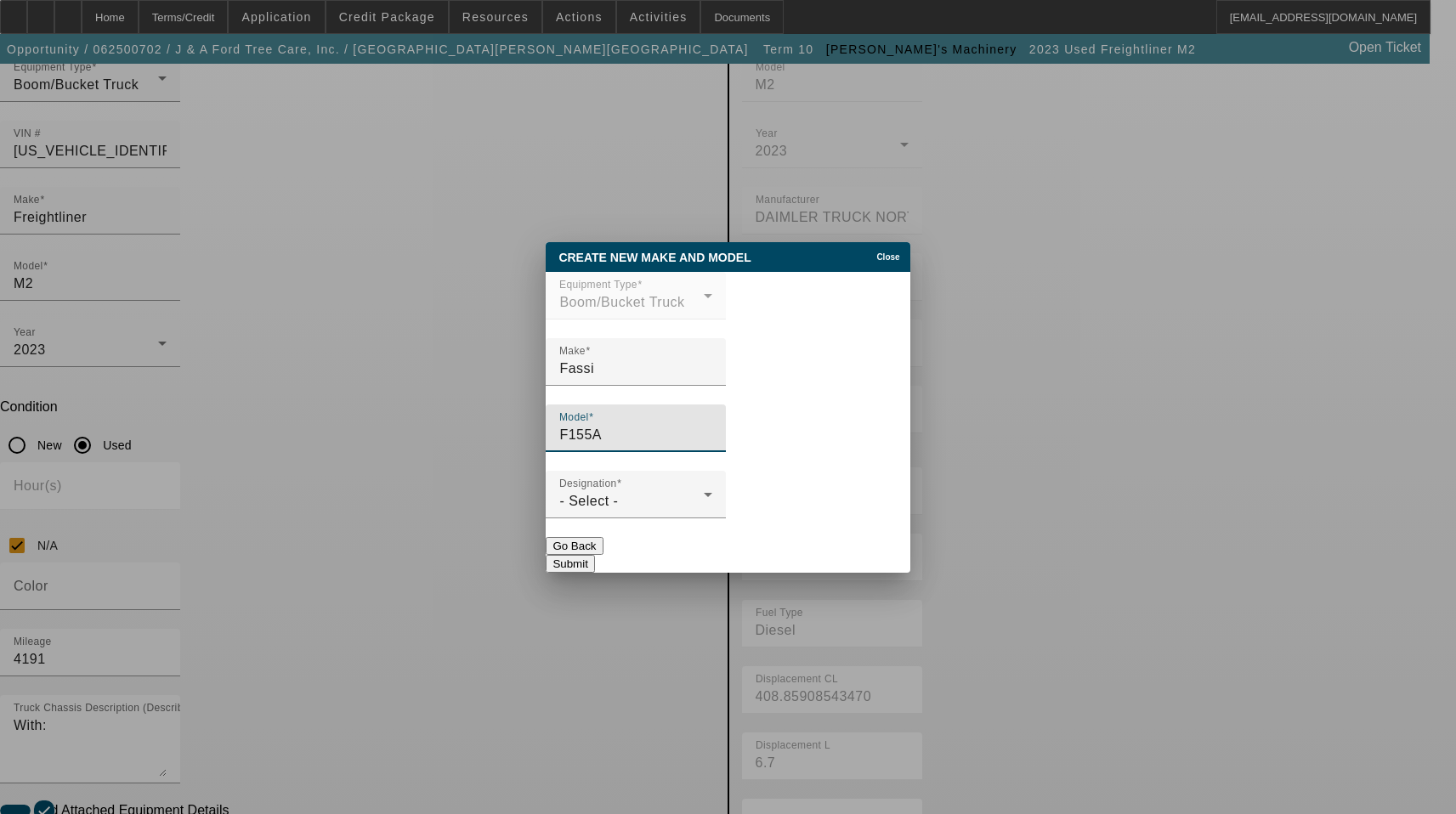 type on "F155A" 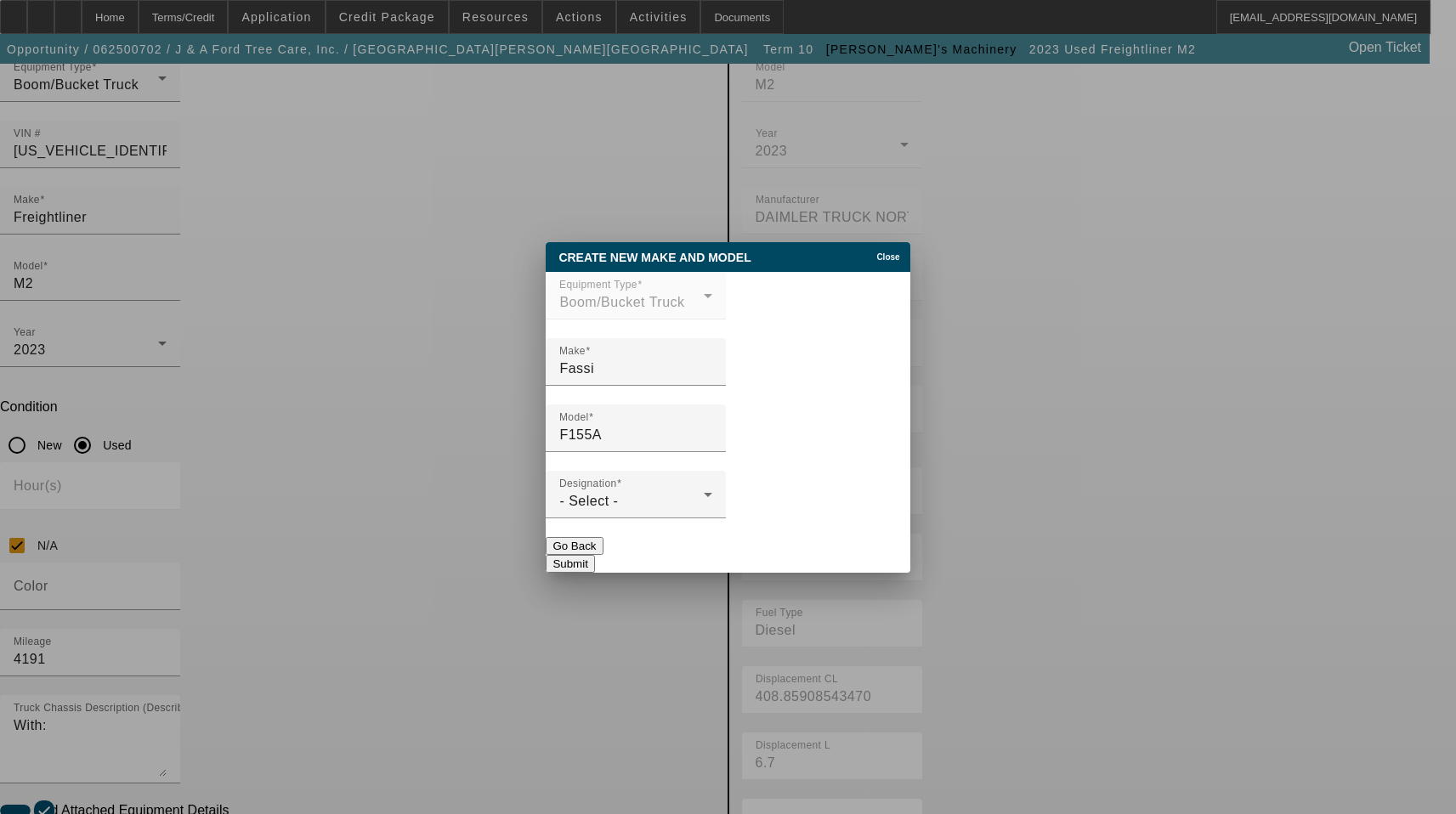 click on "Submit" at bounding box center (569, 563) 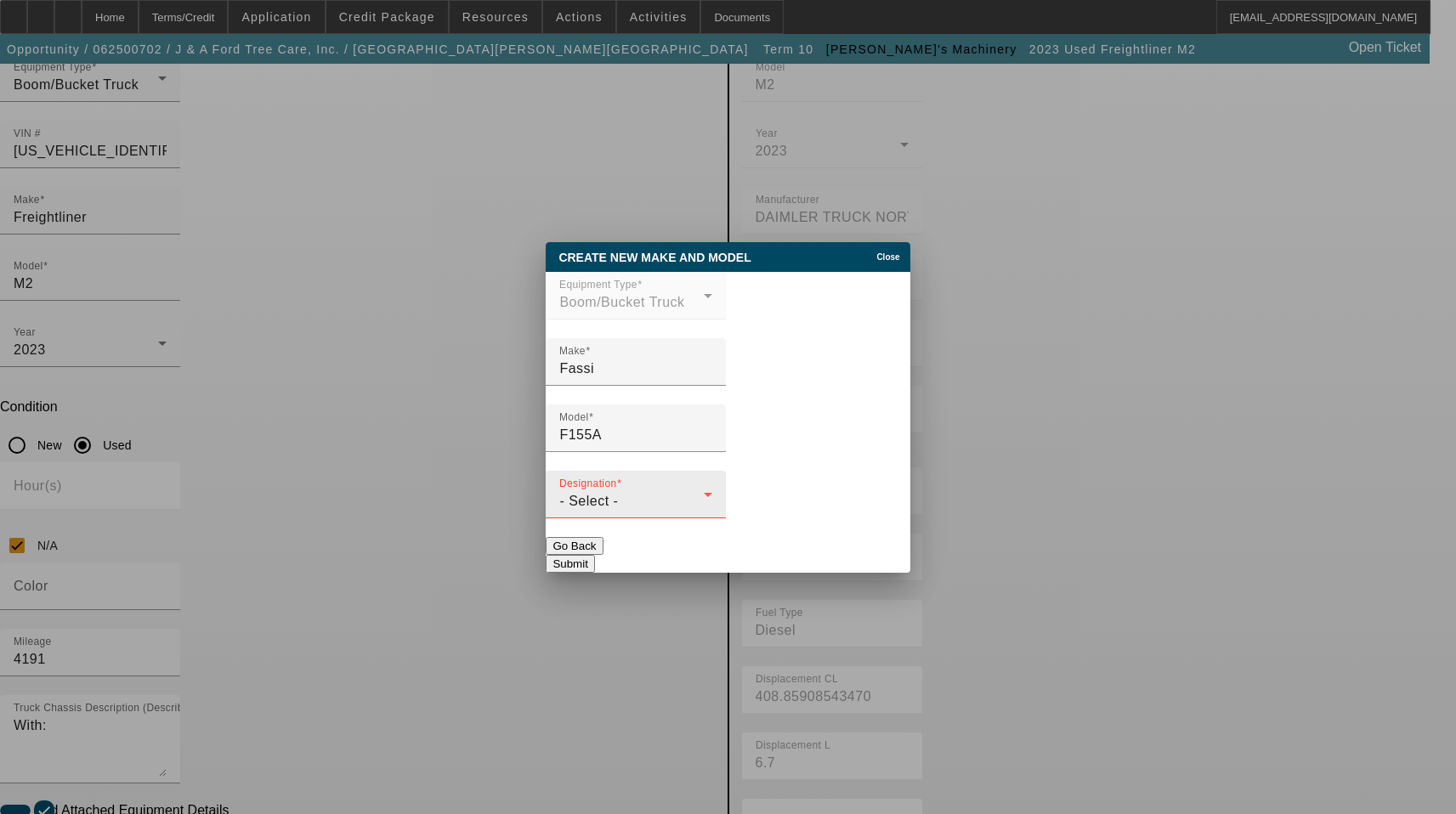 click on "Designation
- Select -" at bounding box center (636, 495) 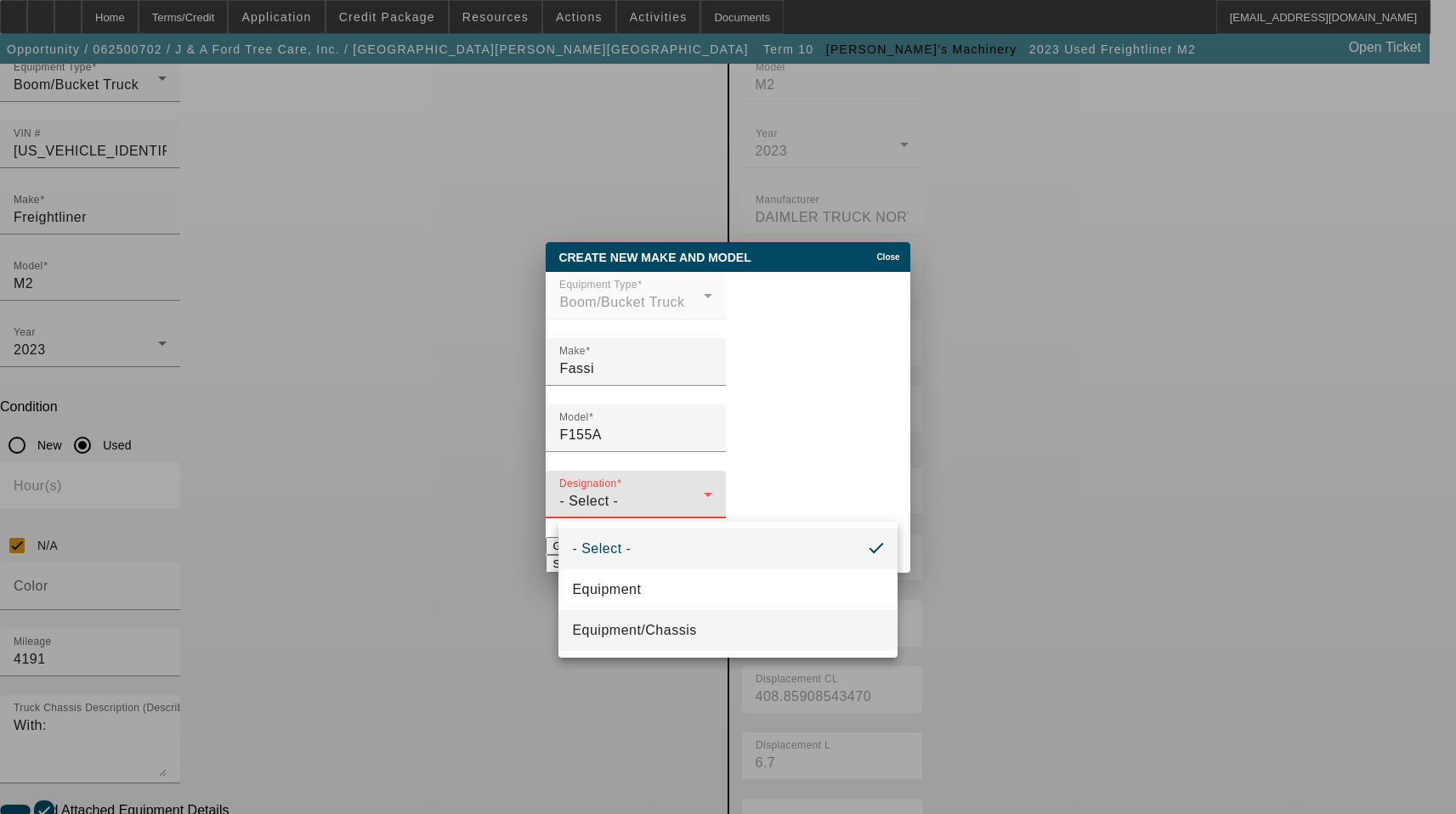 click on "Equipment/Chassis" at bounding box center [728, 630] 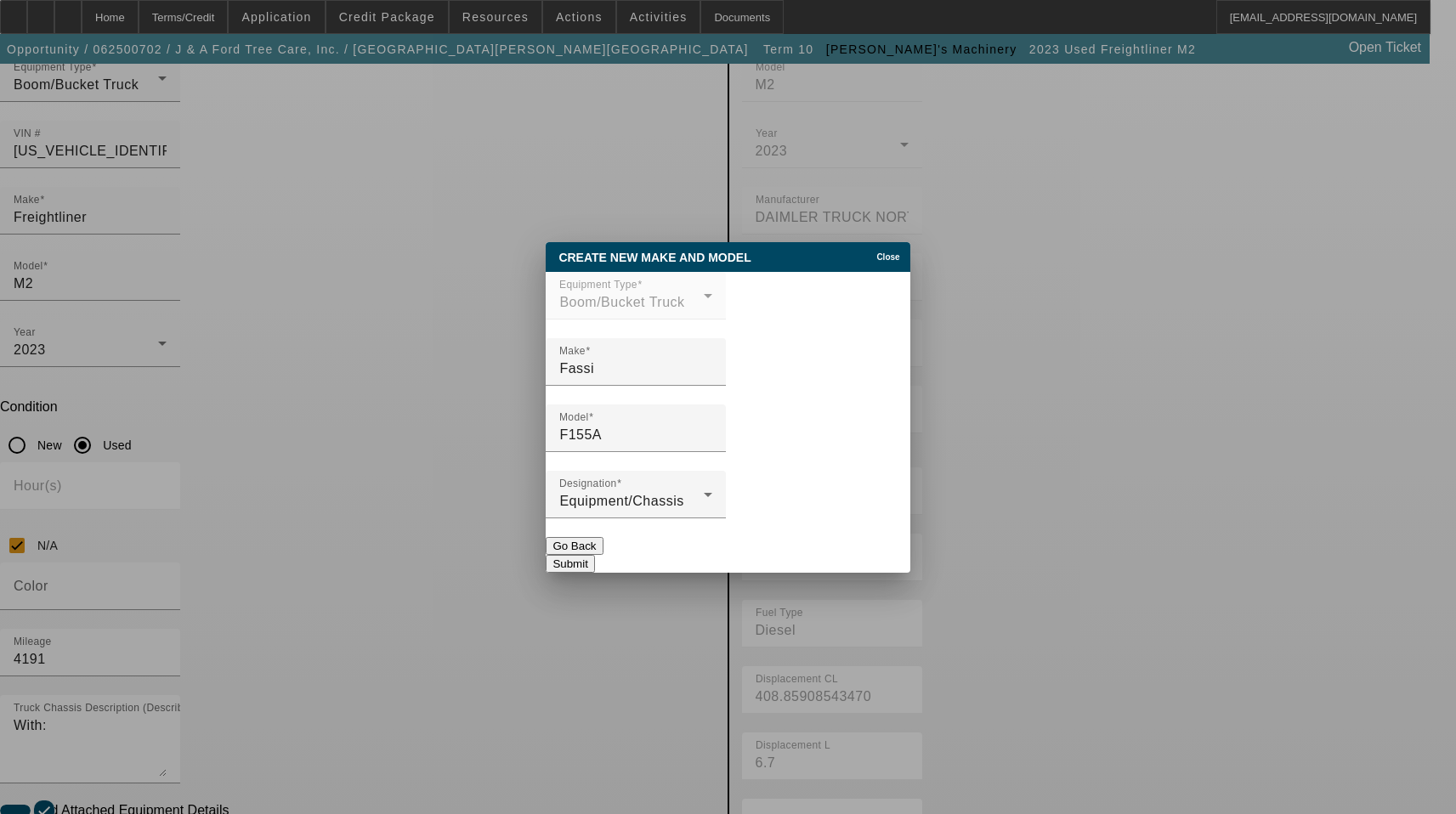 click on "Submit" at bounding box center [569, 563] 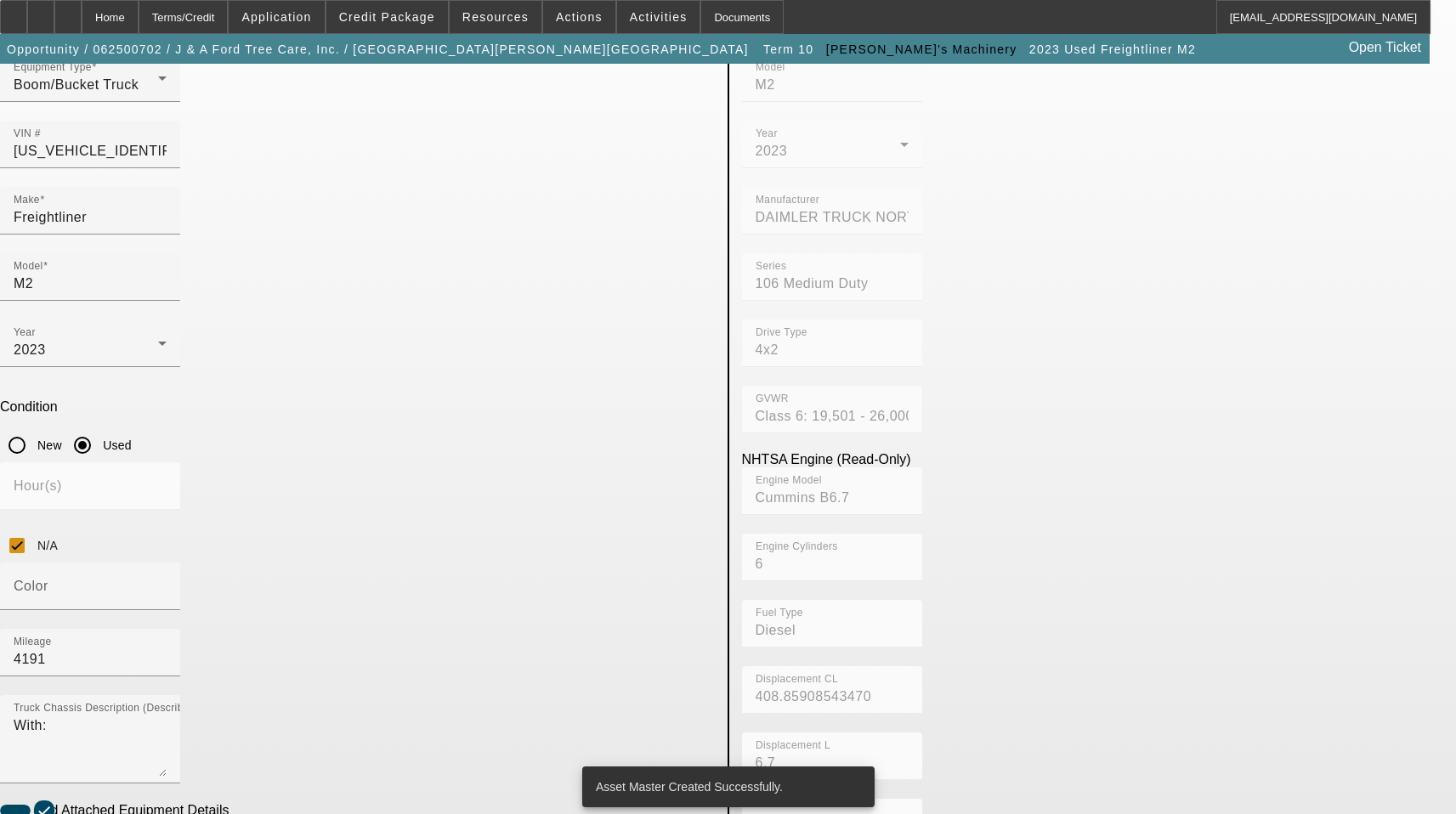 scroll, scrollTop: 348, scrollLeft: 0, axis: vertical 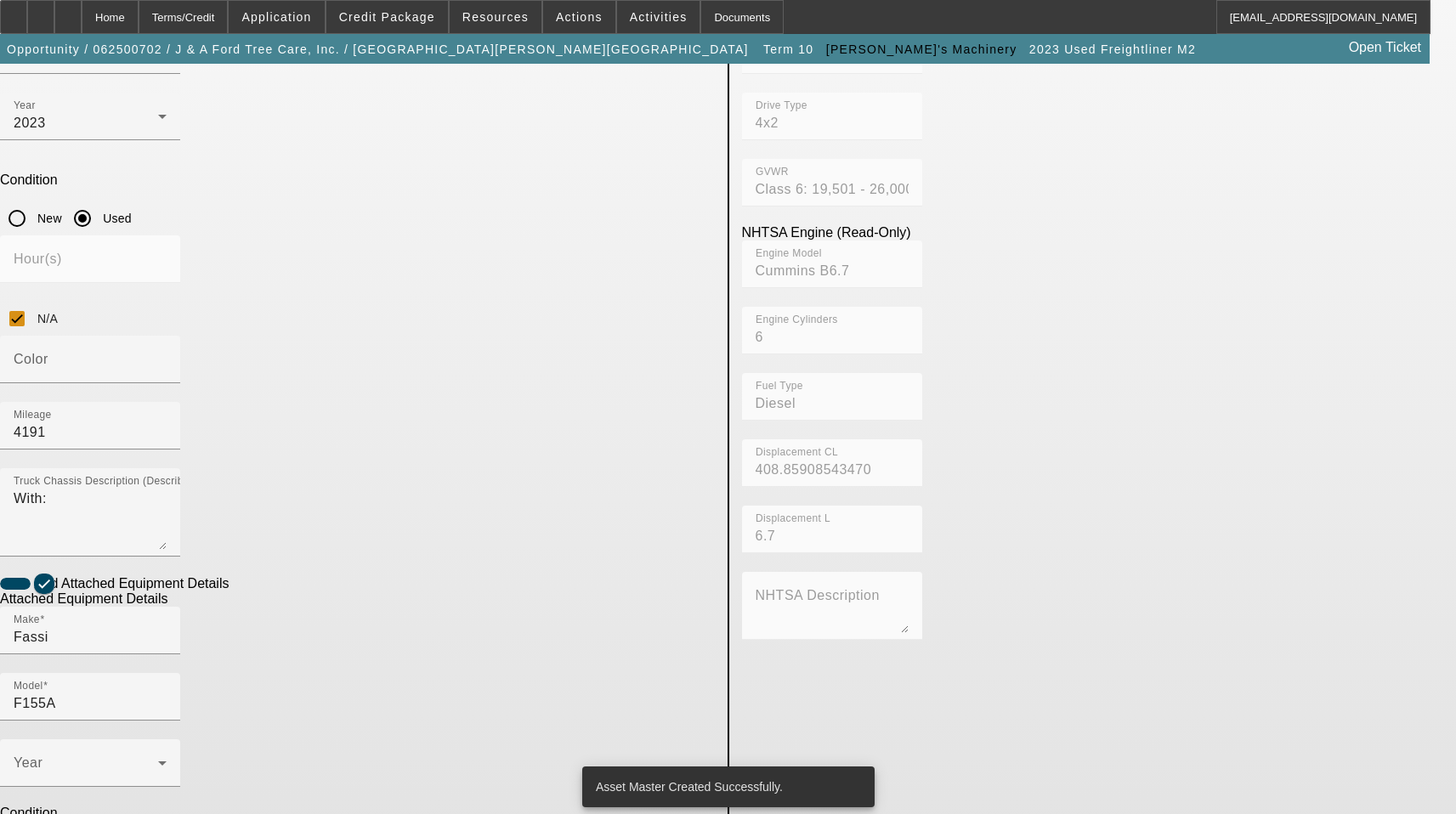 click on "Submit" at bounding box center (24, 1129) 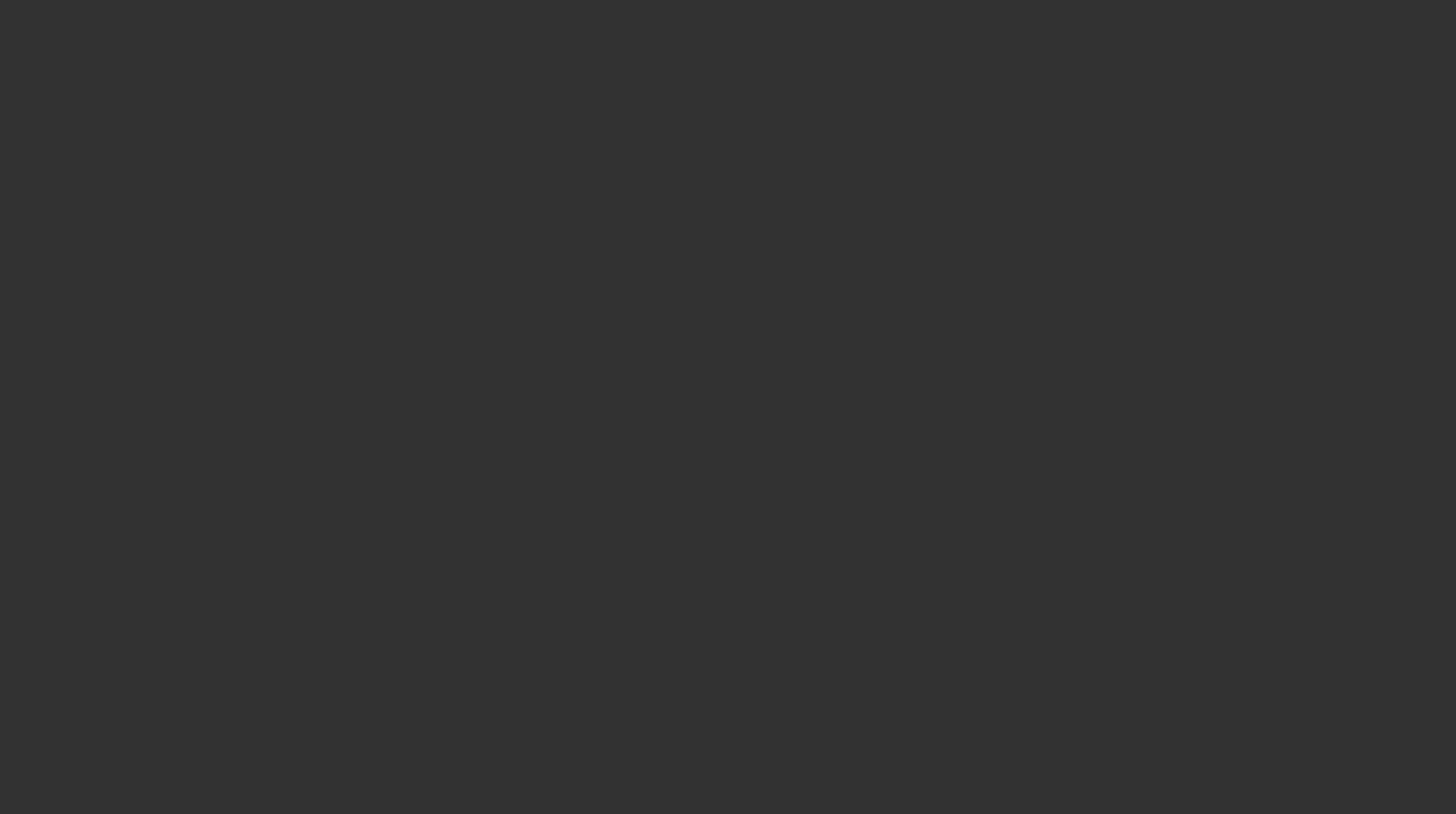 scroll, scrollTop: 0, scrollLeft: 0, axis: both 